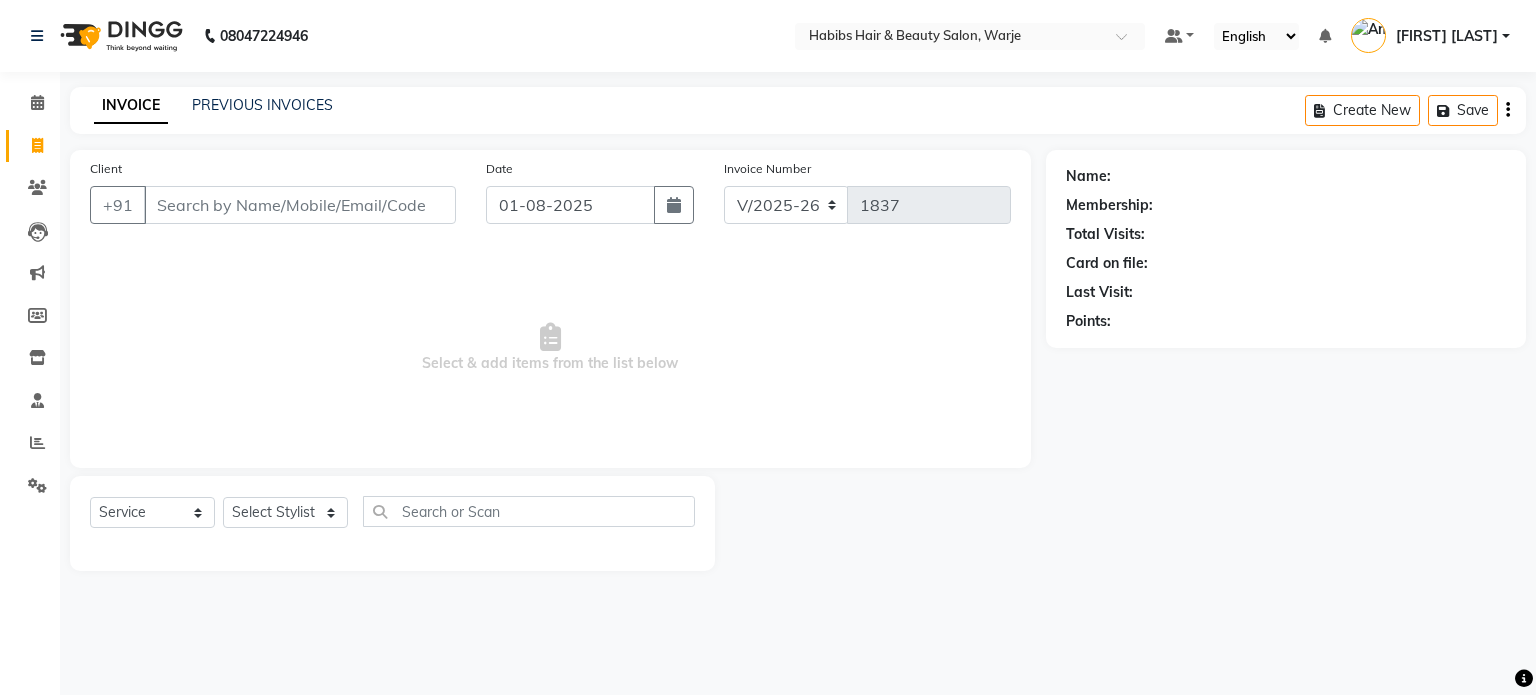 select on "3753" 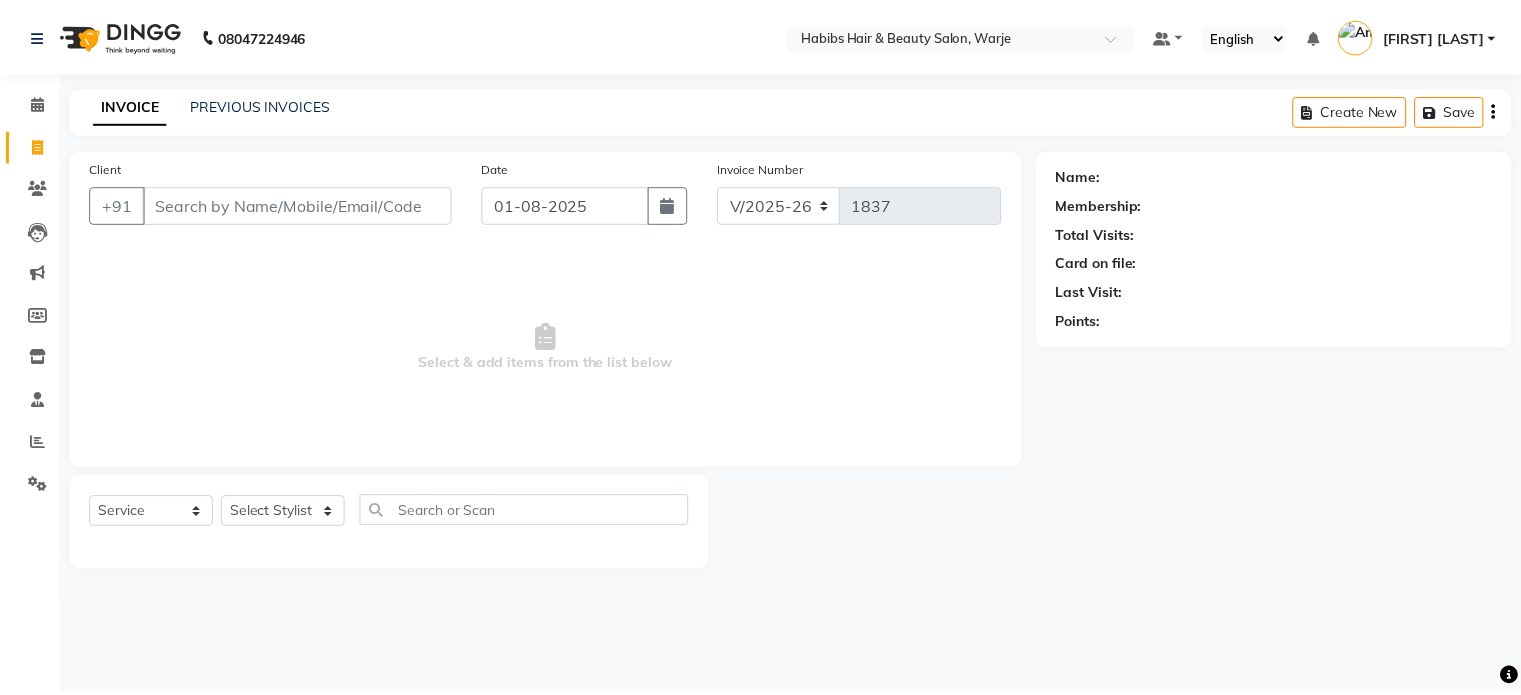 scroll, scrollTop: 0, scrollLeft: 0, axis: both 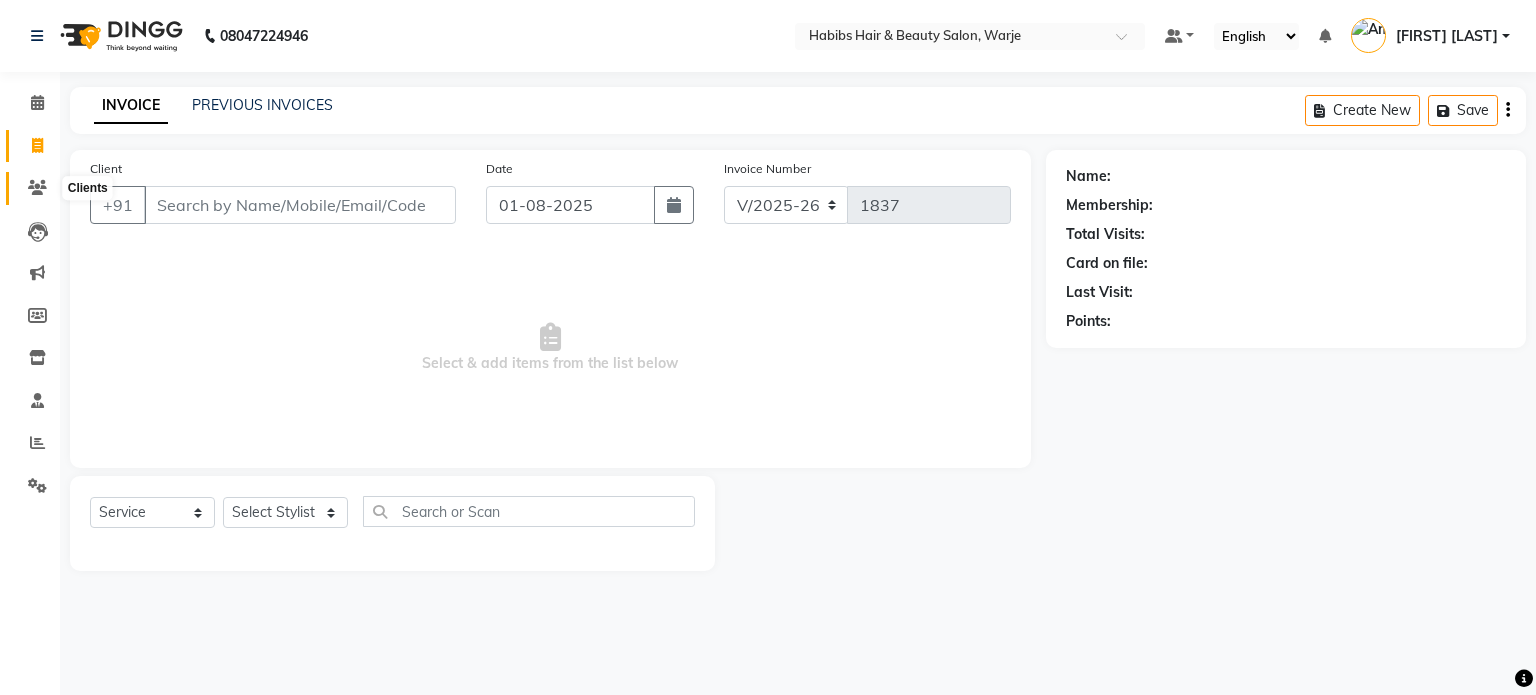 click 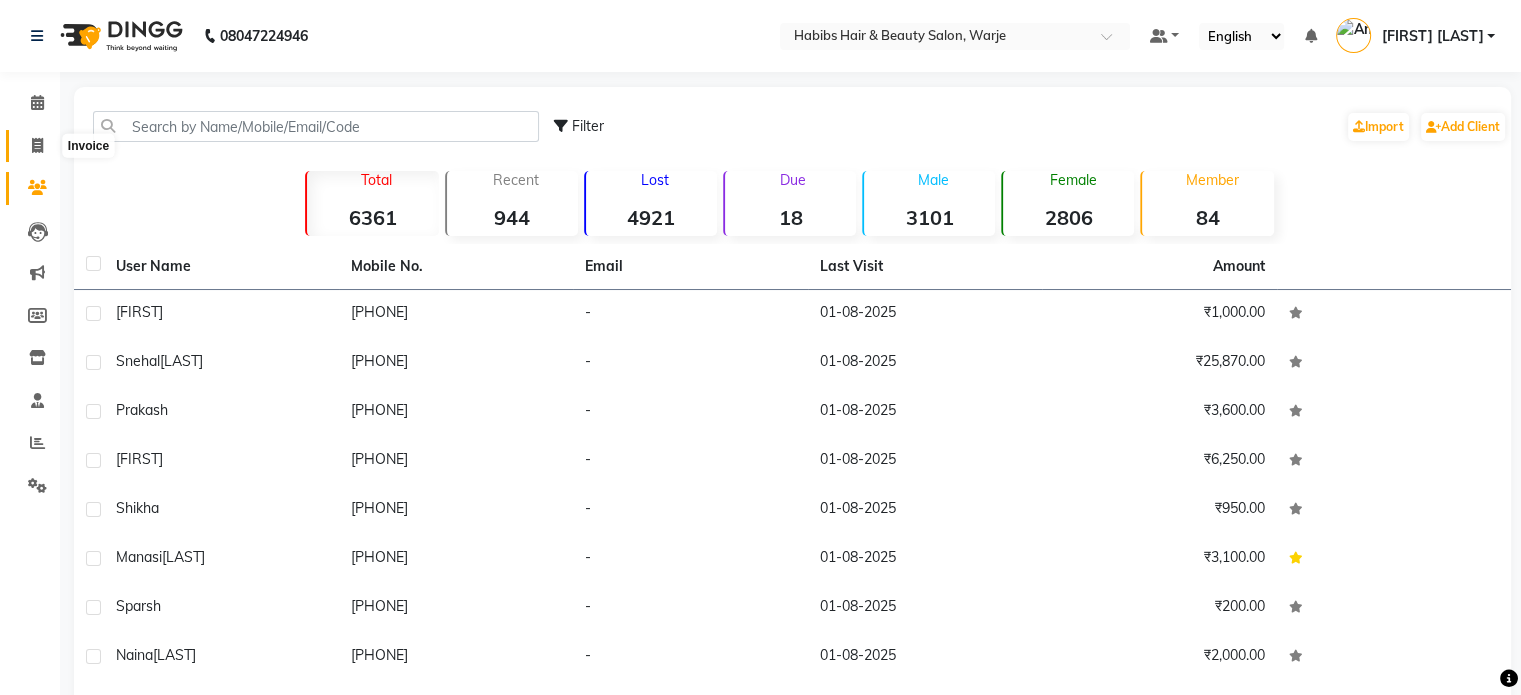 click 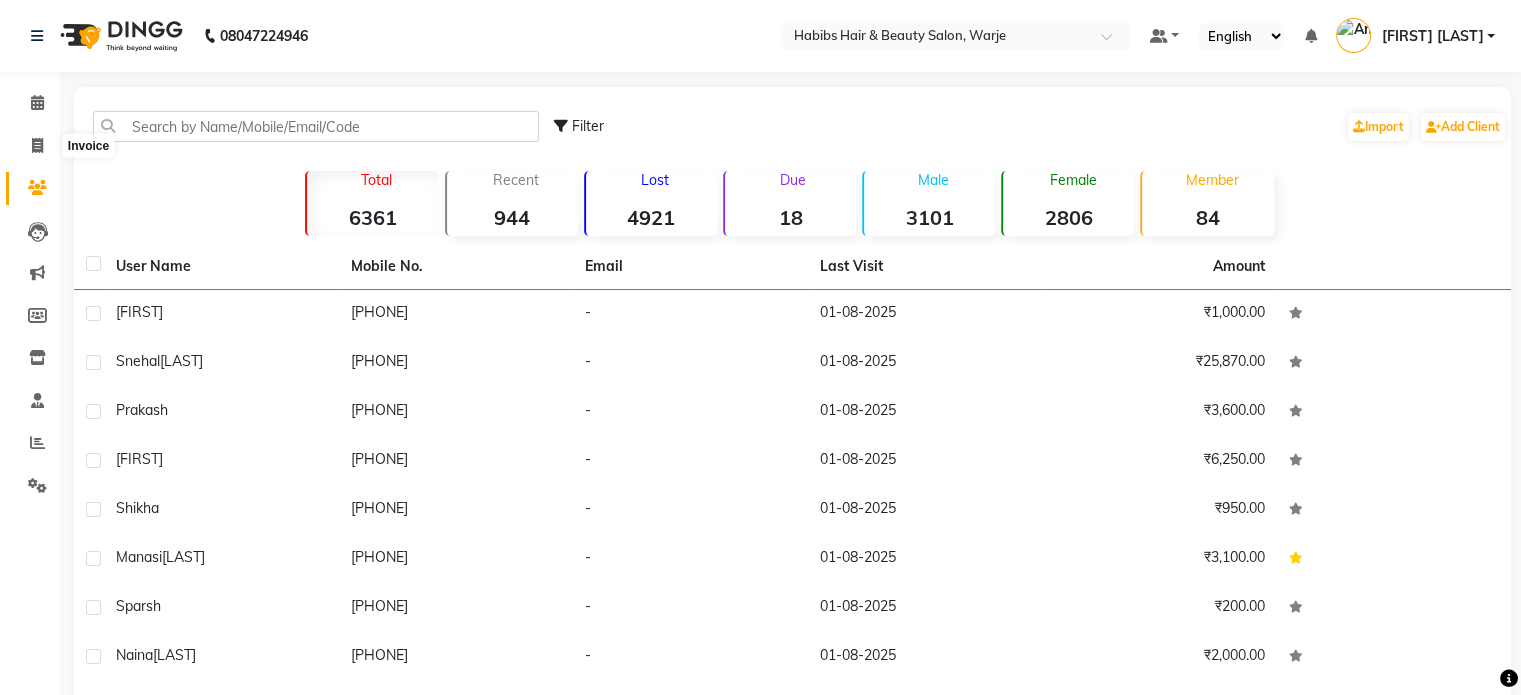 select on "service" 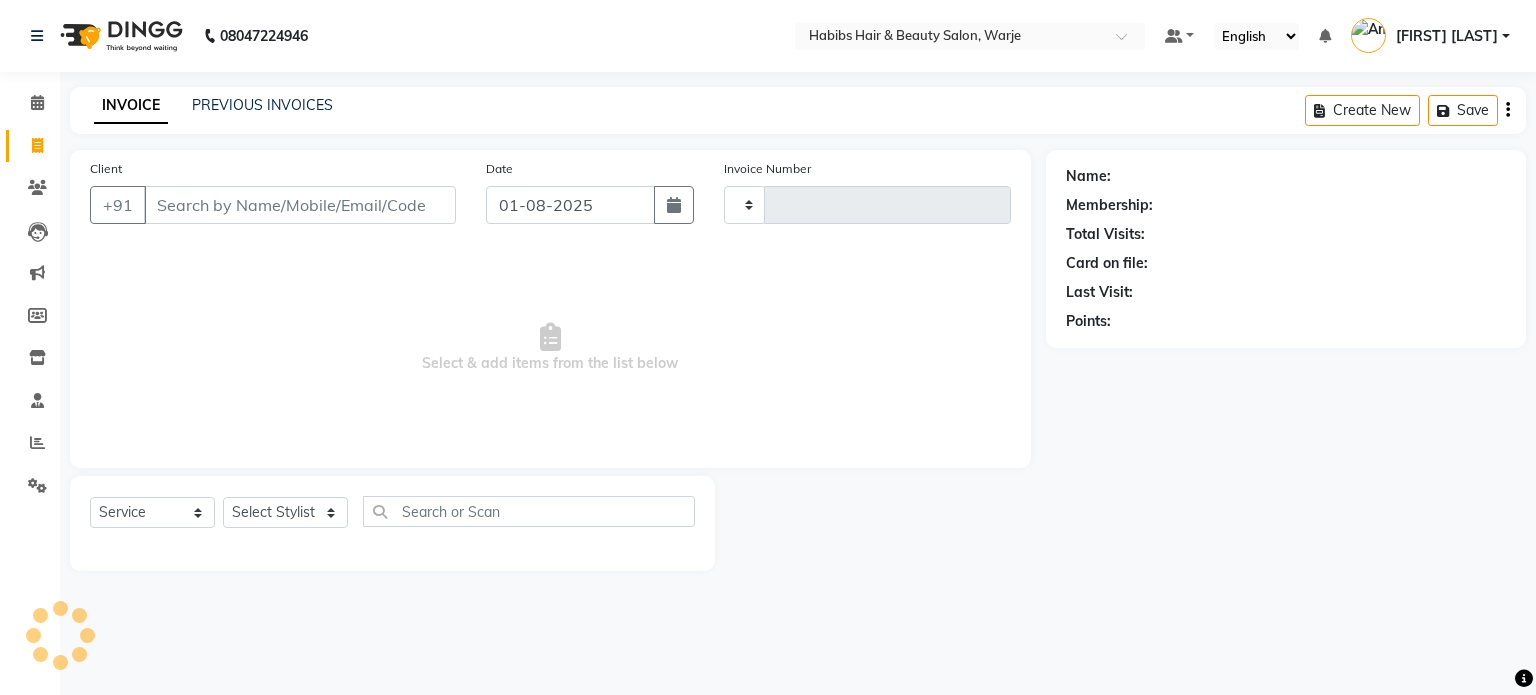 type on "1837" 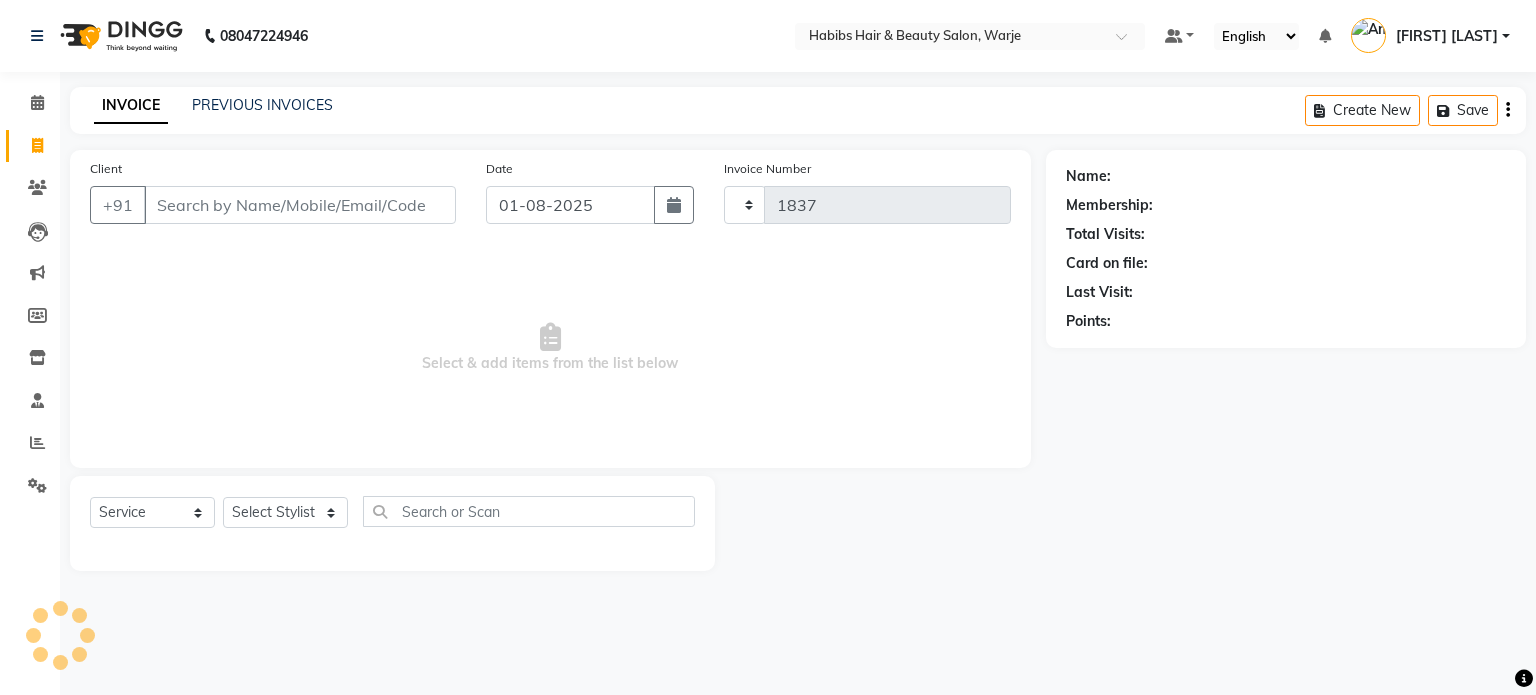 select on "3753" 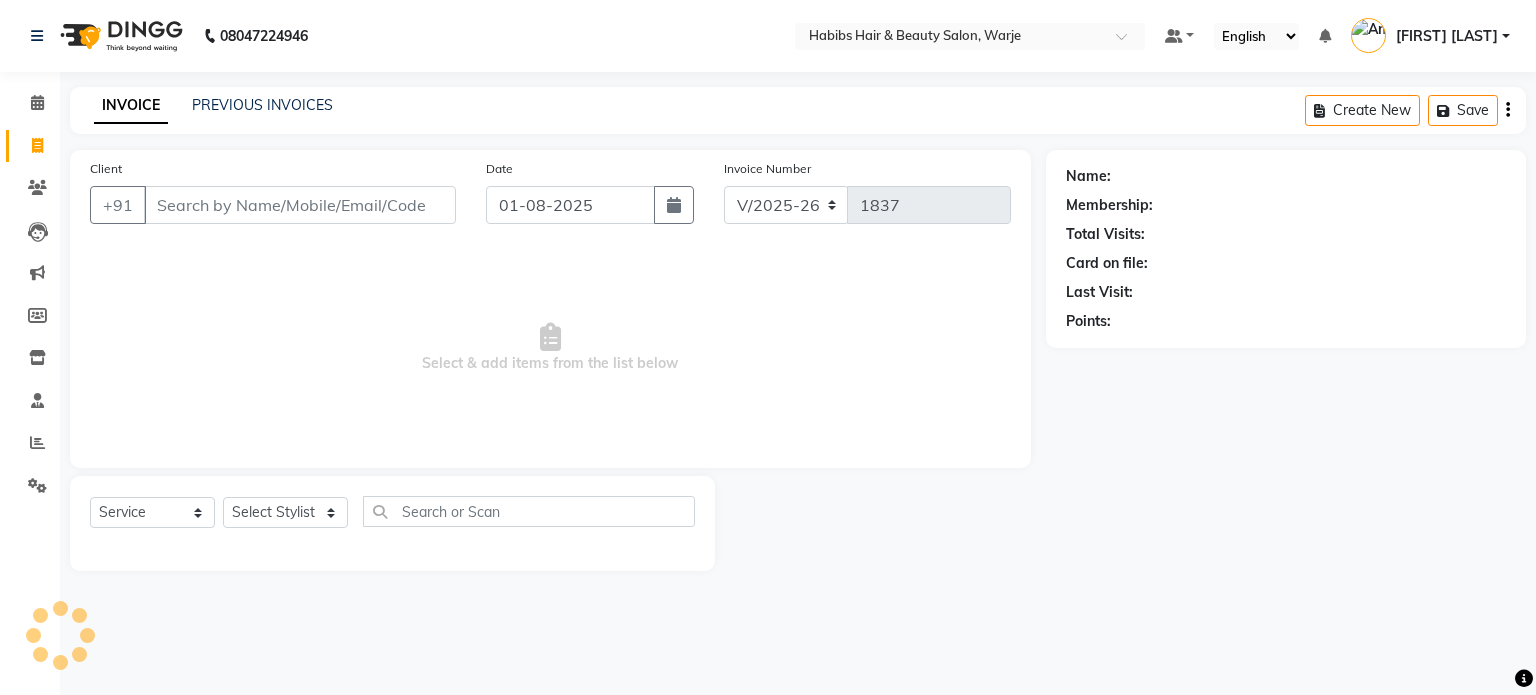 click on "Client" at bounding box center [300, 205] 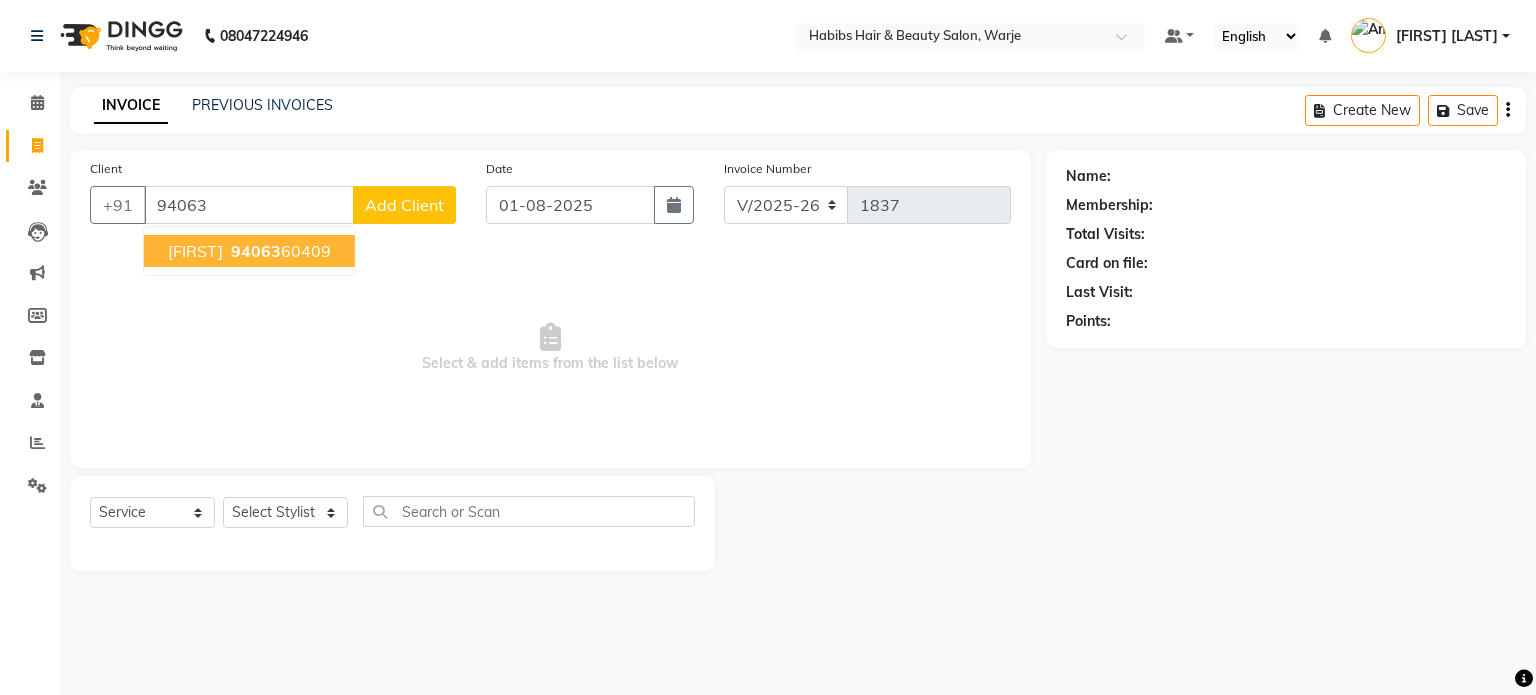 click on "[FIRST]" at bounding box center [195, 251] 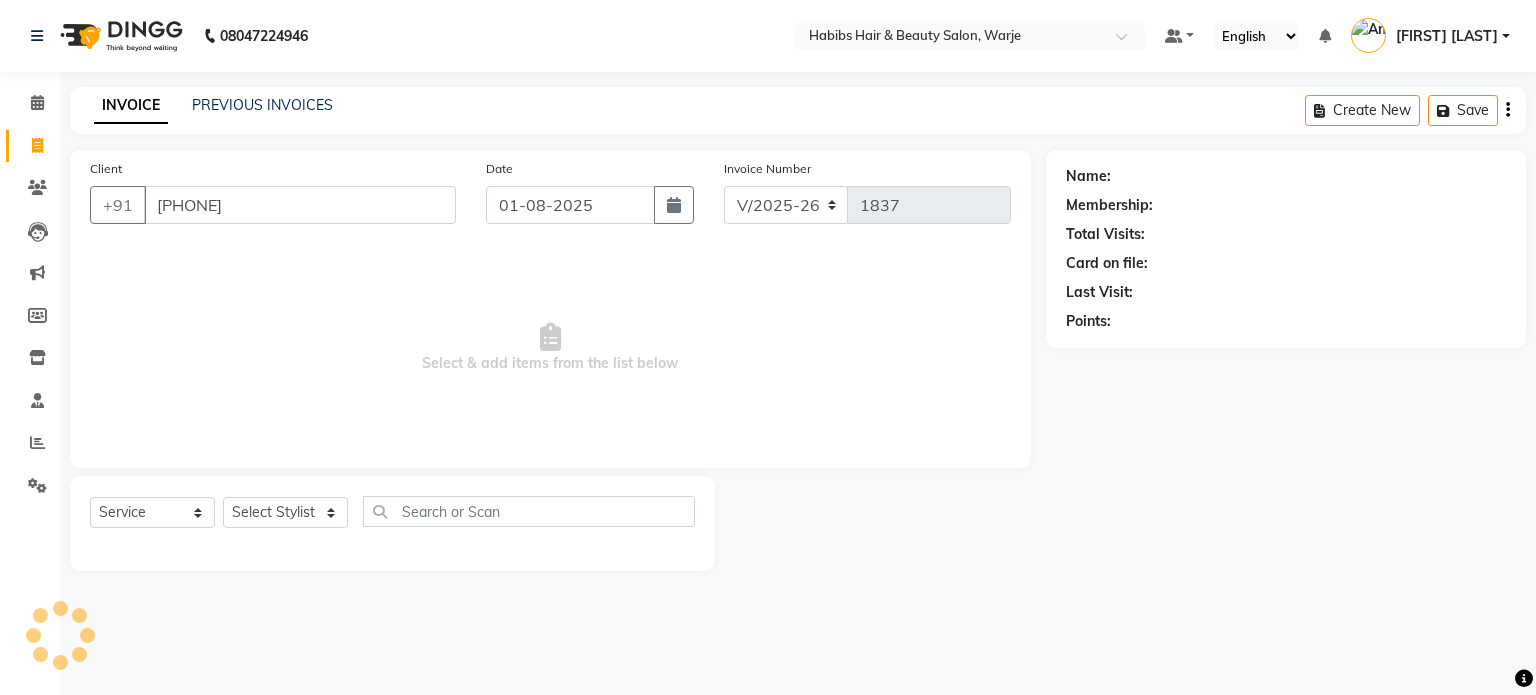 type on "[PHONE]" 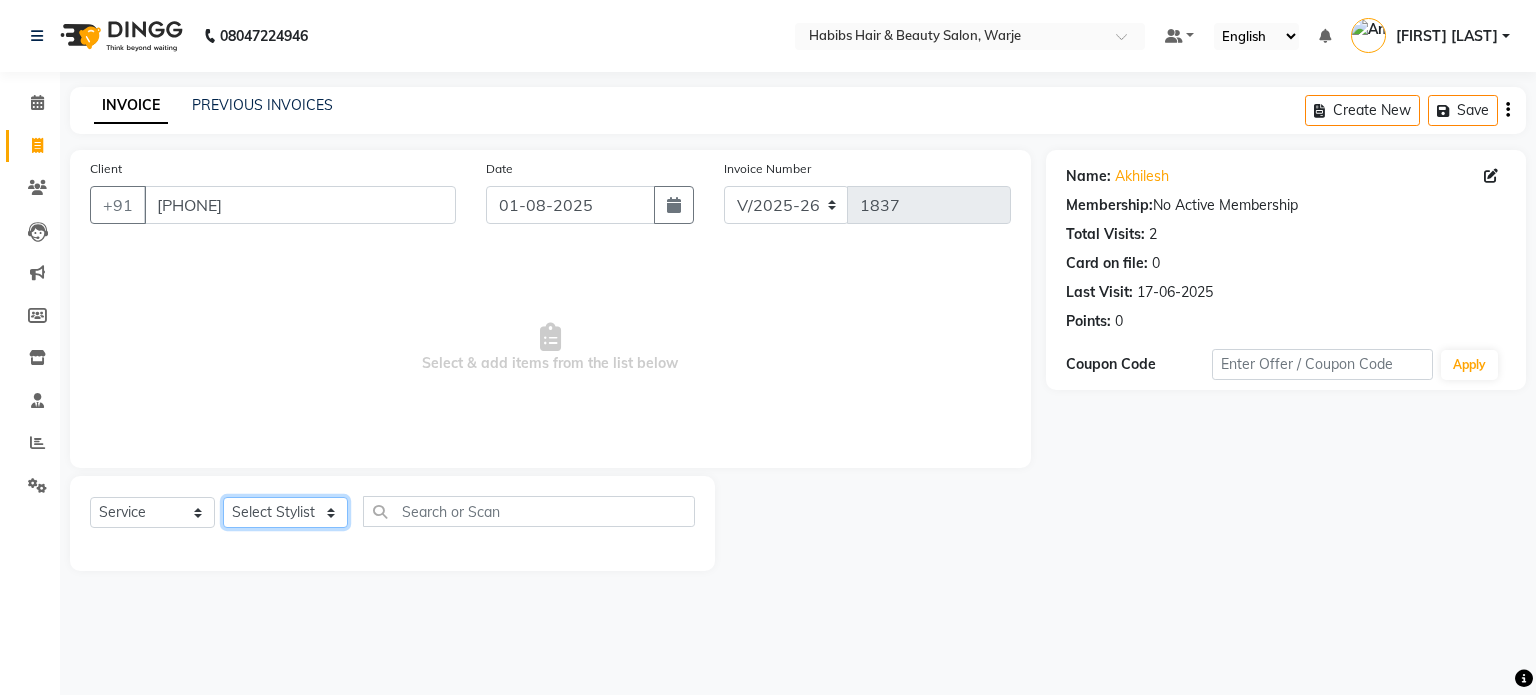 click on "Select Stylist [FIRST] [FIRST] [FIRST] [FIRST] [FIRST] [FIRST] [FIRST] [FIRST] [FIRST] [FIRST] [FIRST] [FIRST]" 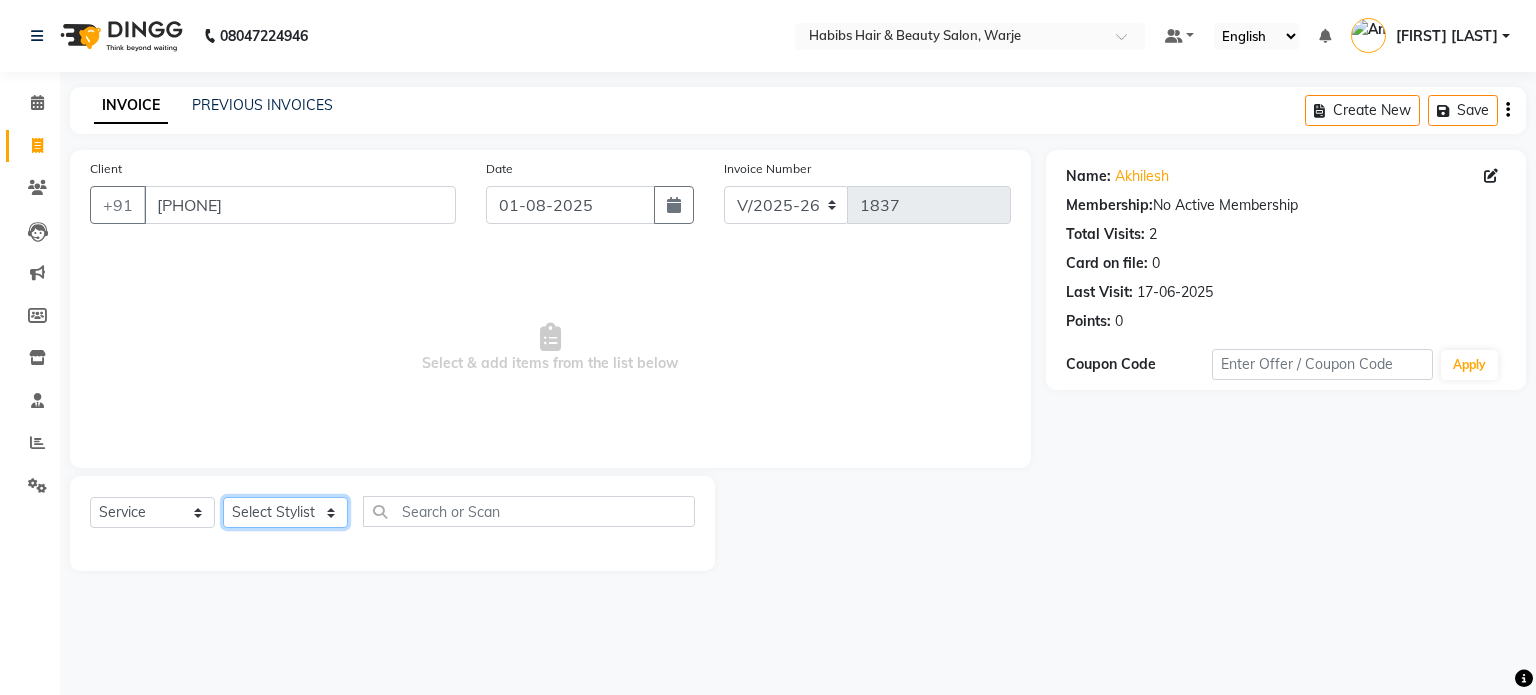 select on "86233" 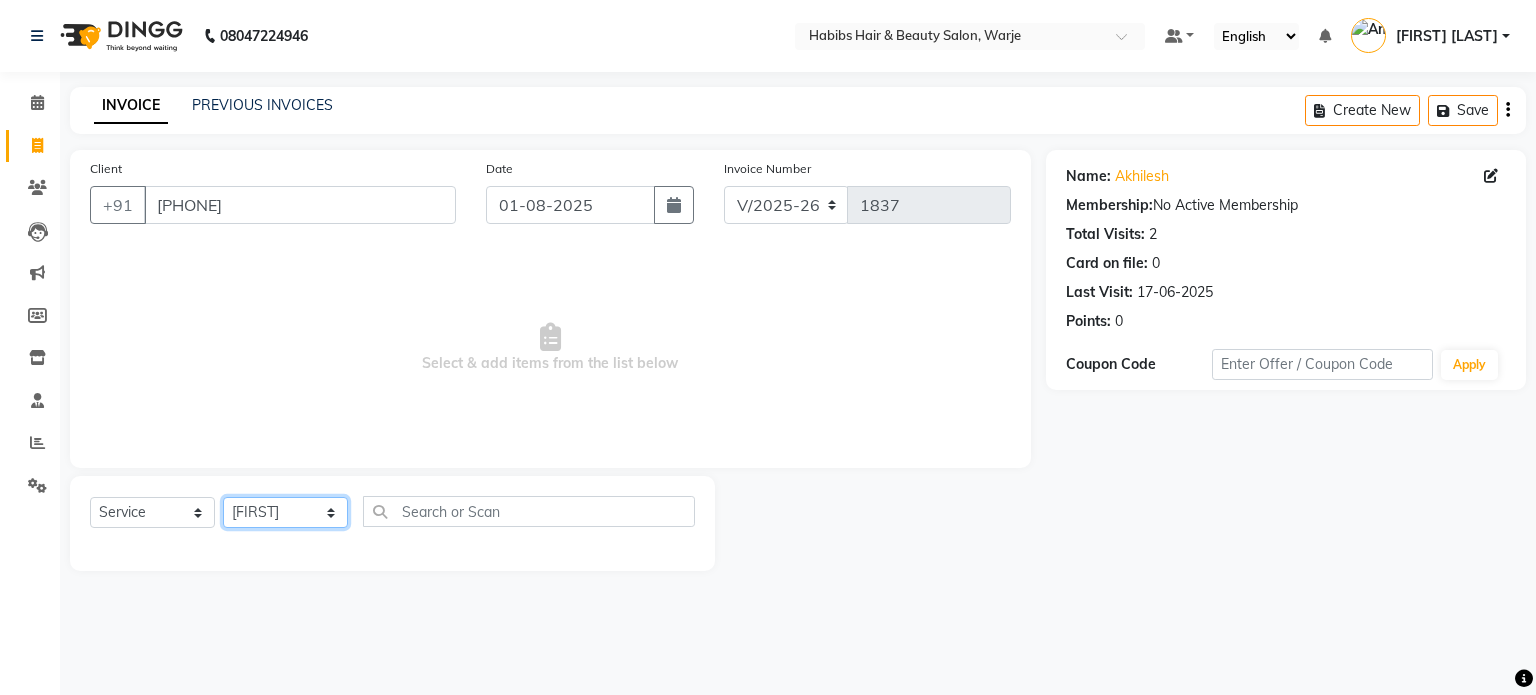 click on "Select Stylist [FIRST] [FIRST] [FIRST] [FIRST] [FIRST] [FIRST] [FIRST] [FIRST] [FIRST] [FIRST] [FIRST] [FIRST]" 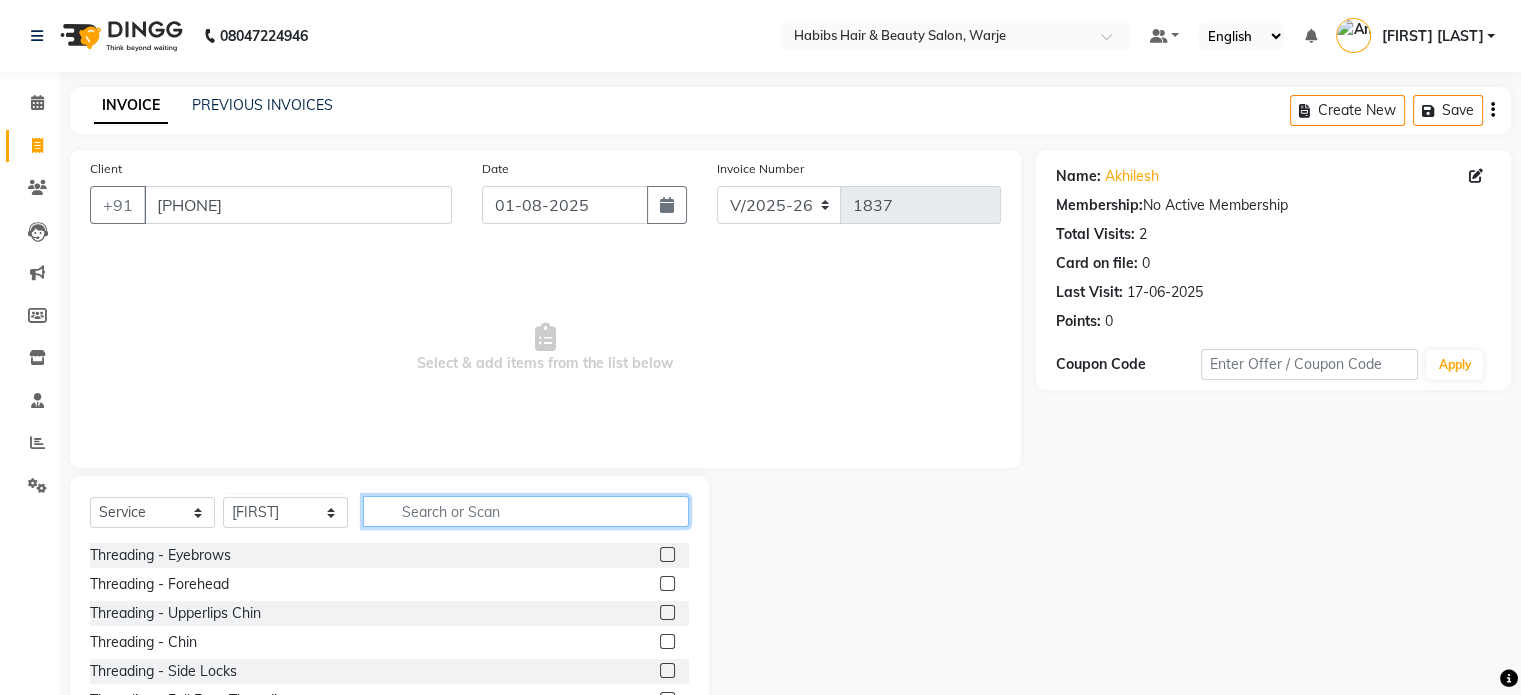 click 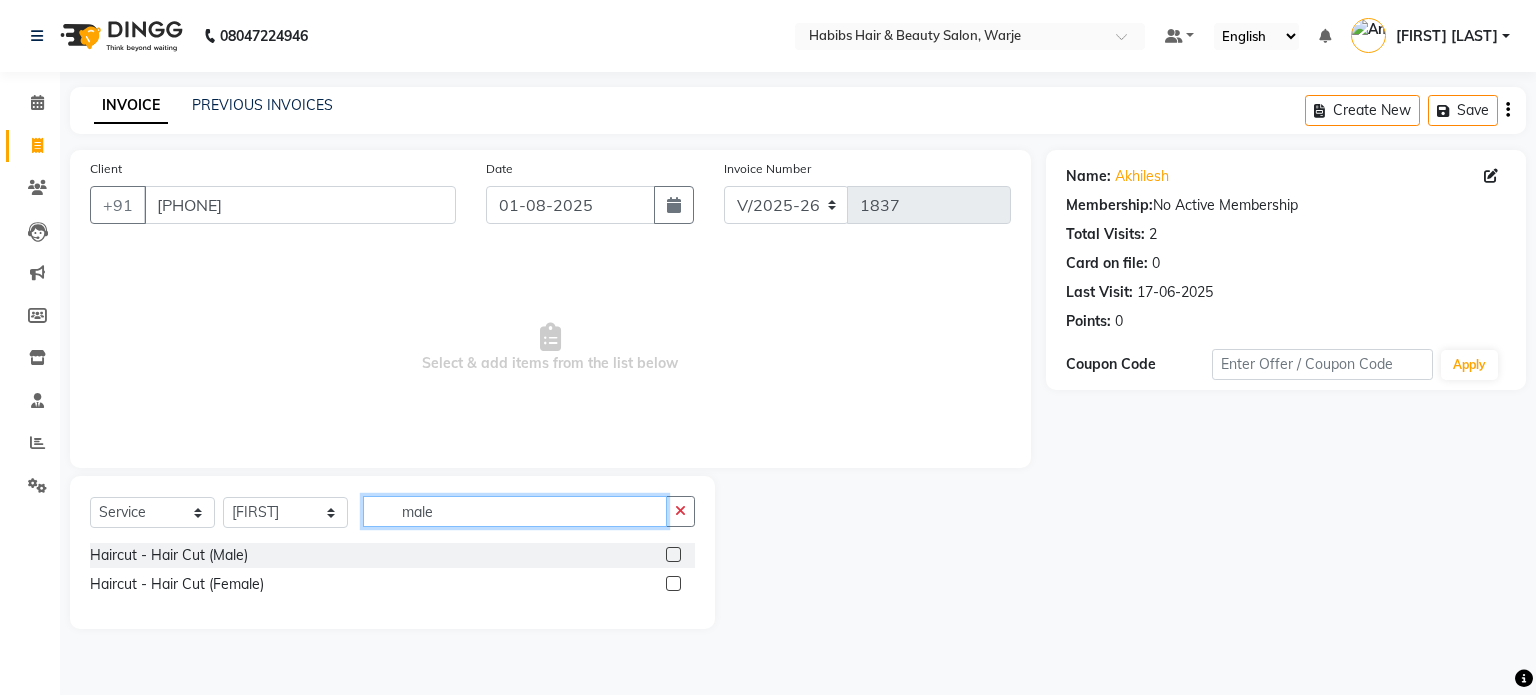 type on "male" 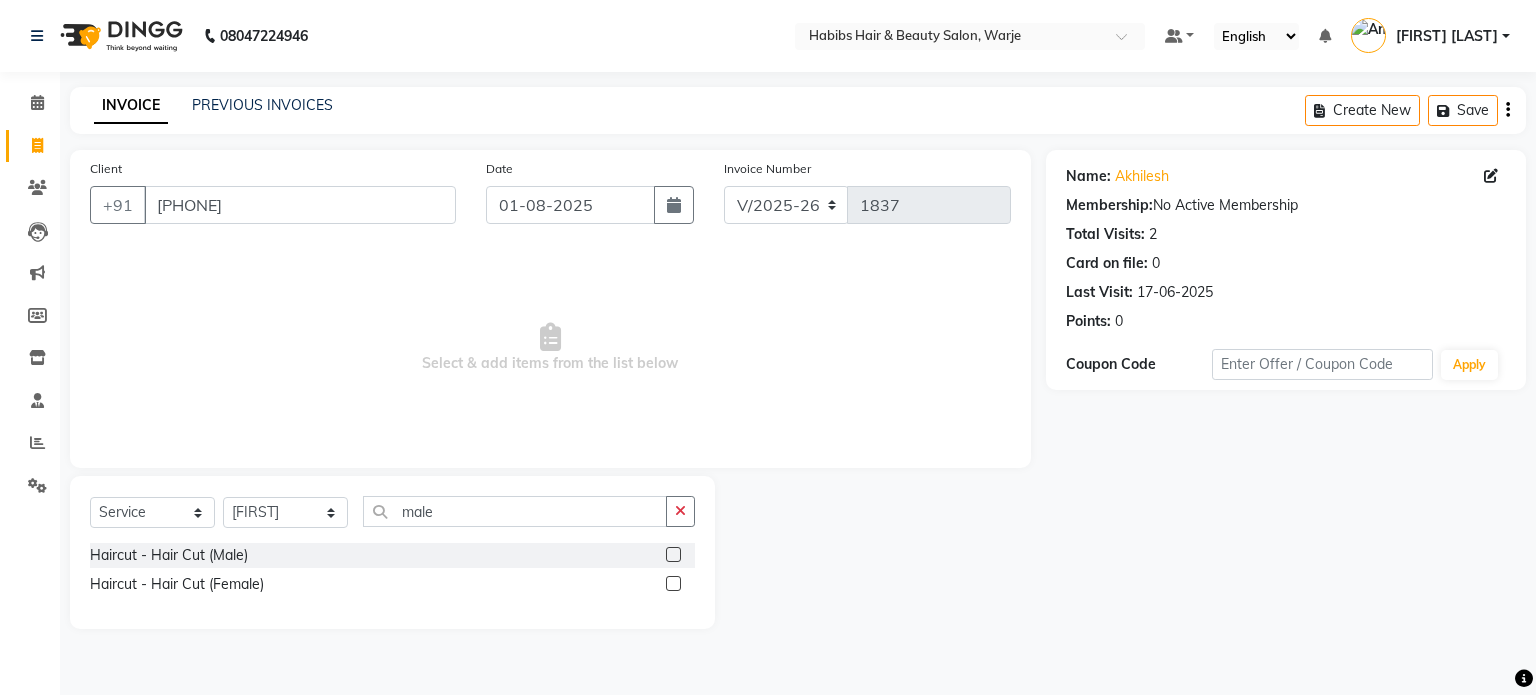 click 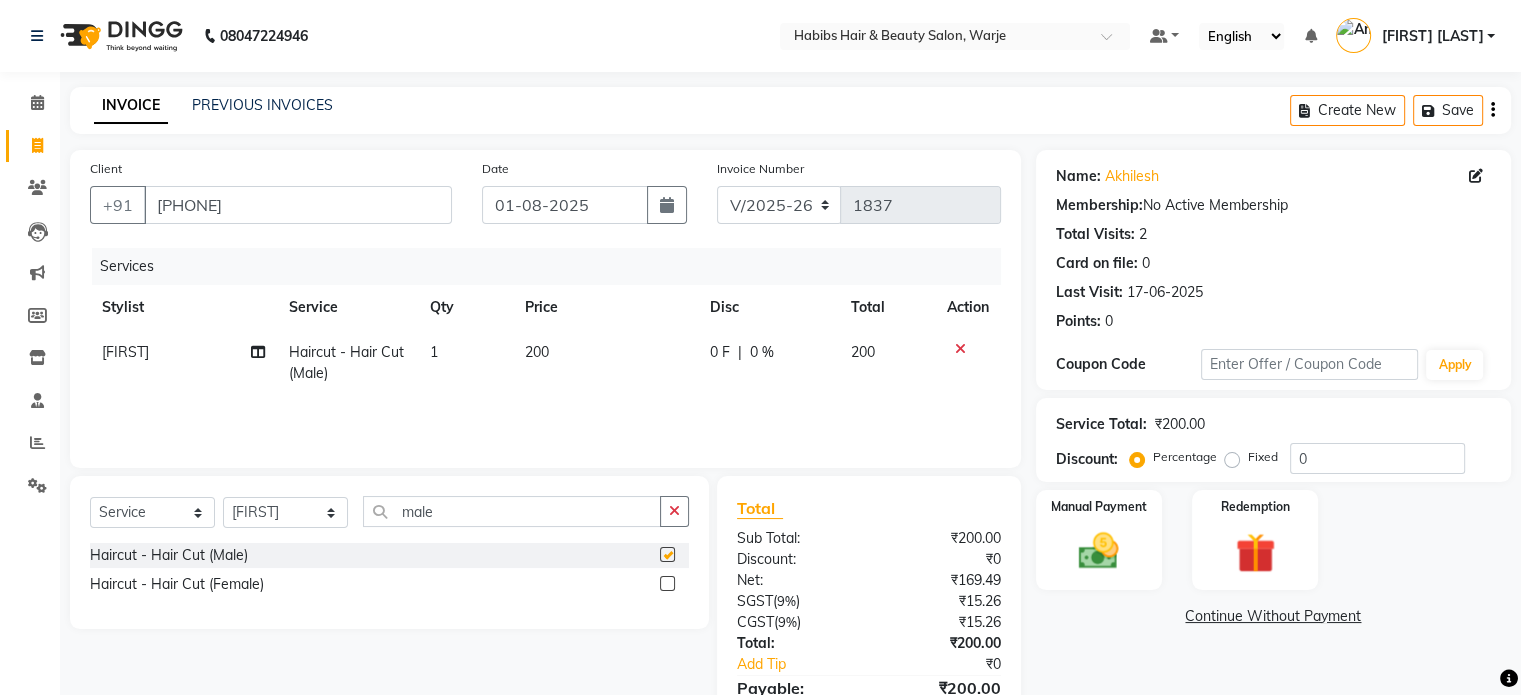 checkbox on "false" 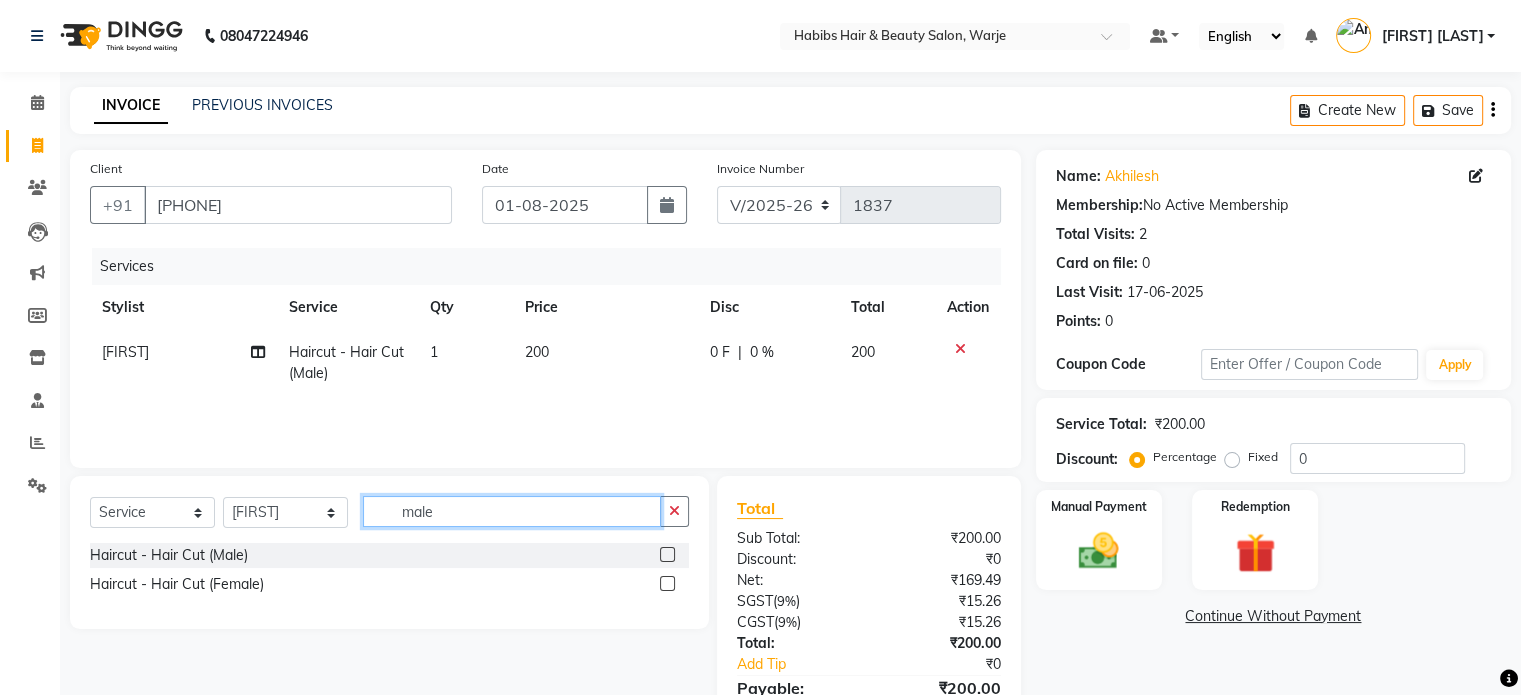 click on "male" 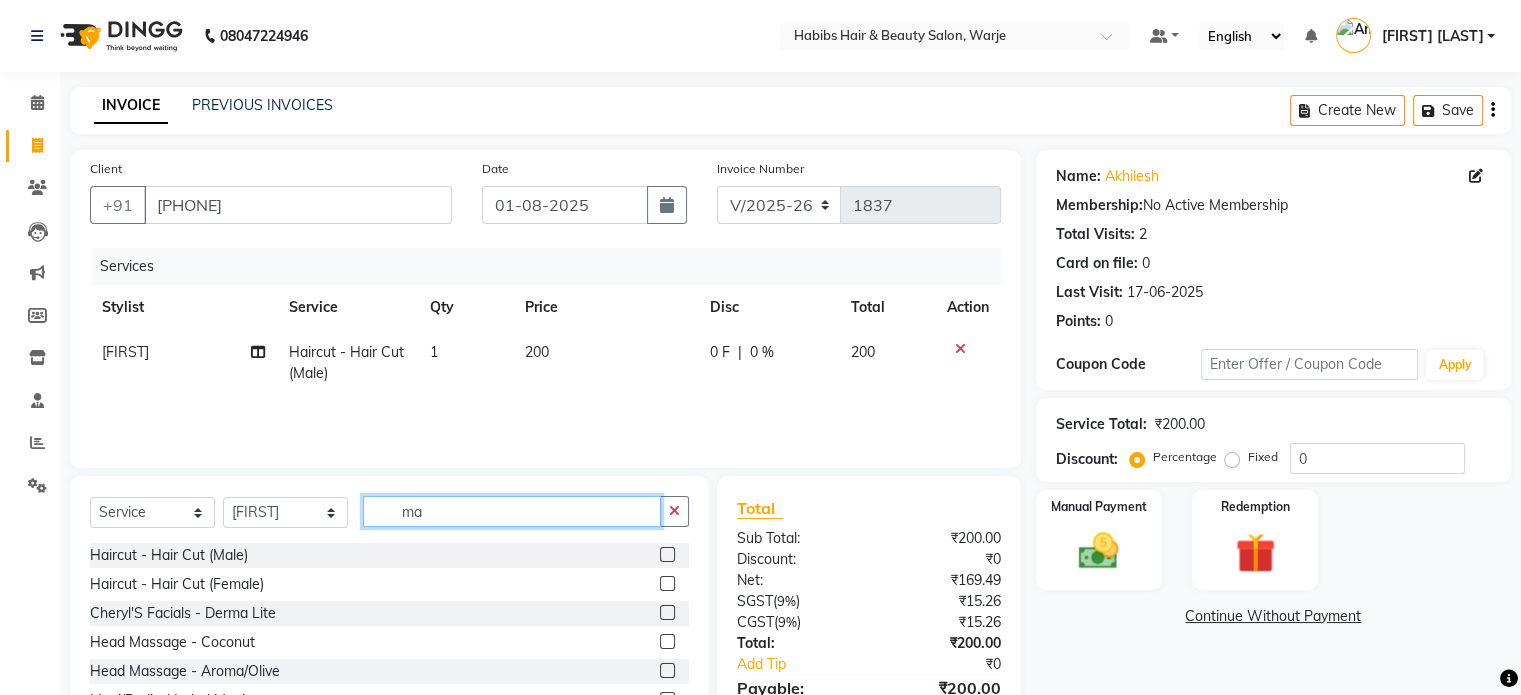 type on "m" 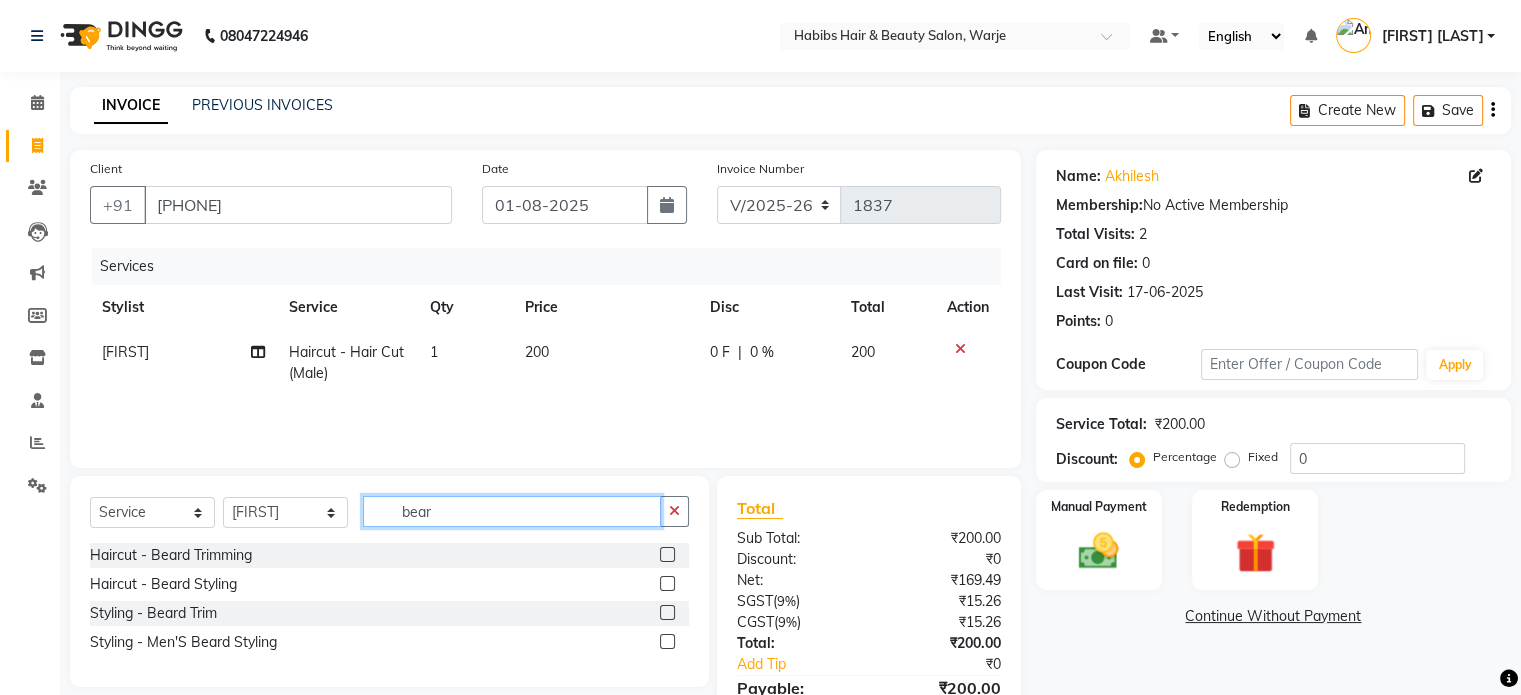 type on "bear" 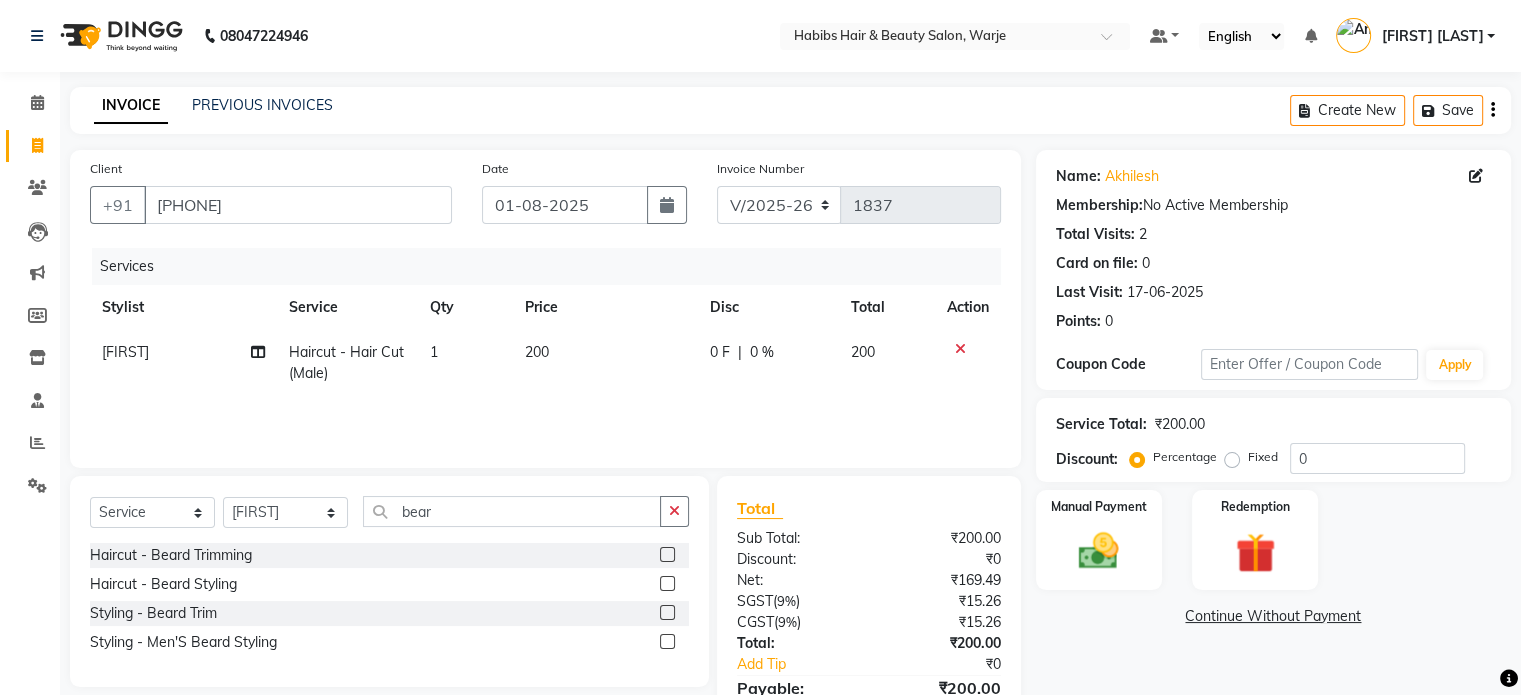 click 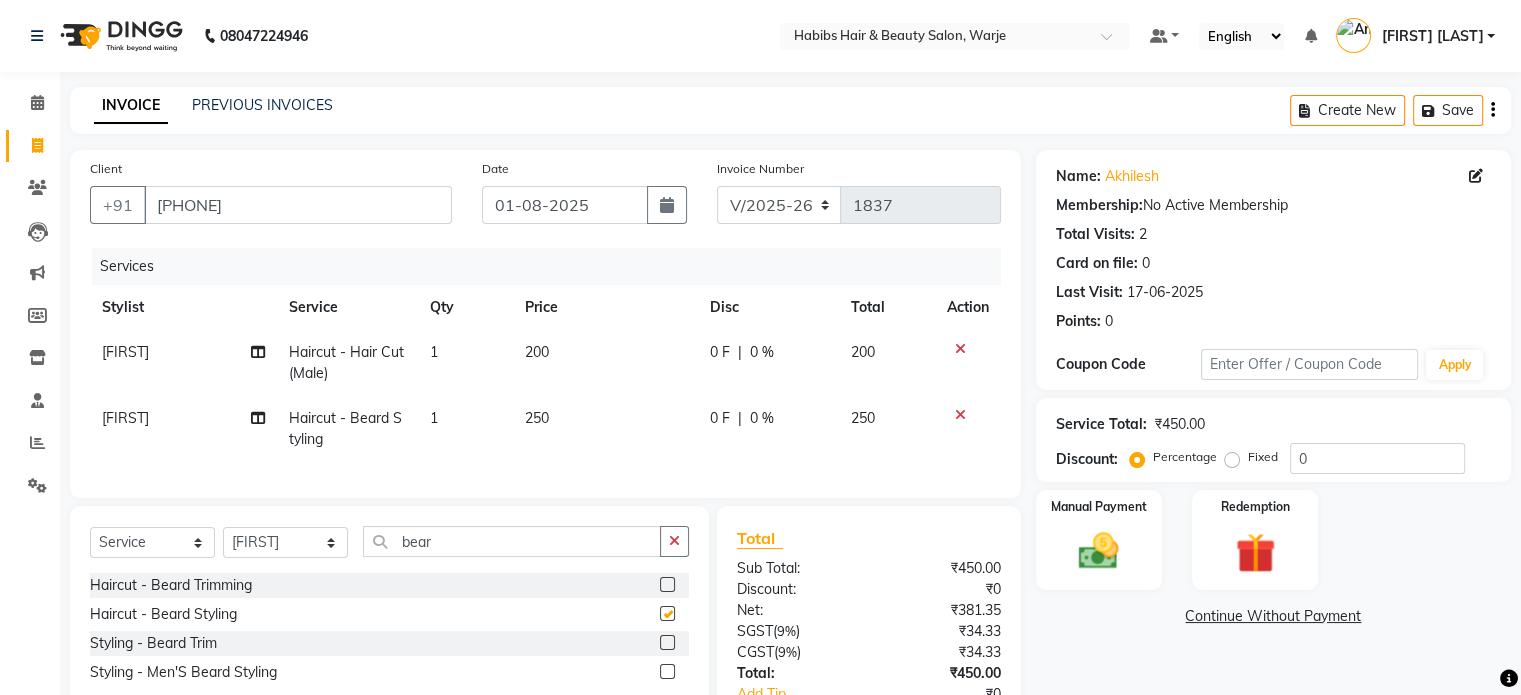 checkbox on "false" 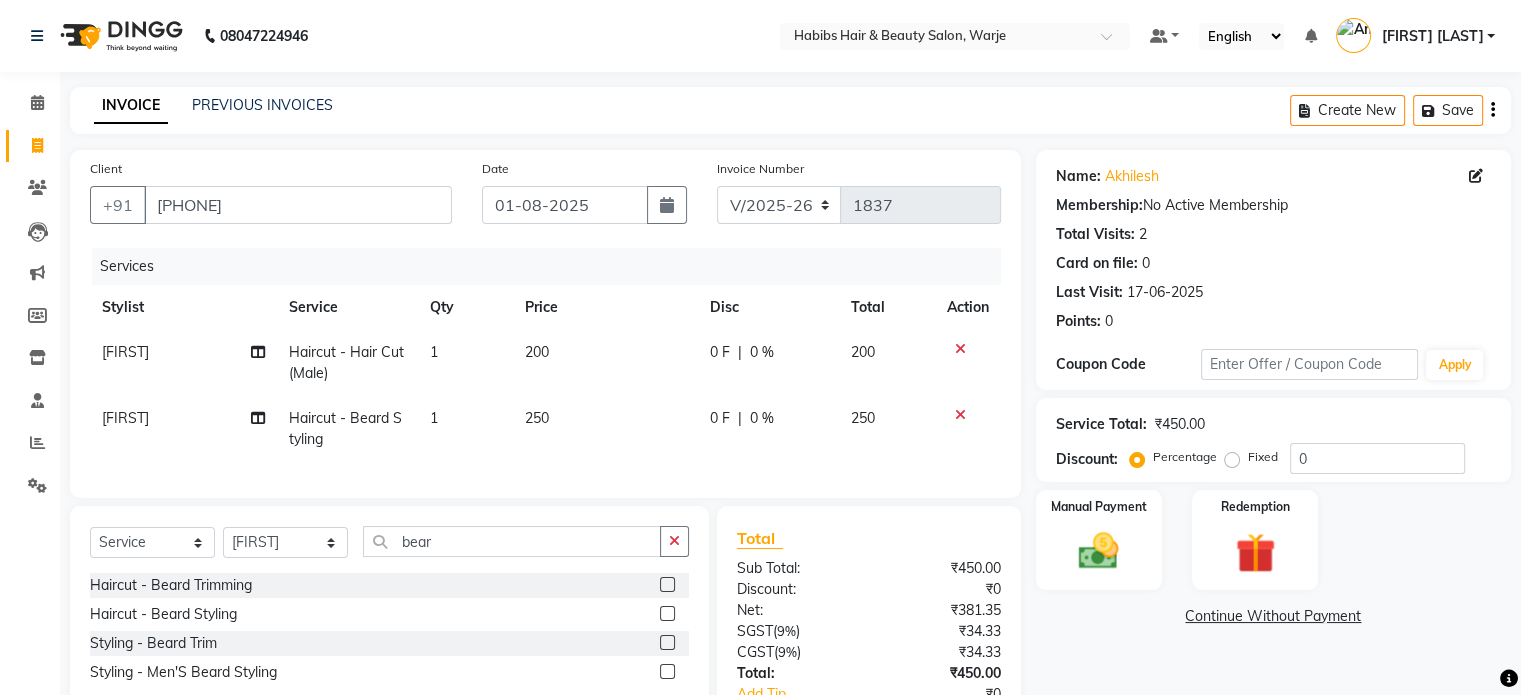 click 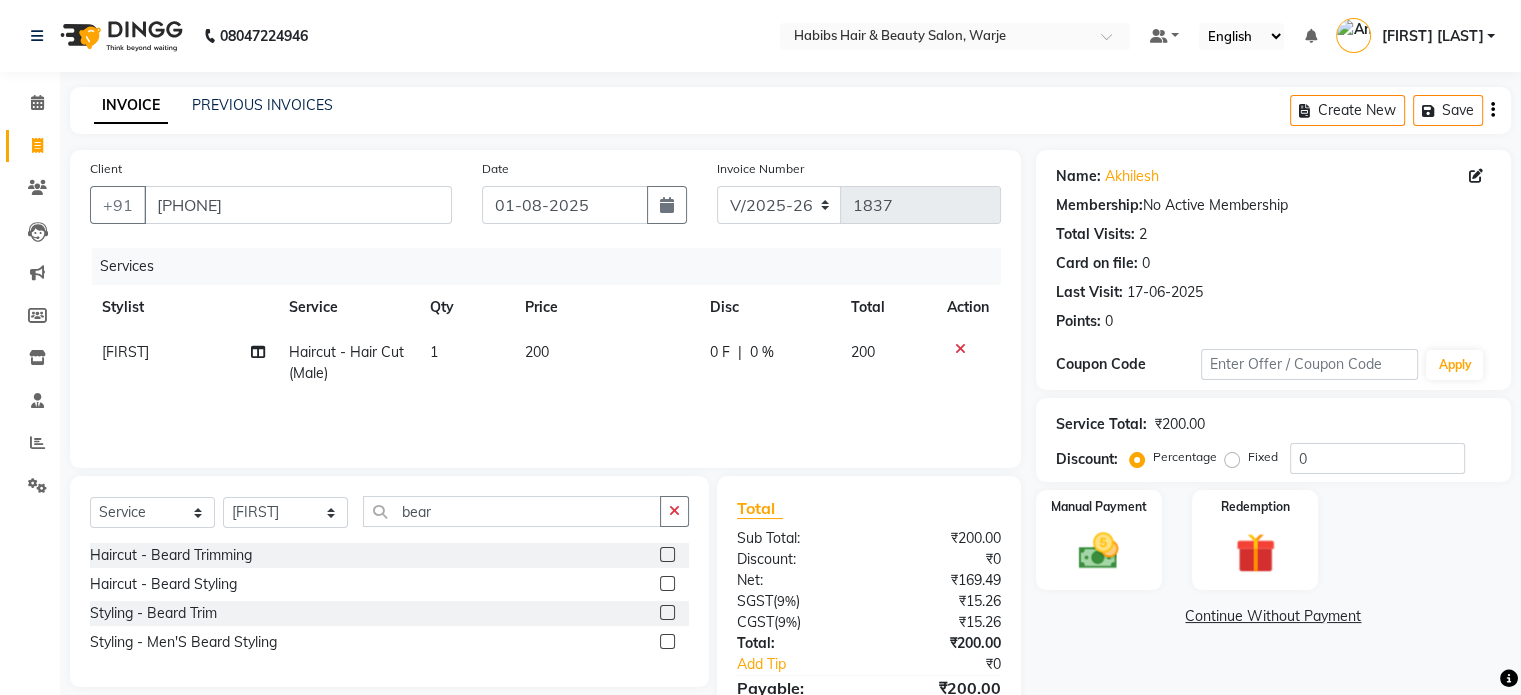click 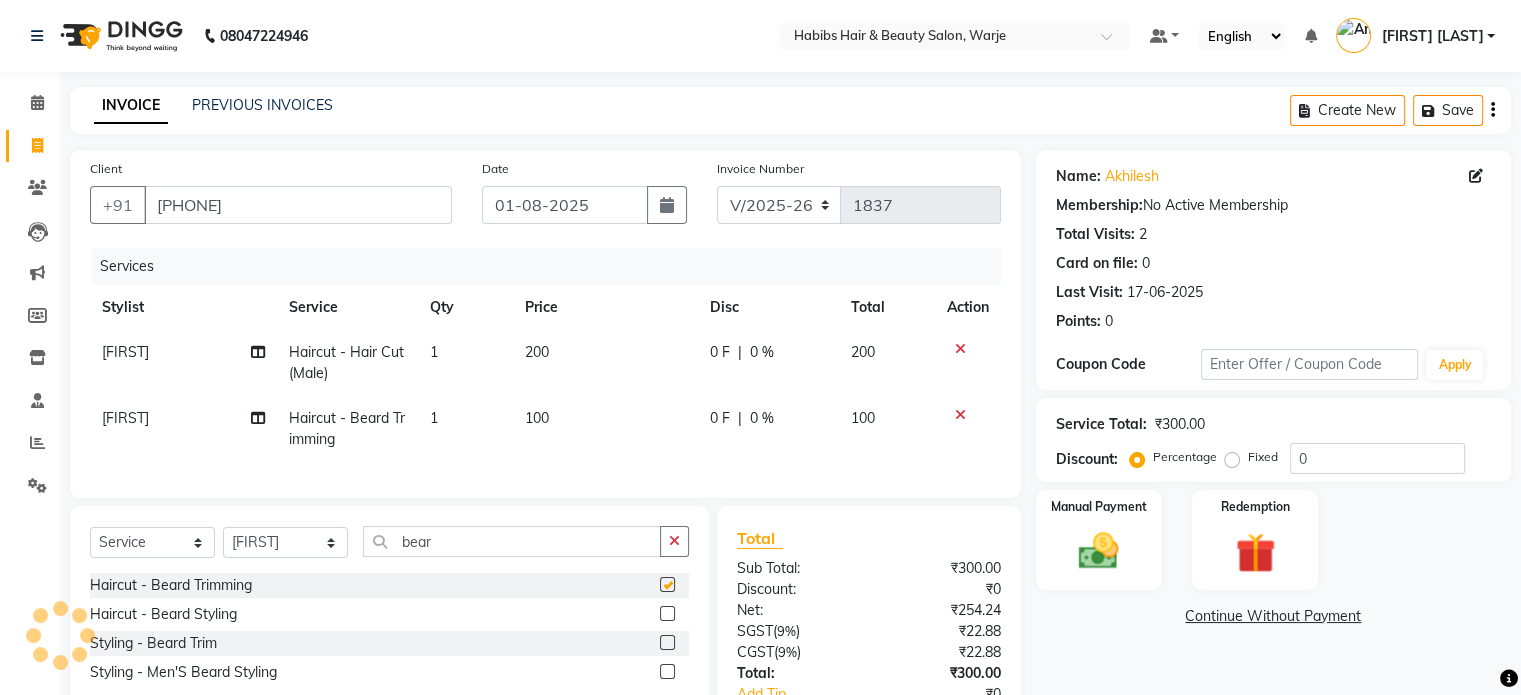 checkbox on "false" 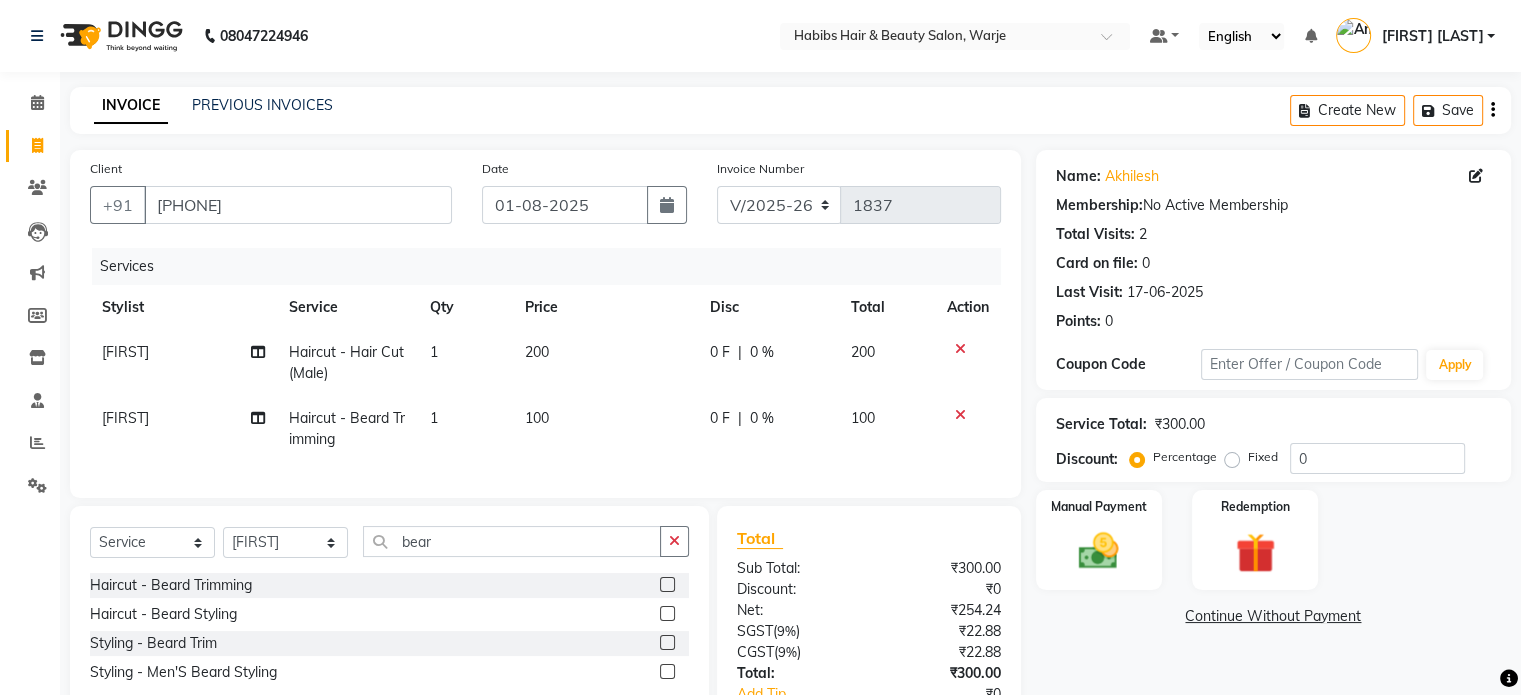click 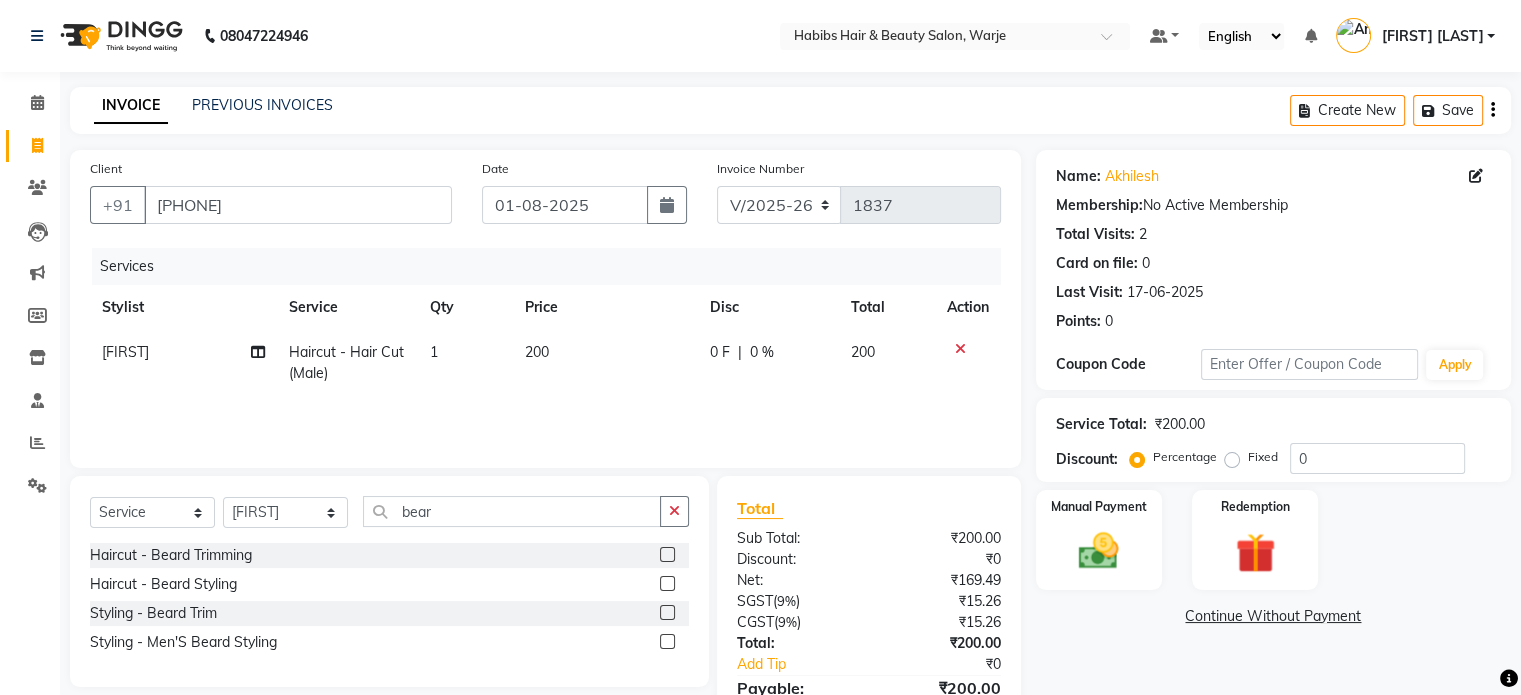 click 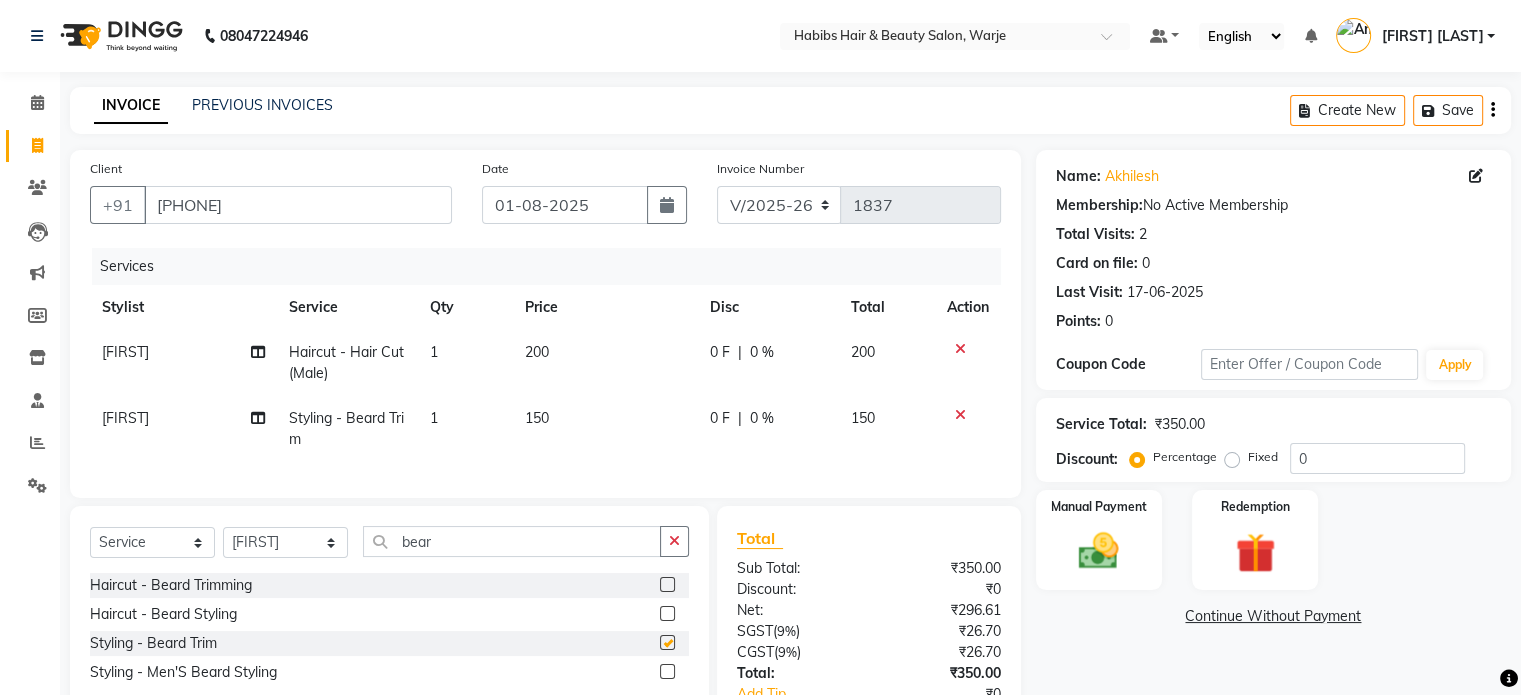 checkbox on "false" 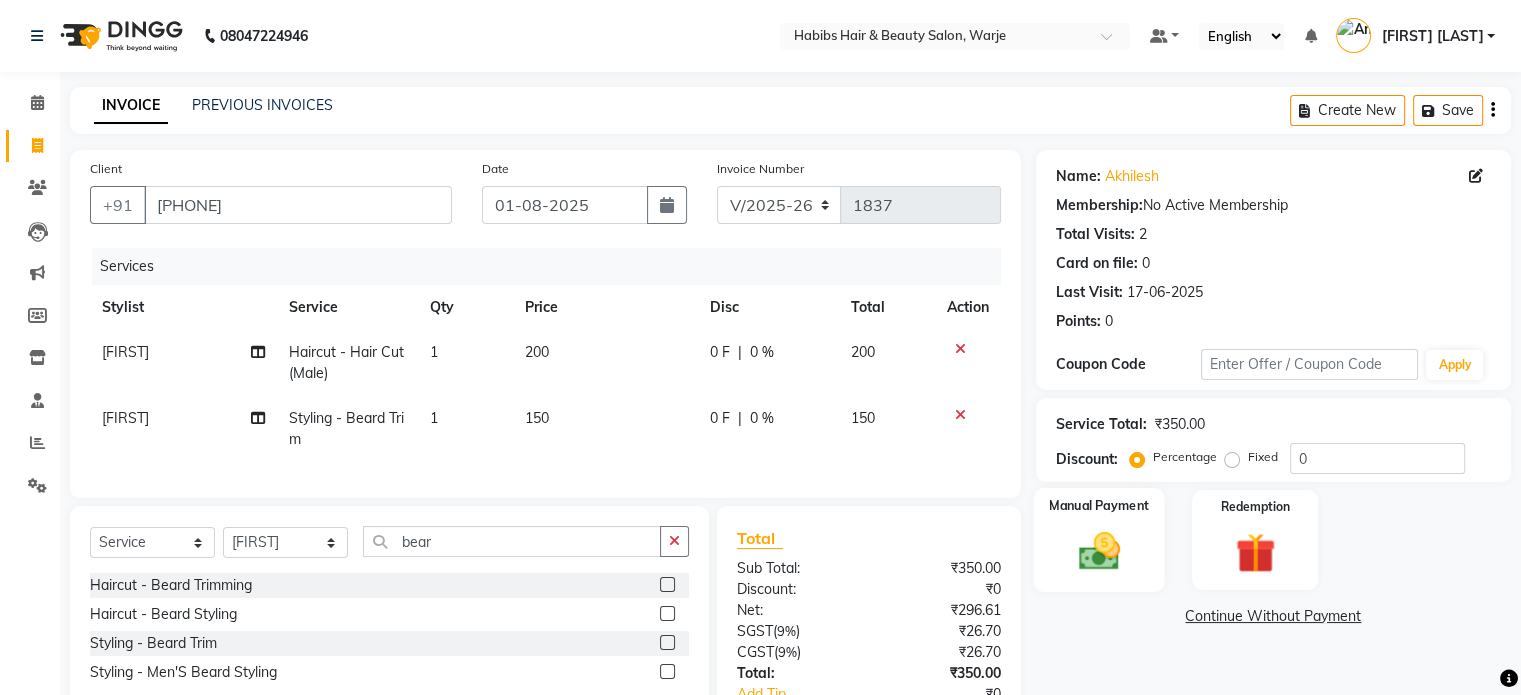 scroll, scrollTop: 150, scrollLeft: 0, axis: vertical 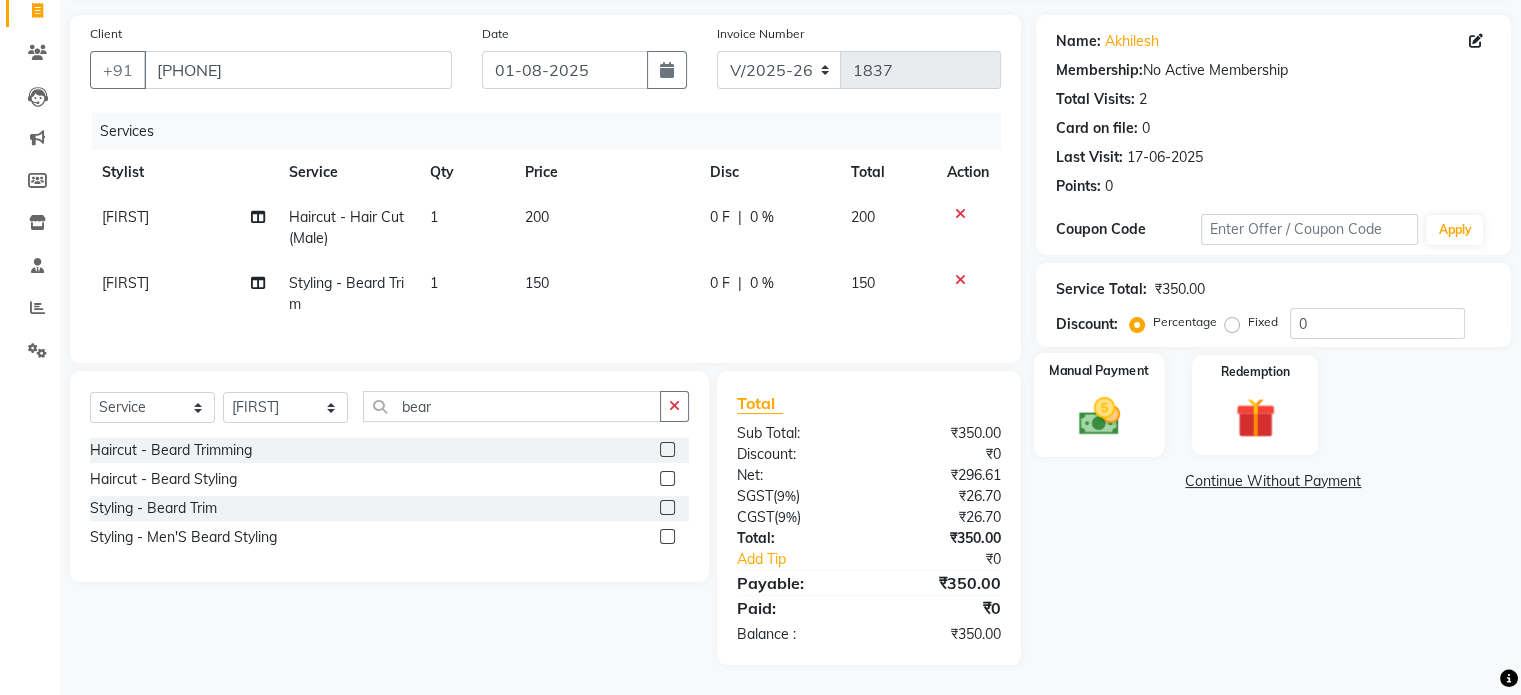 click 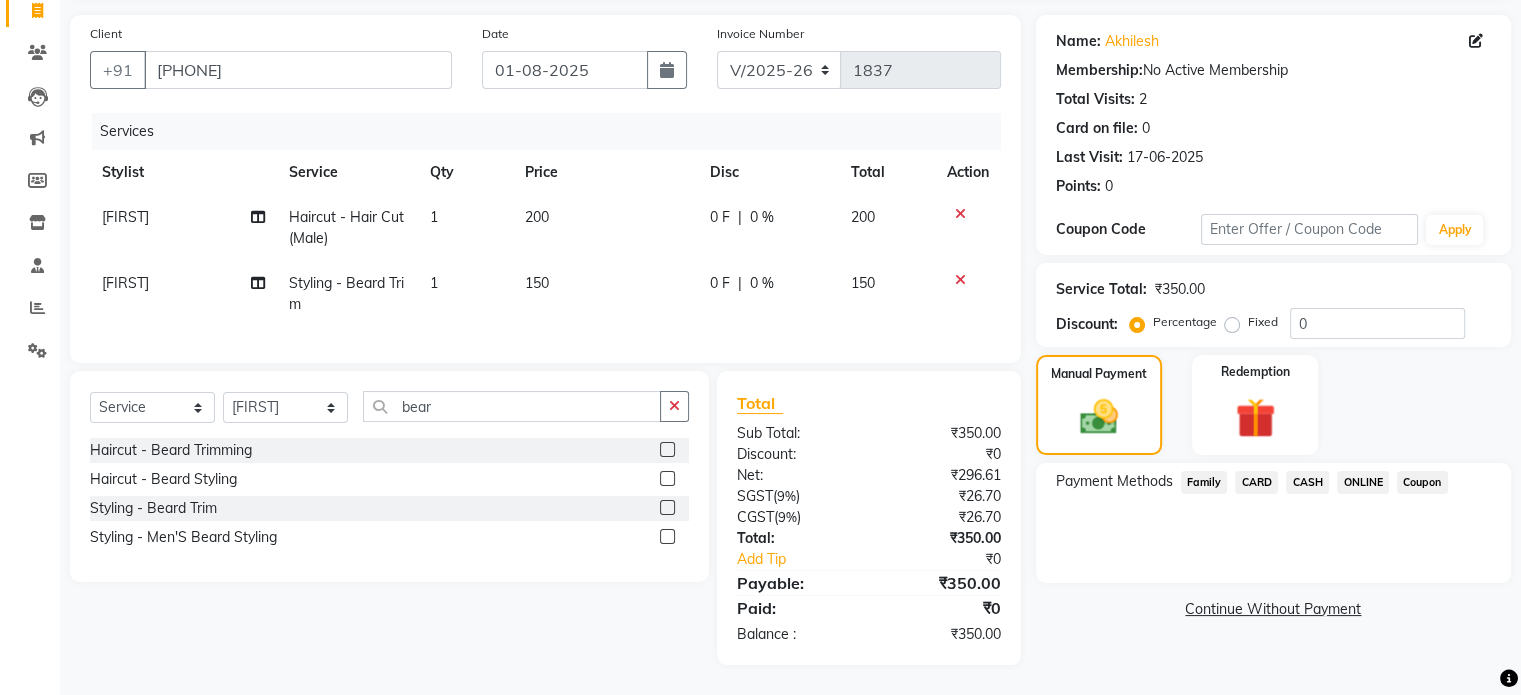 click on "ONLINE" 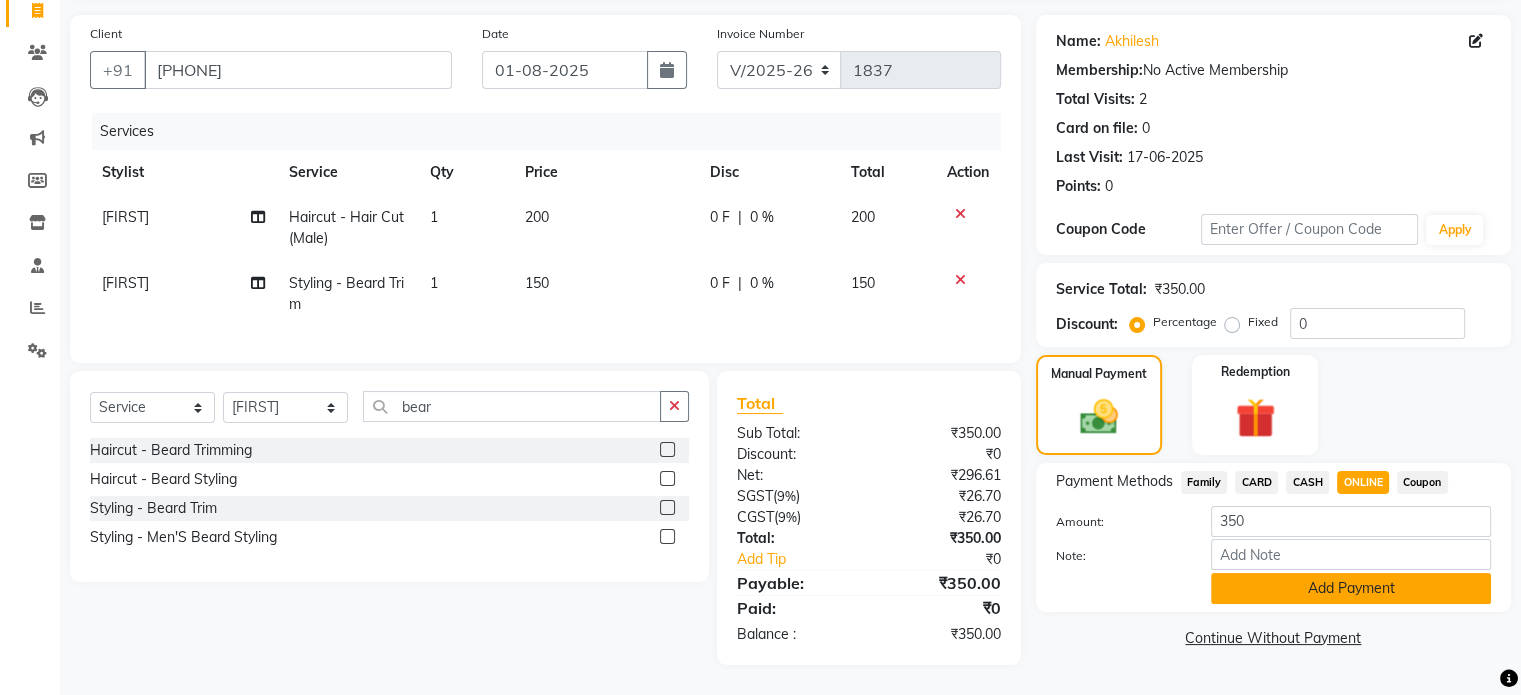click on "Add Payment" 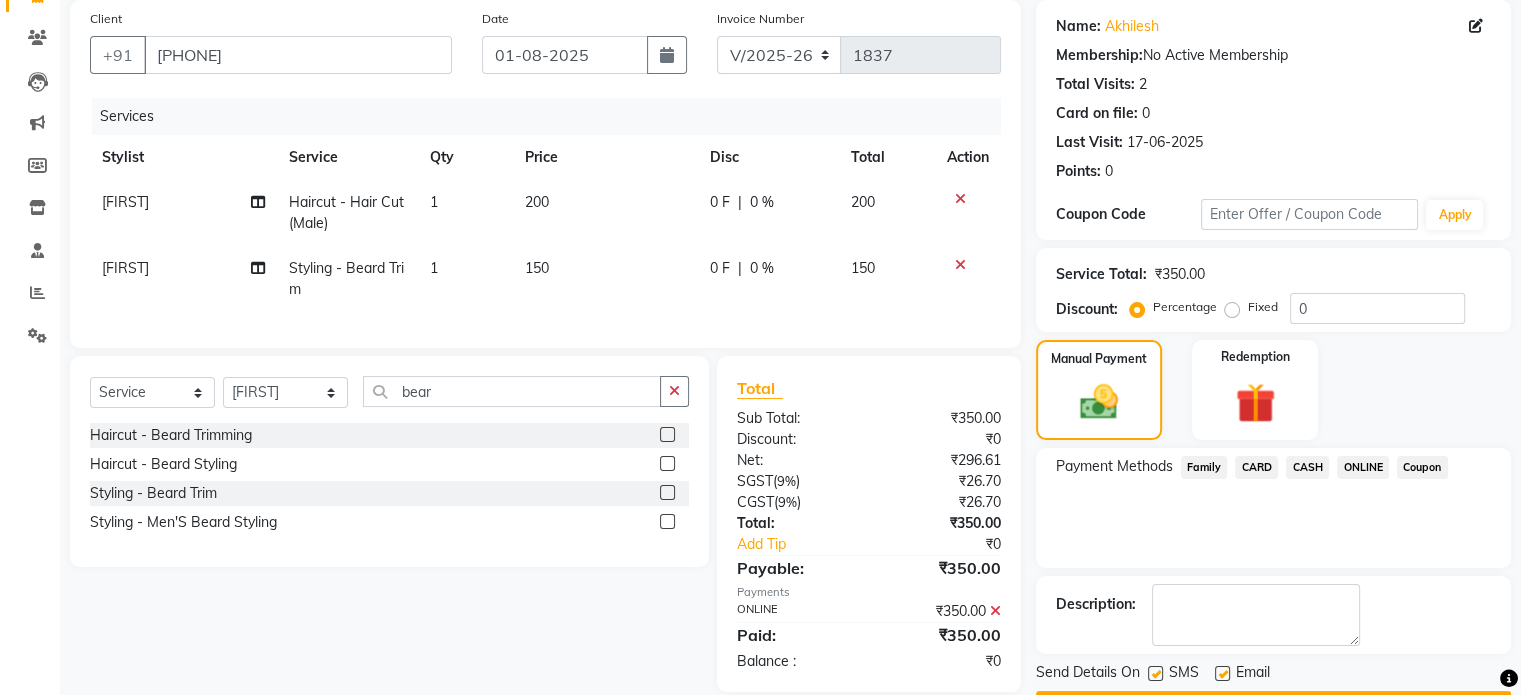scroll, scrollTop: 205, scrollLeft: 0, axis: vertical 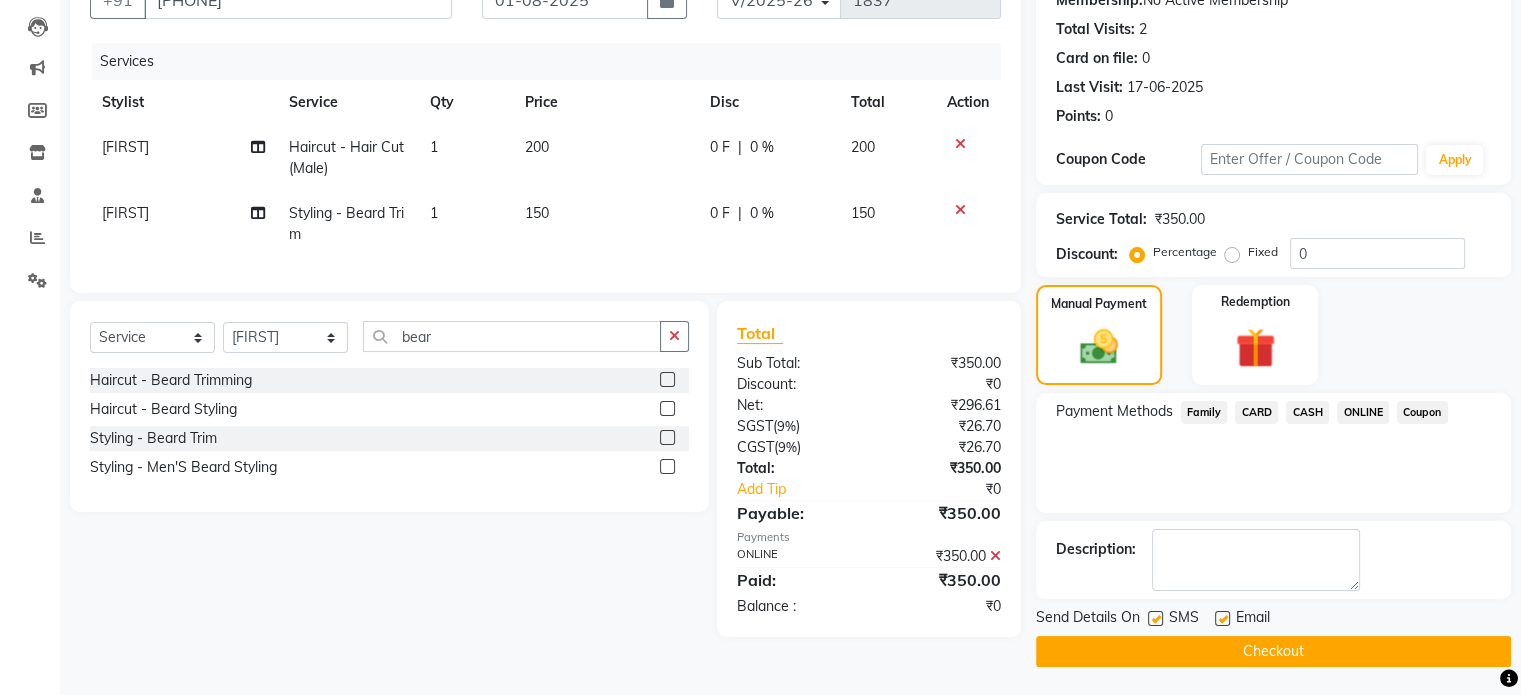 click on "Checkout" 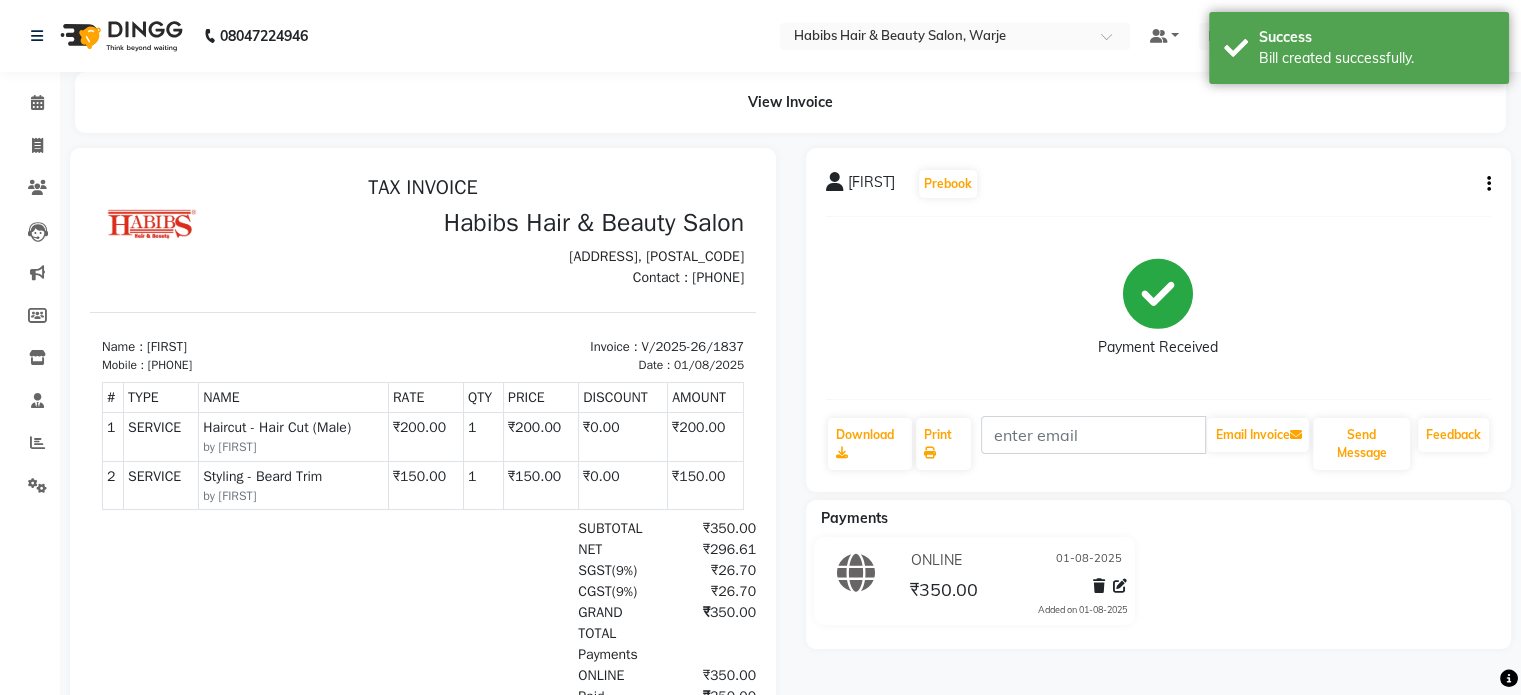 scroll, scrollTop: 0, scrollLeft: 0, axis: both 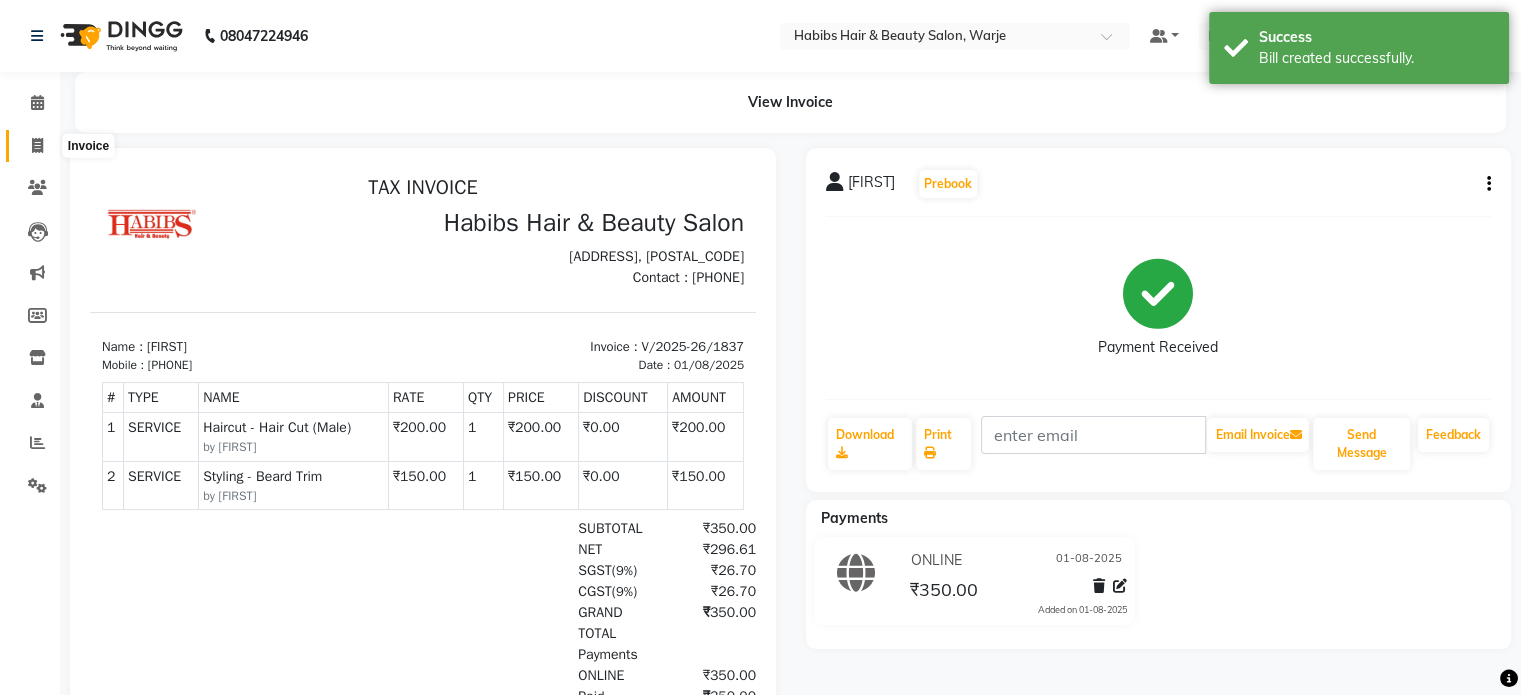 click 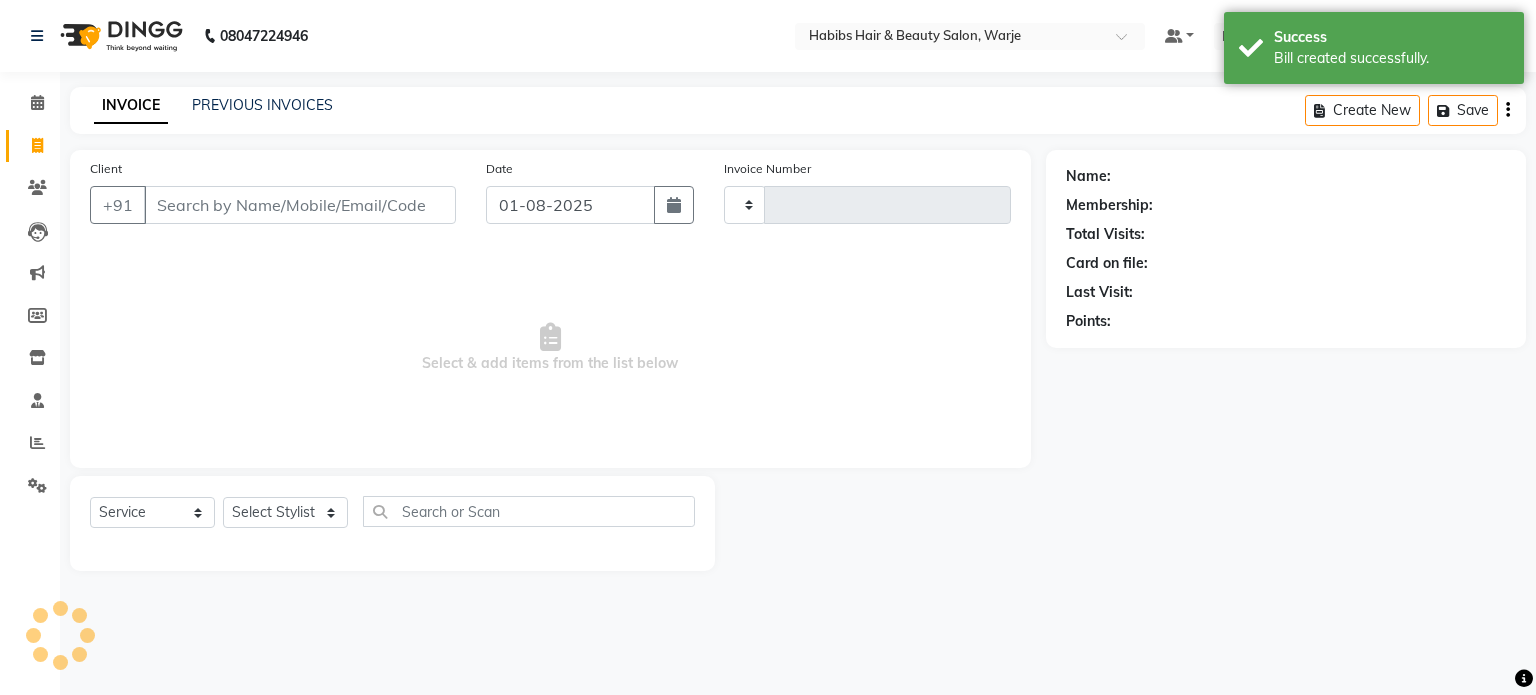 click on "Client" at bounding box center (300, 205) 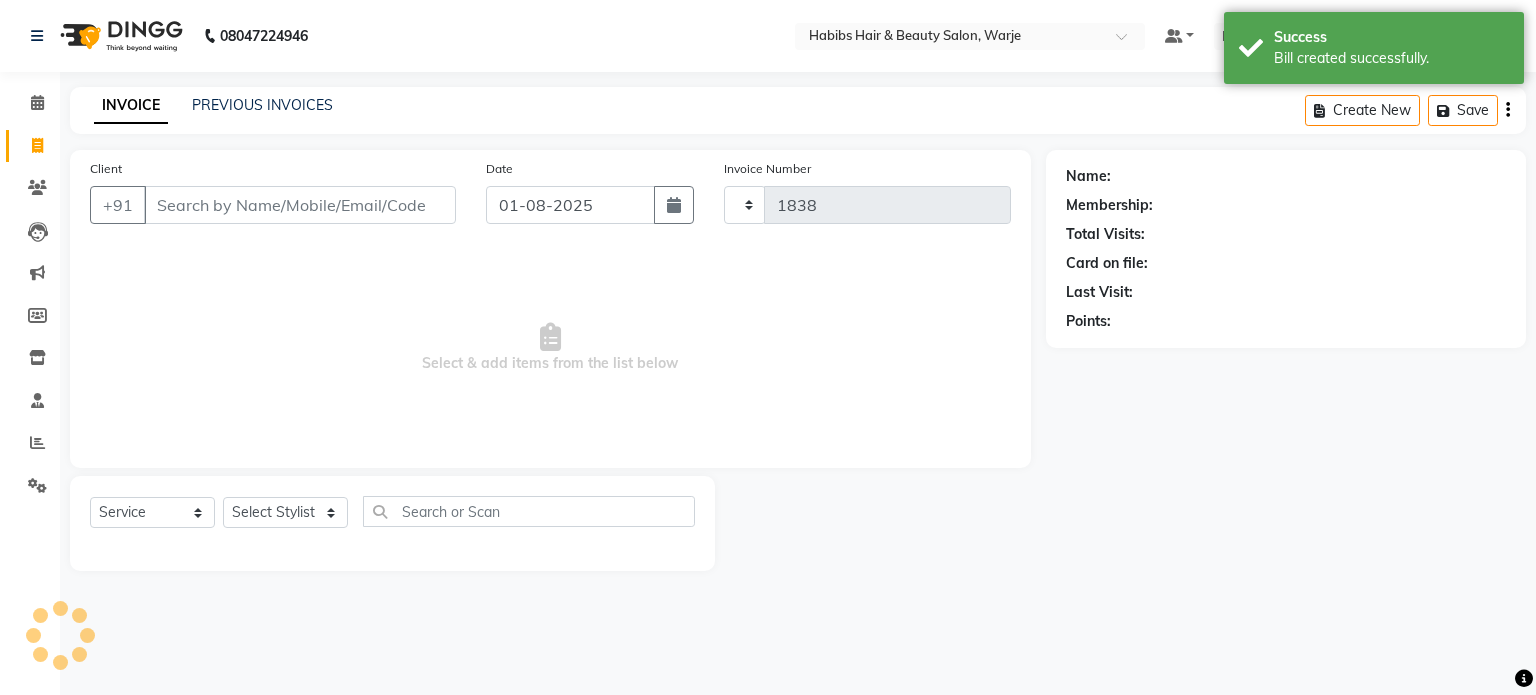 select on "3753" 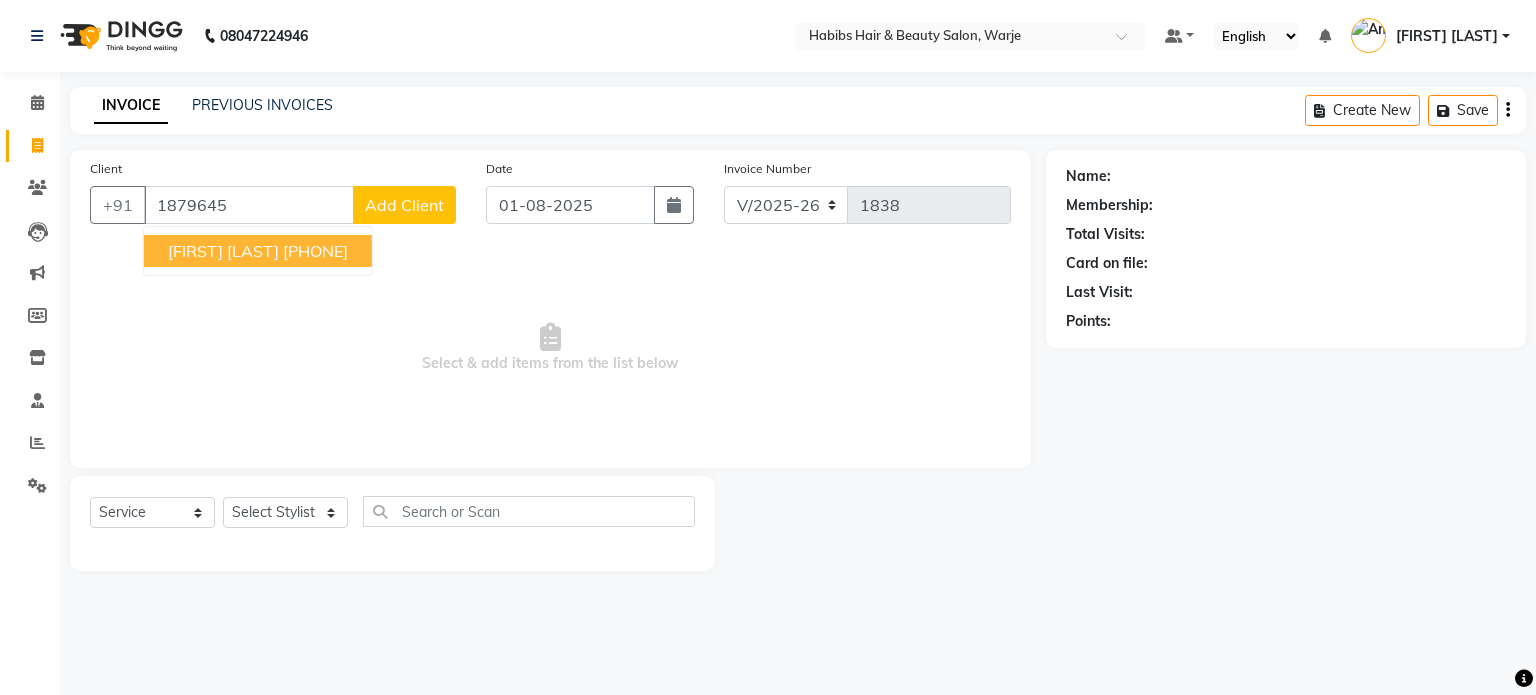 click on "[FIRST] [LAST]" at bounding box center [223, 251] 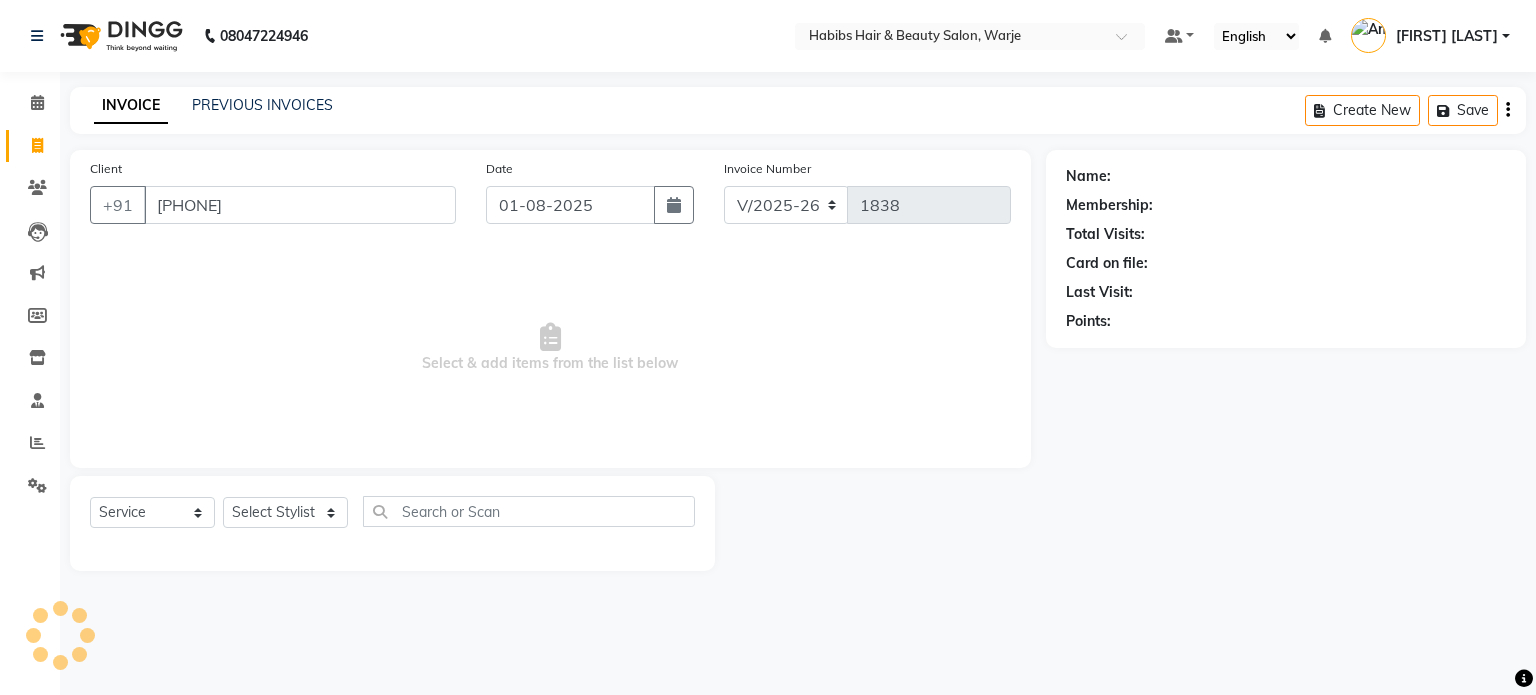 type on "[PHONE]" 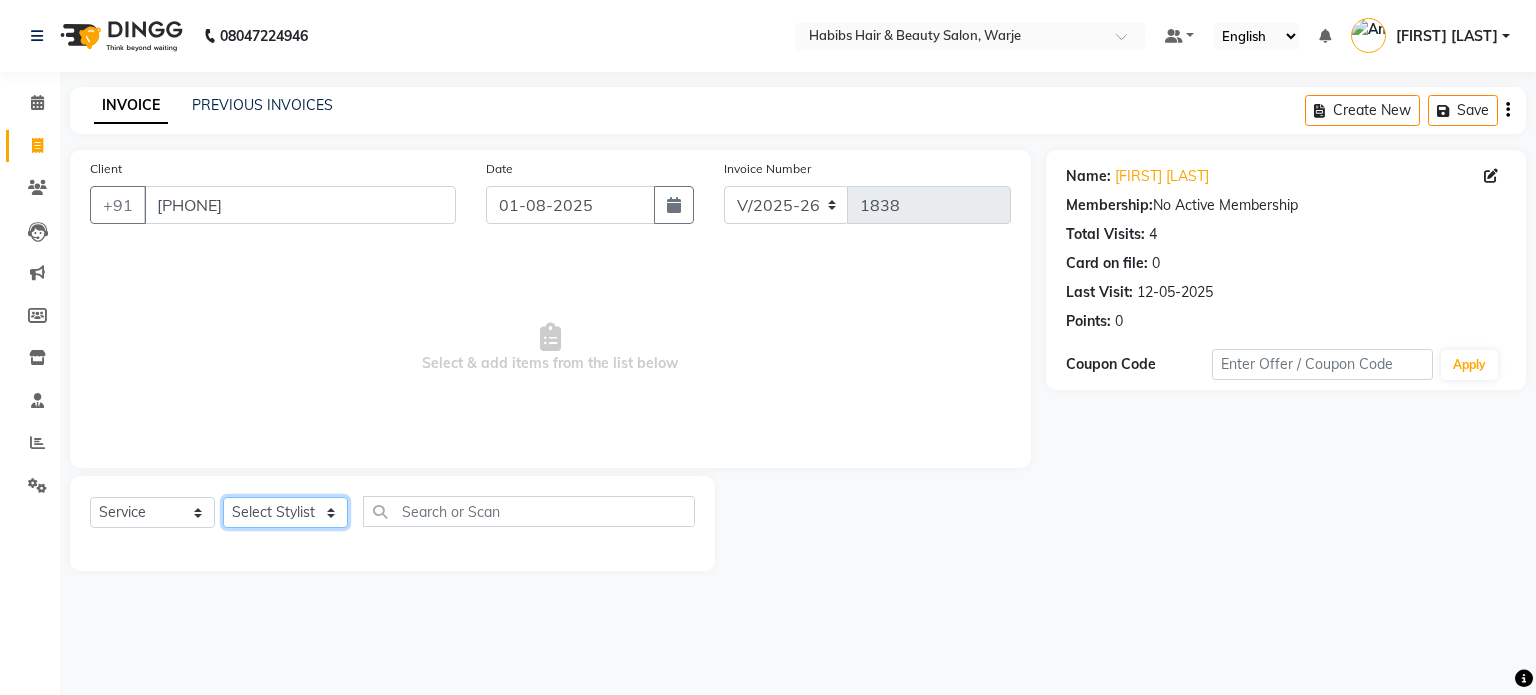 click on "Select Stylist [FIRST] [FIRST] [FIRST] [FIRST] [FIRST] [FIRST] [FIRST] [FIRST] [FIRST] [FIRST] [FIRST] [FIRST]" 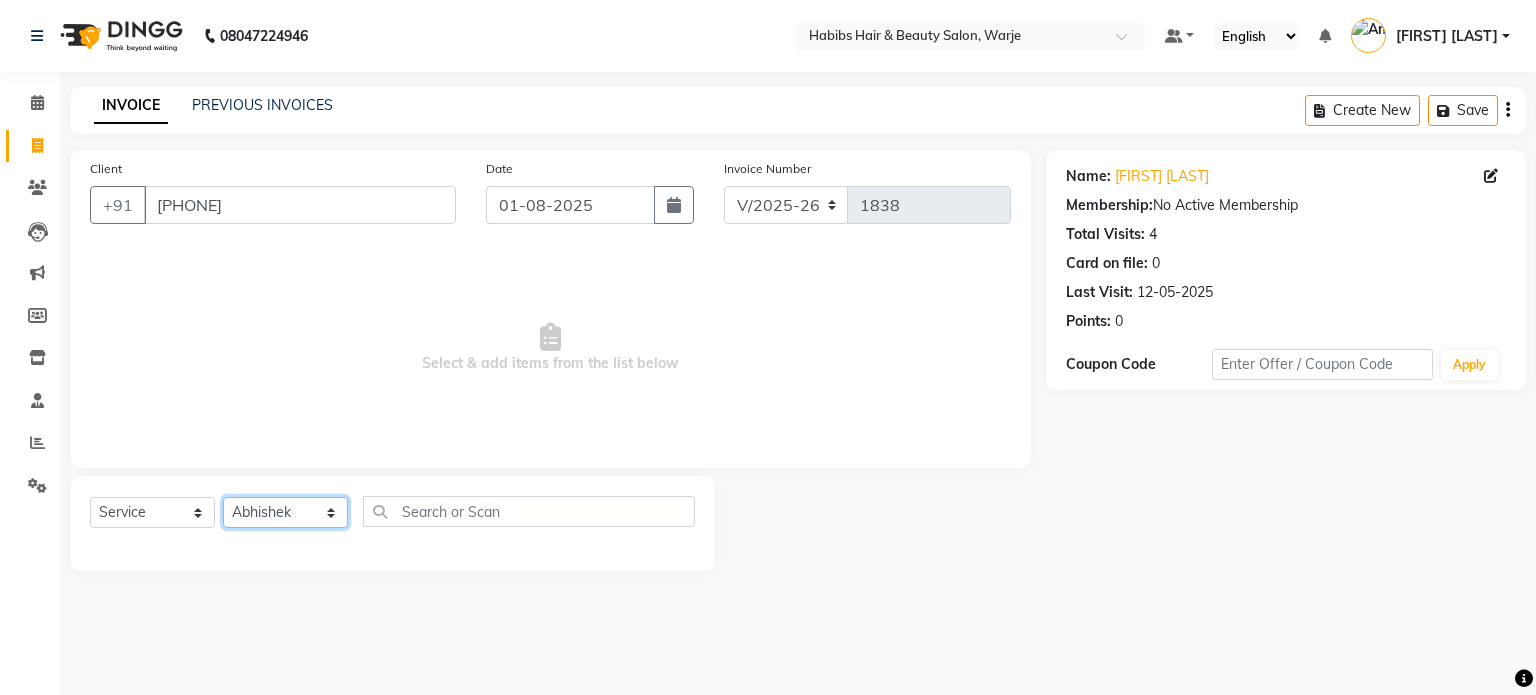 click on "Select Stylist [FIRST] [FIRST] [FIRST] [FIRST] [FIRST] [FIRST] [FIRST] [FIRST] [FIRST] [FIRST] [FIRST] [FIRST]" 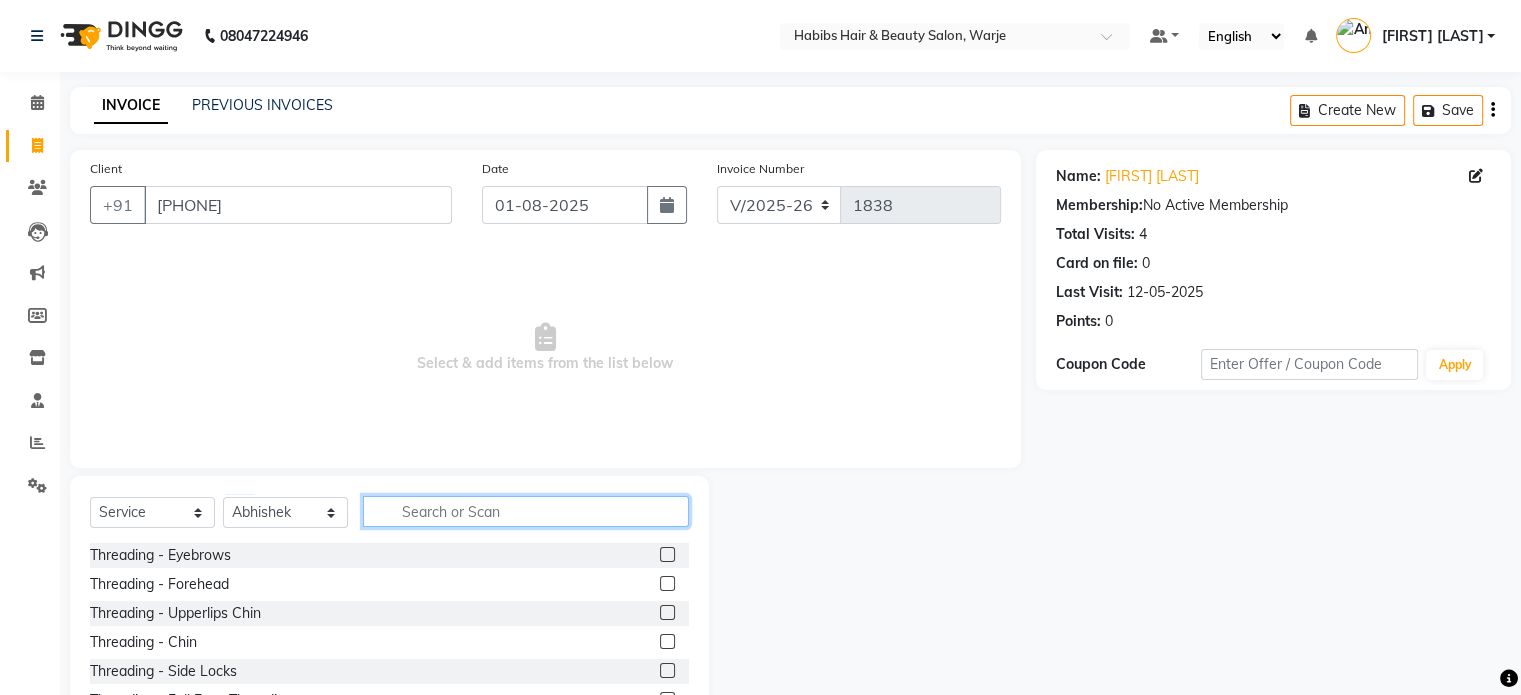 click 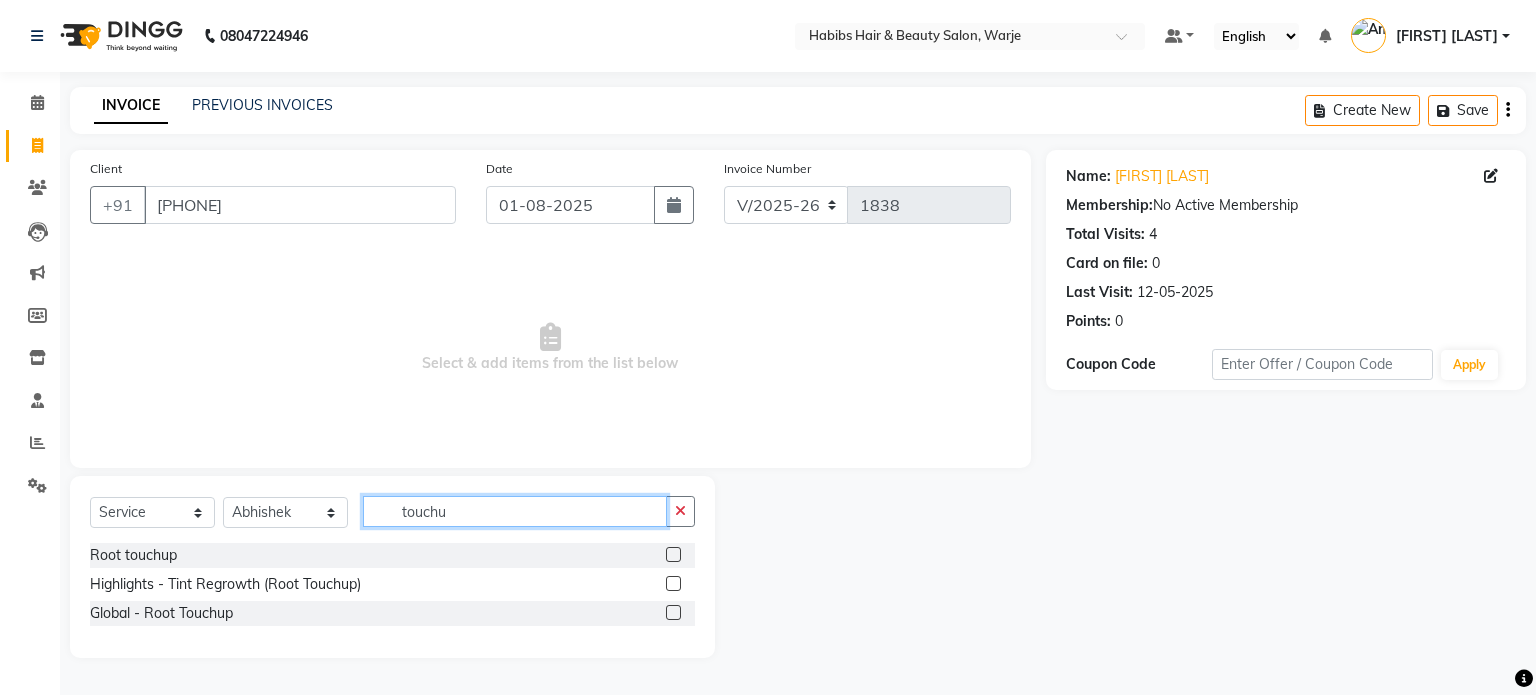 type on "touchu" 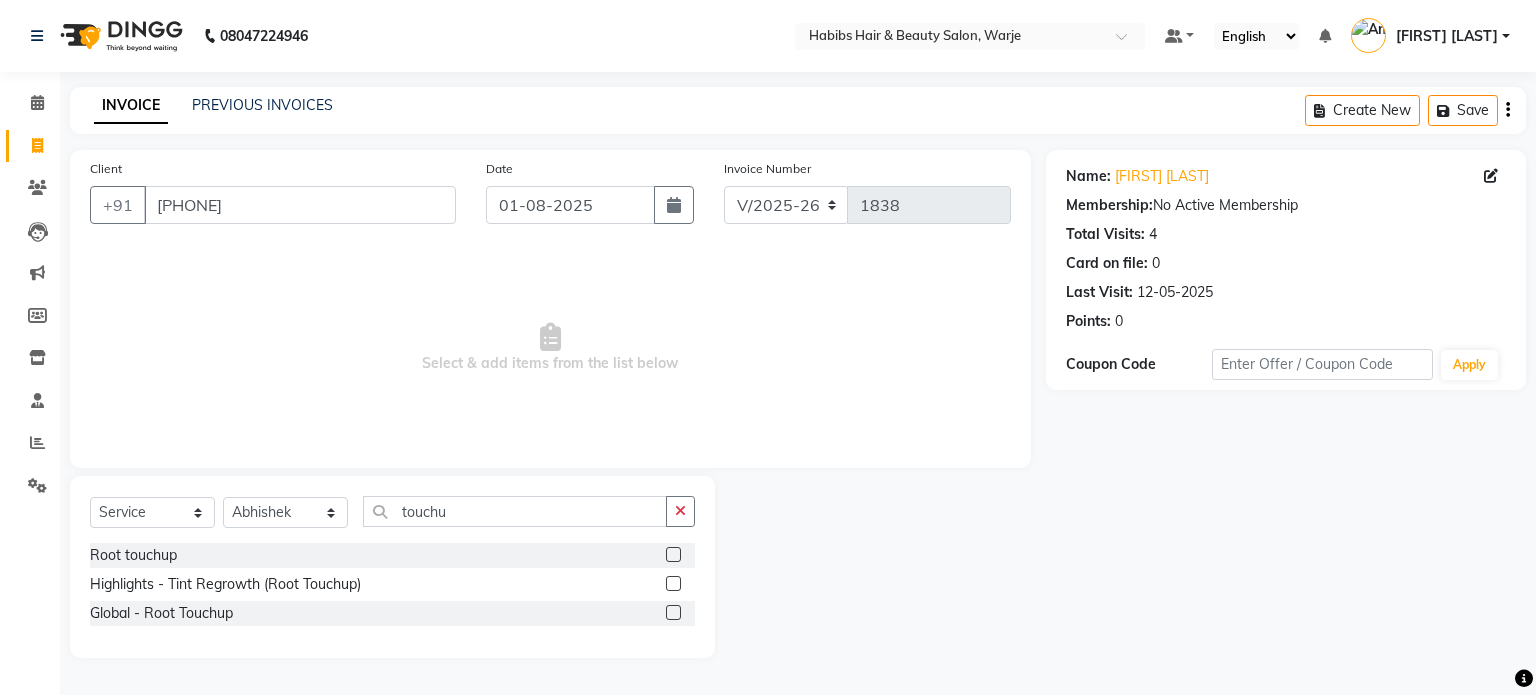 click 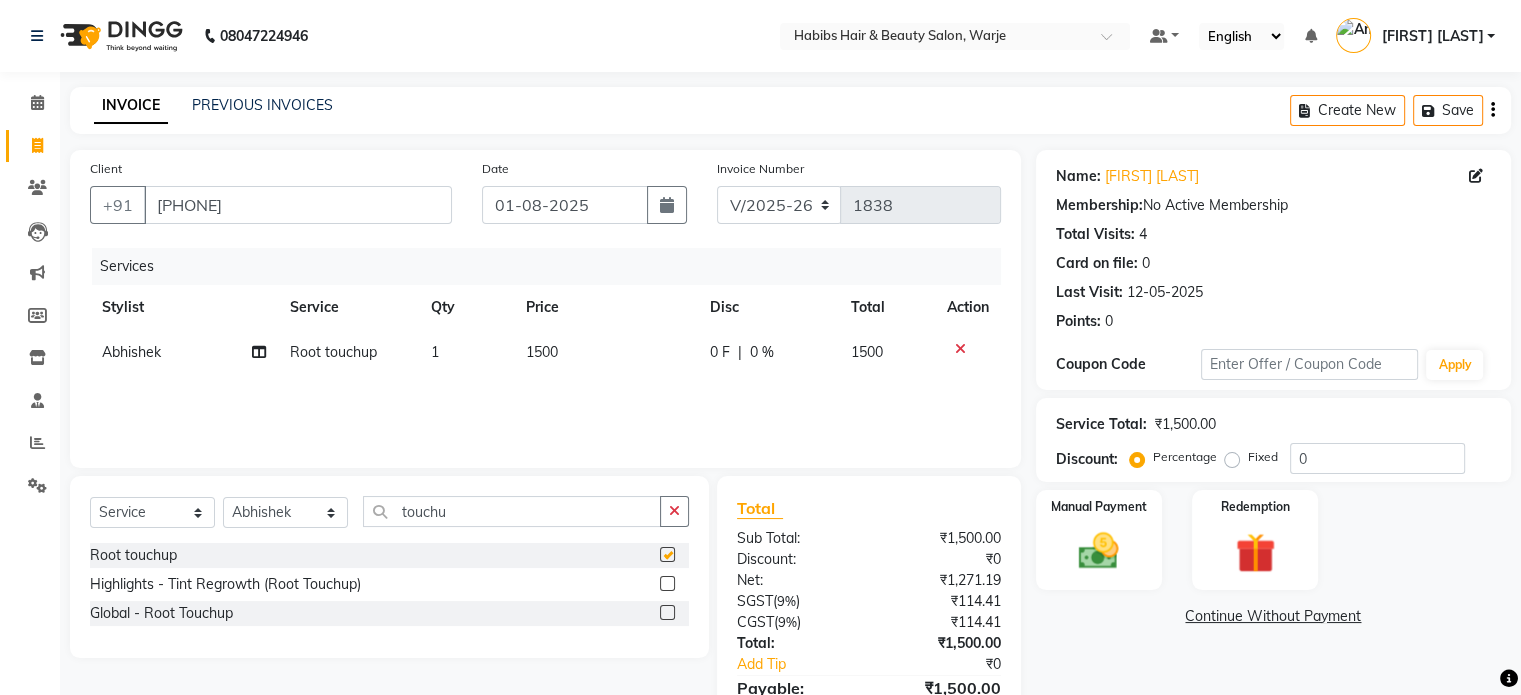 checkbox on "false" 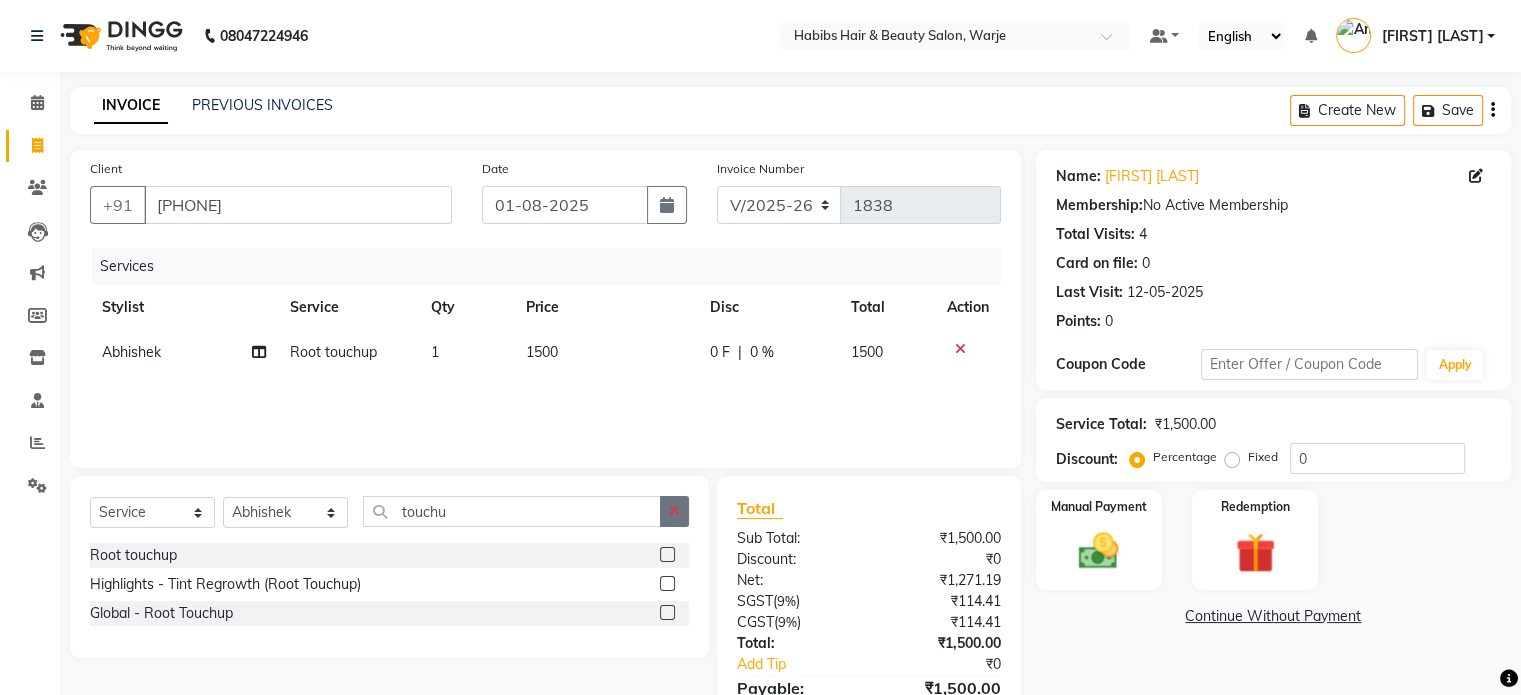 click 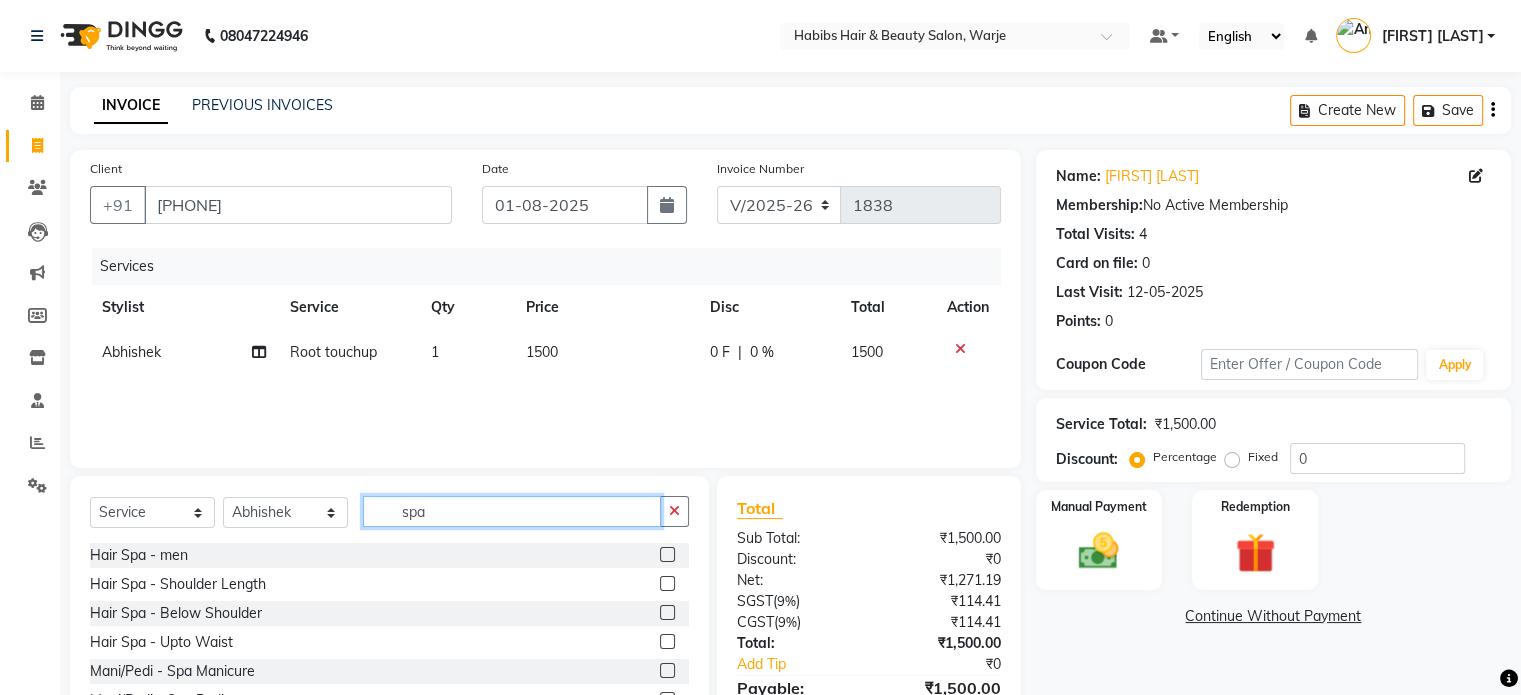 type on "spa" 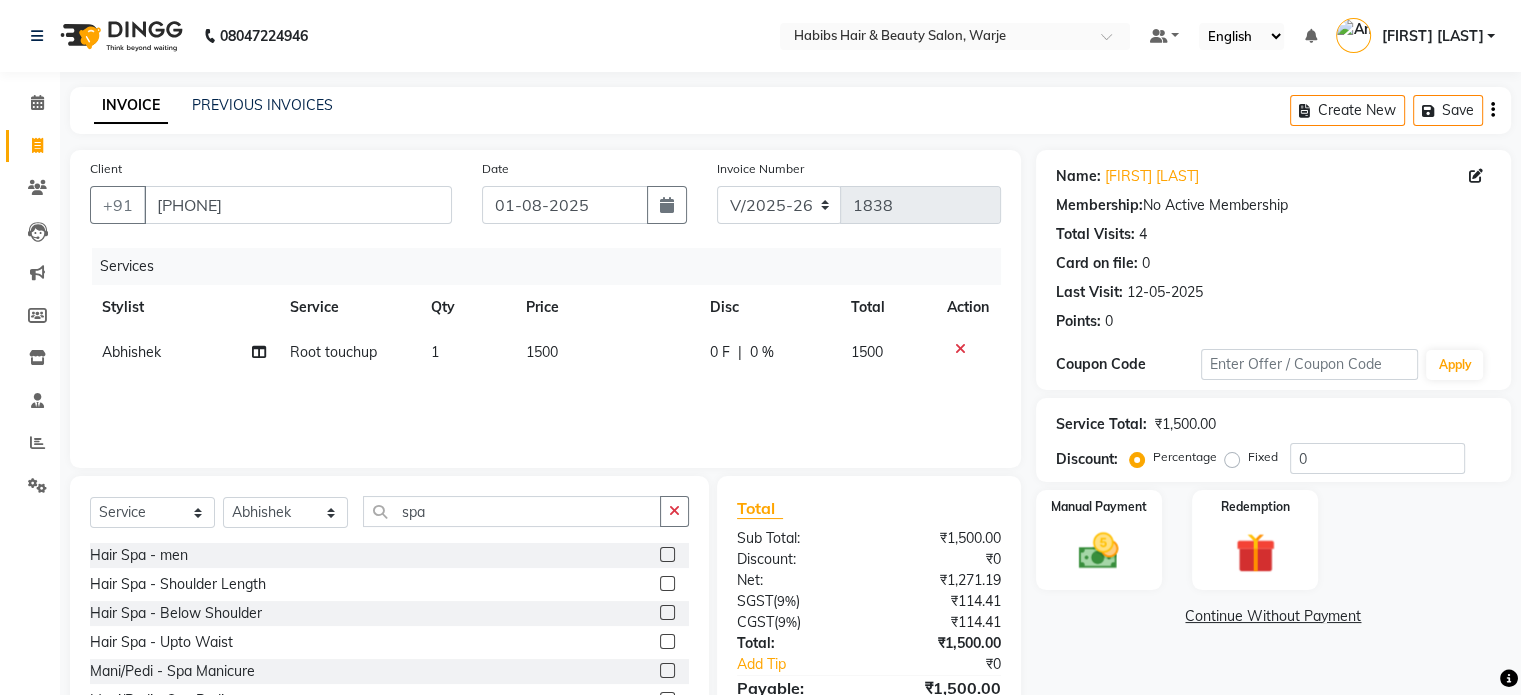 click 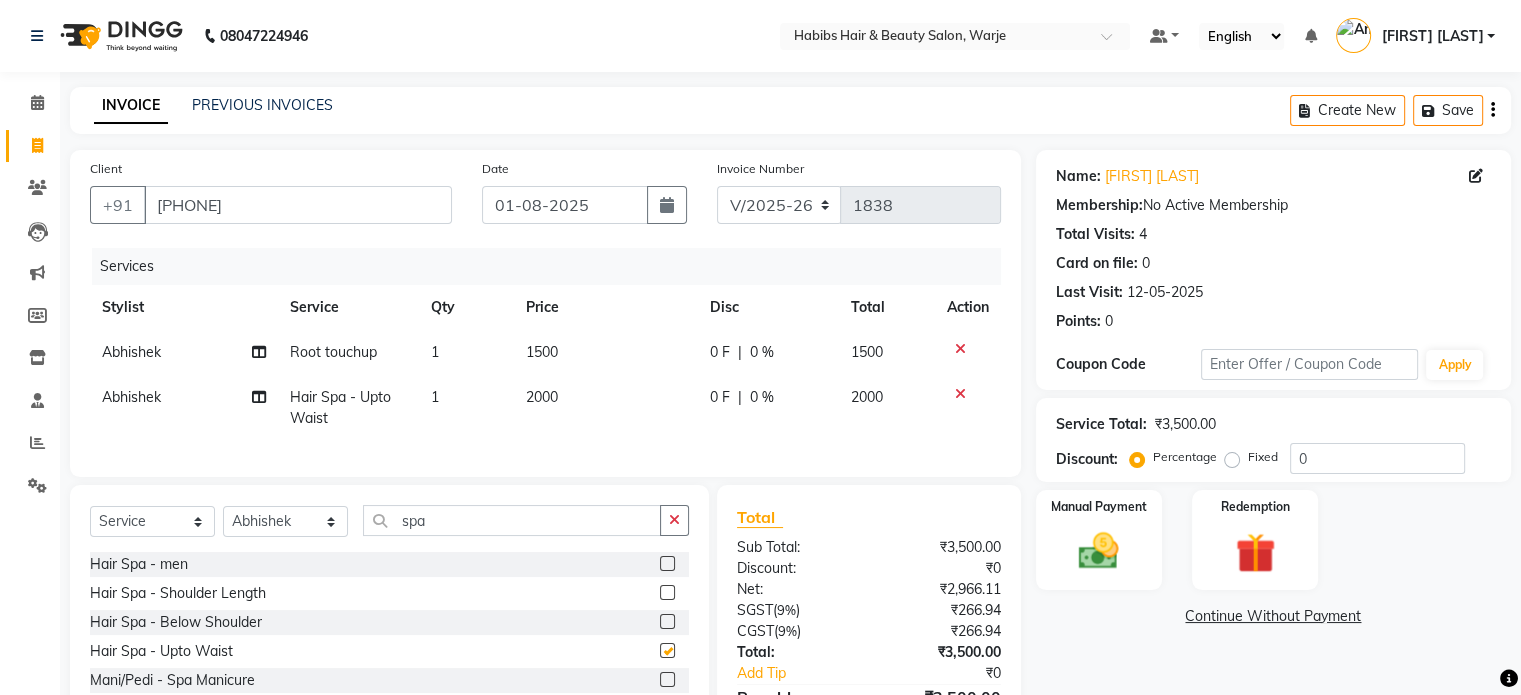 checkbox on "false" 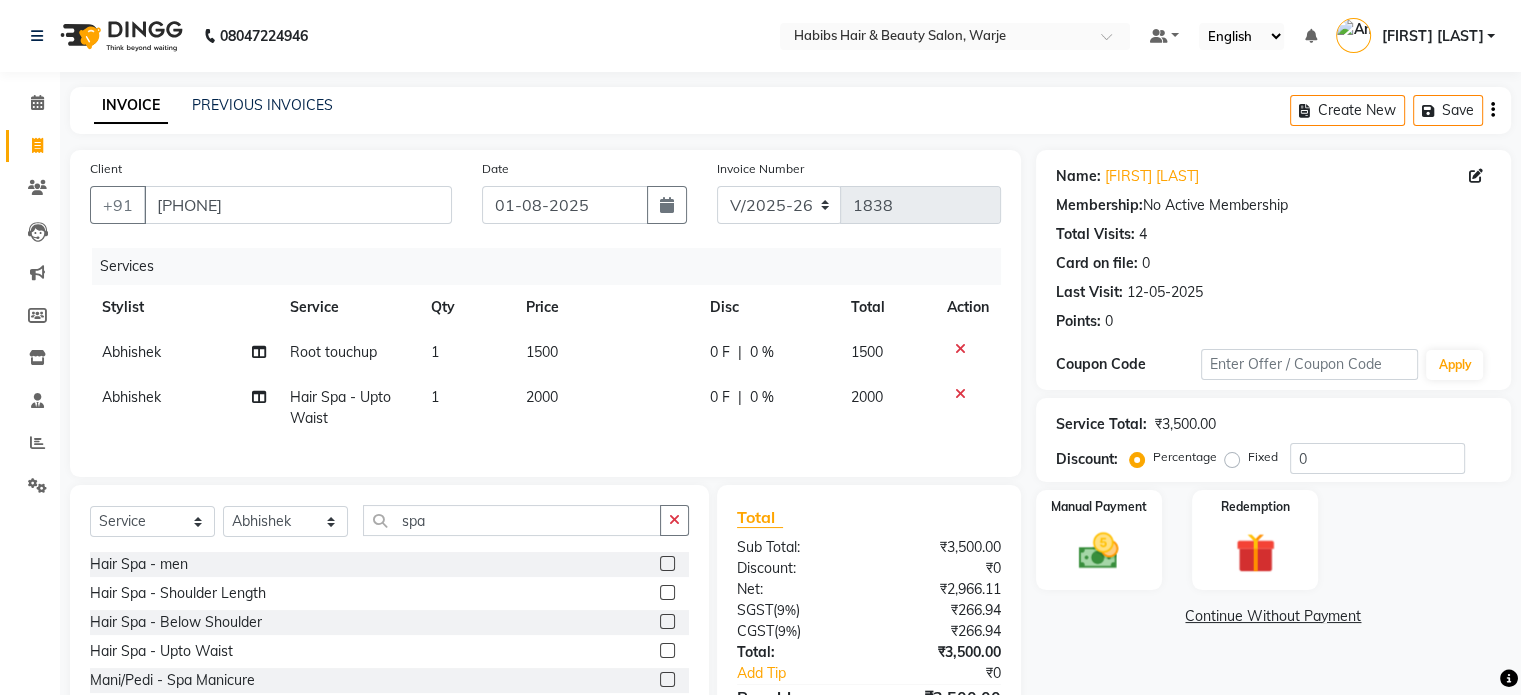 click on "2000" 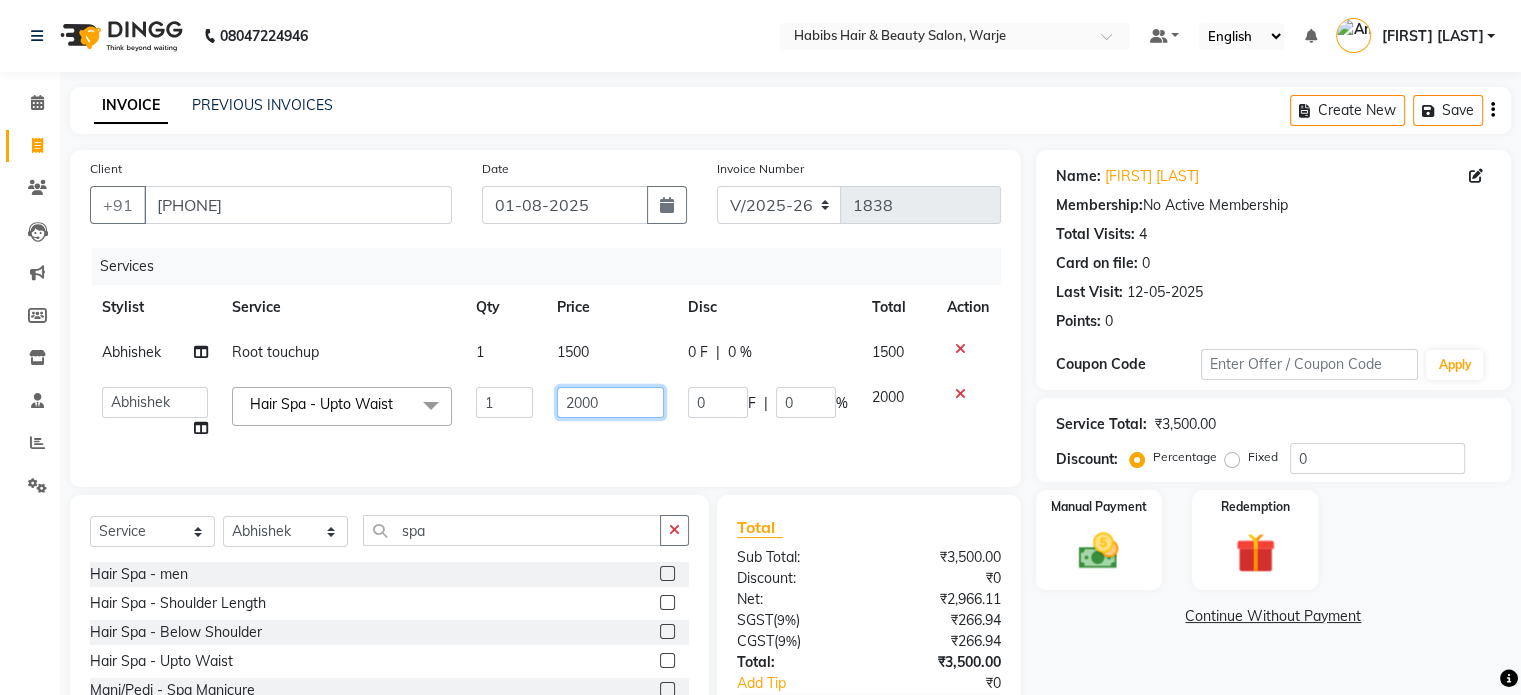 click on "2000" 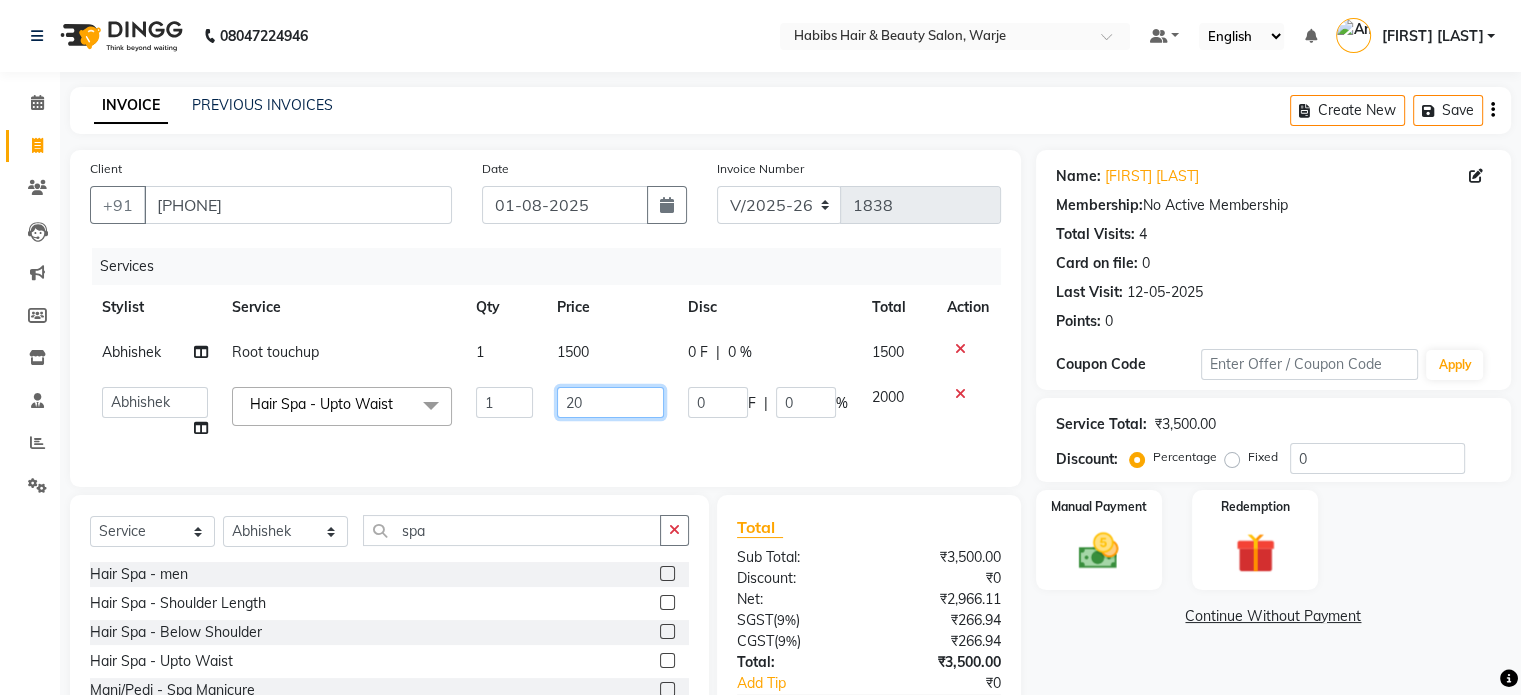 type on "2" 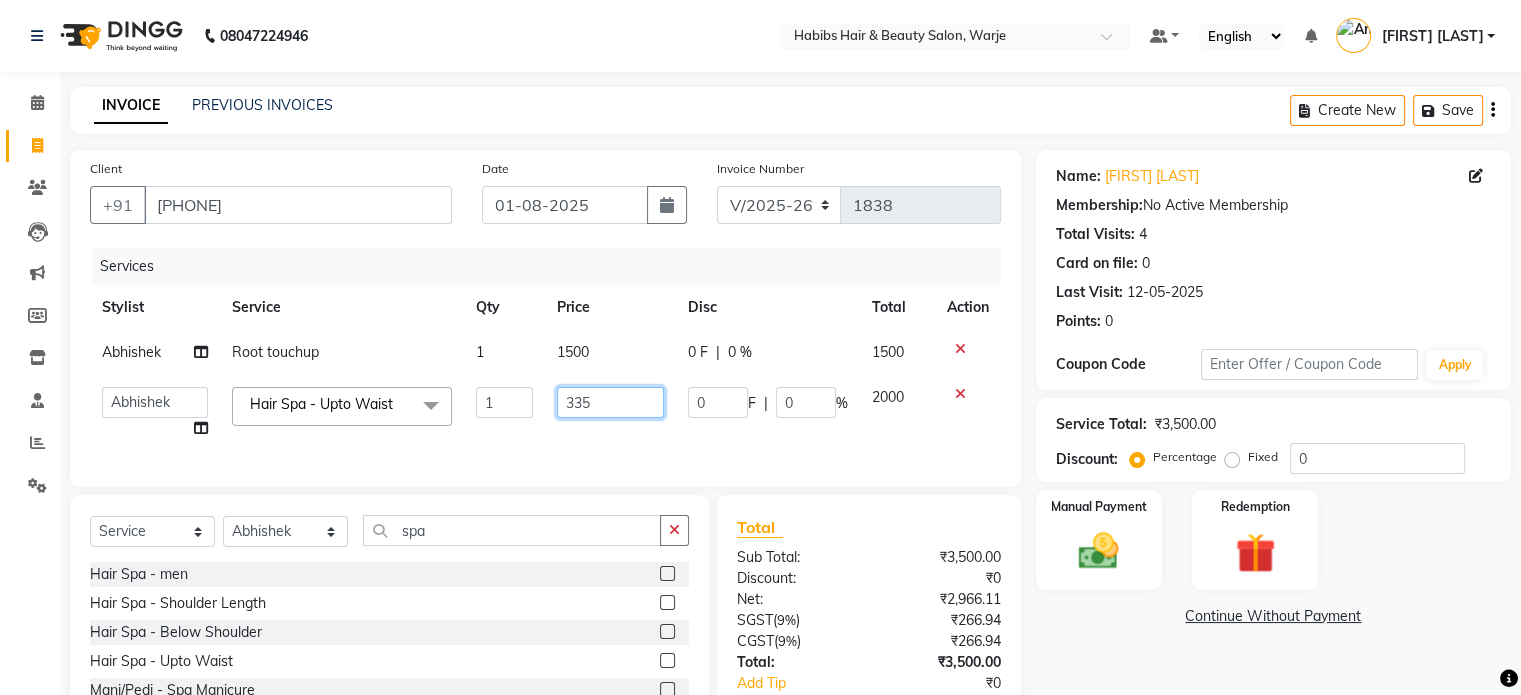 type on "3350" 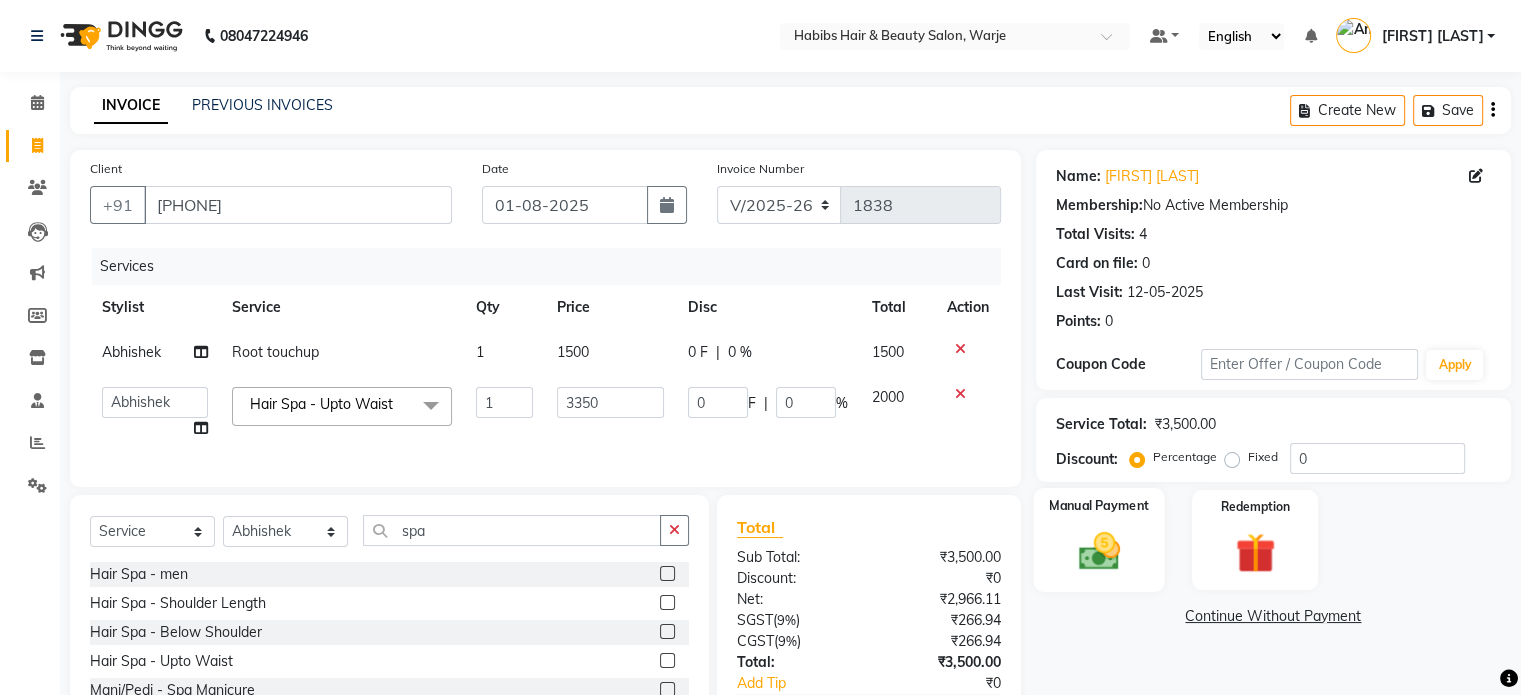 click on "Manual Payment" 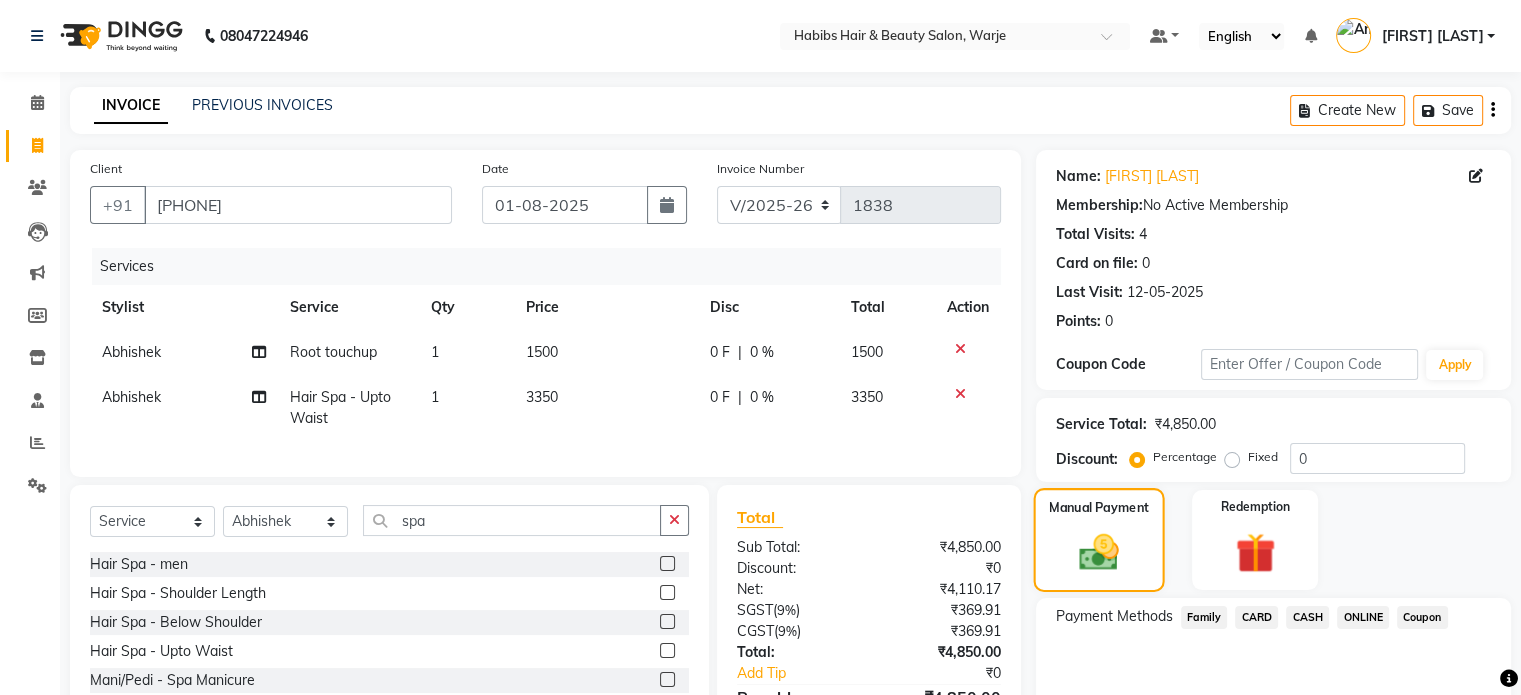 scroll, scrollTop: 129, scrollLeft: 0, axis: vertical 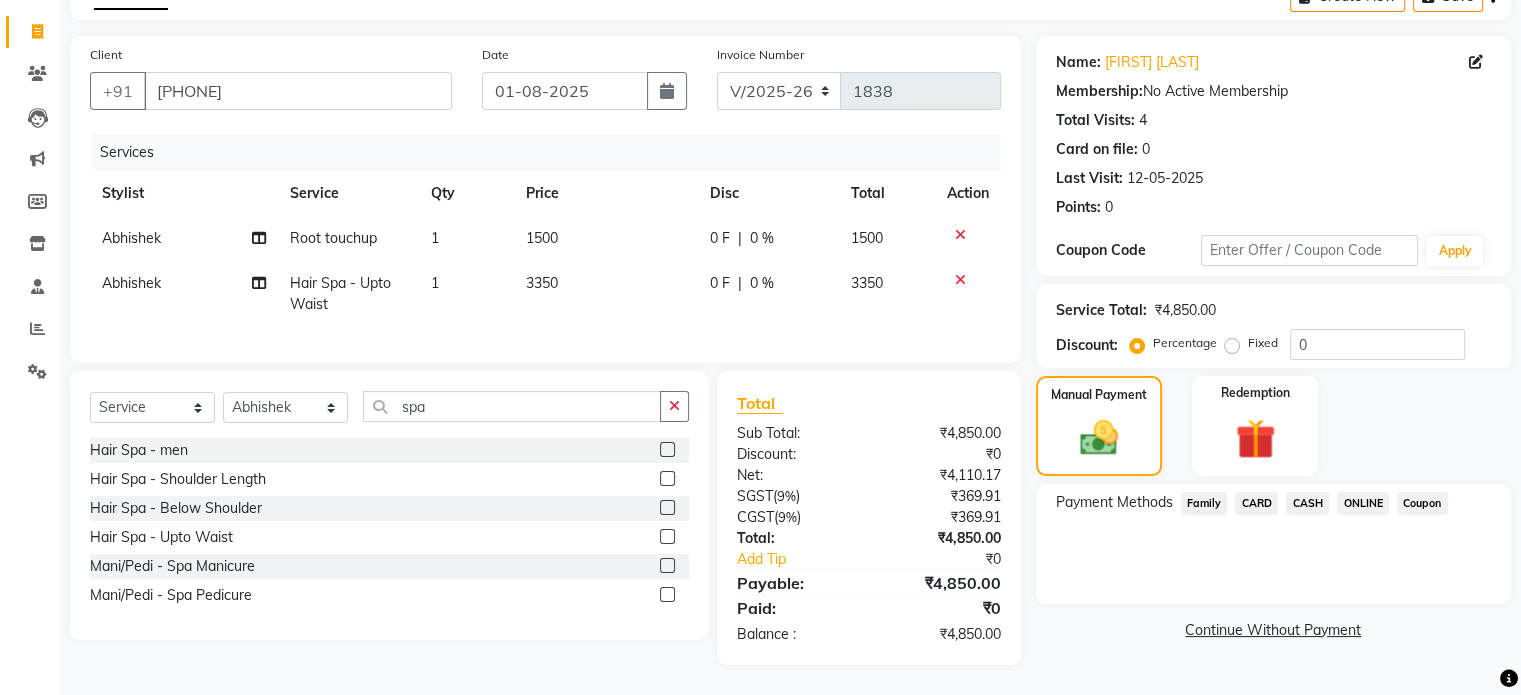 click on "ONLINE" 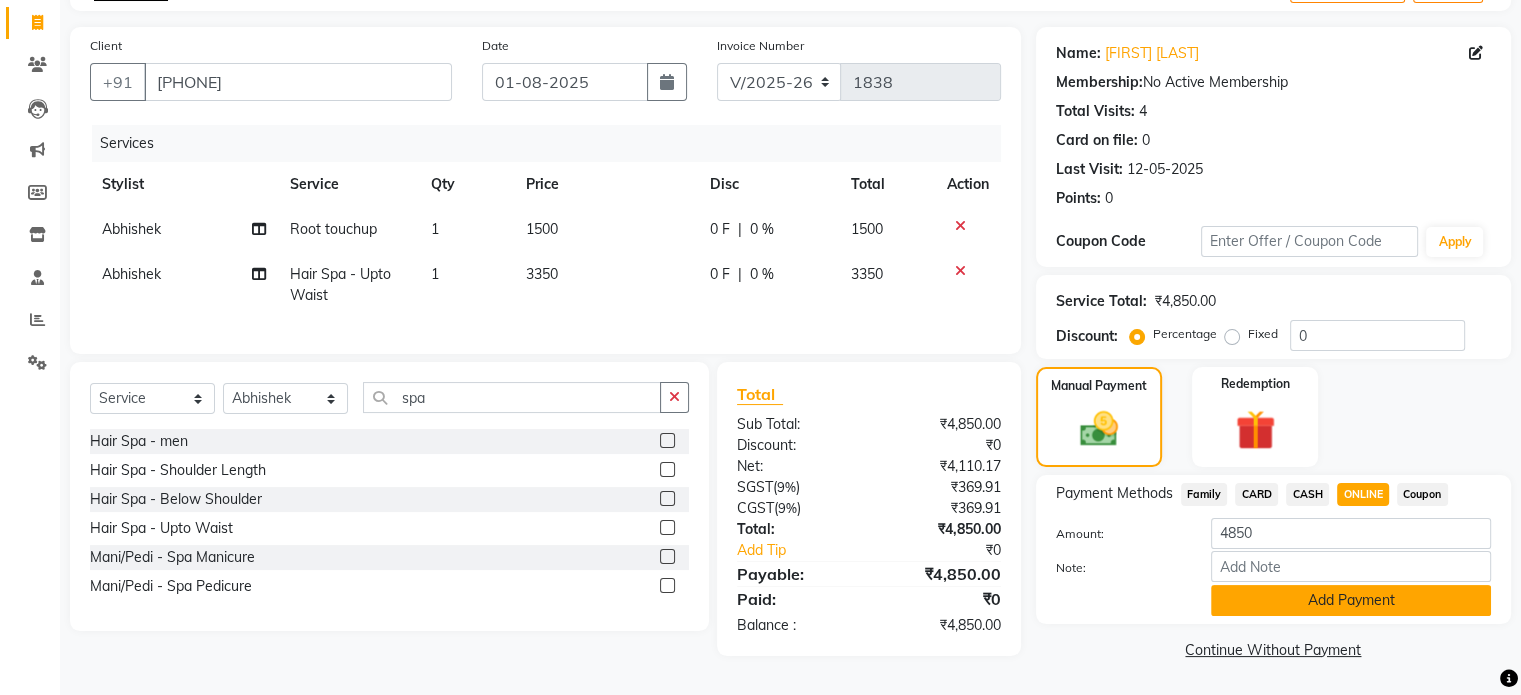 click on "Add Payment" 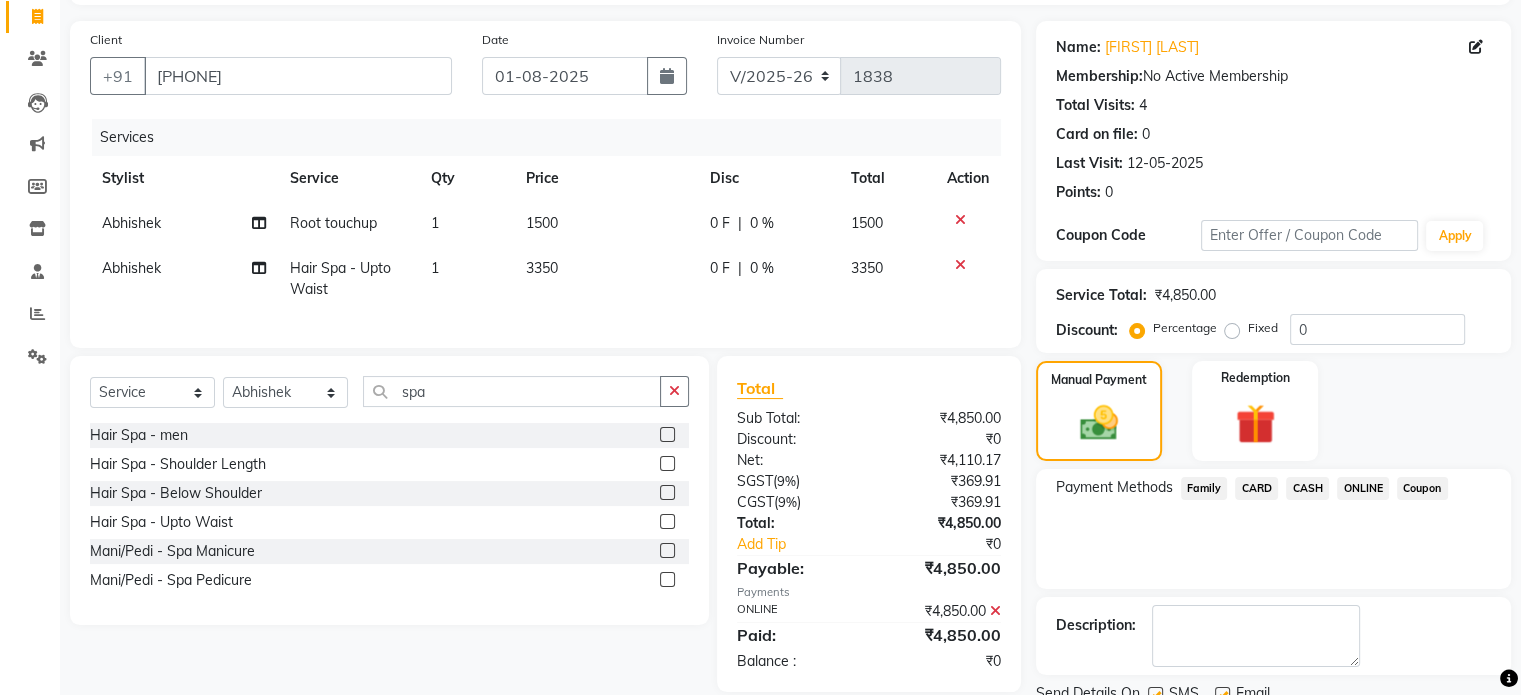 scroll, scrollTop: 205, scrollLeft: 0, axis: vertical 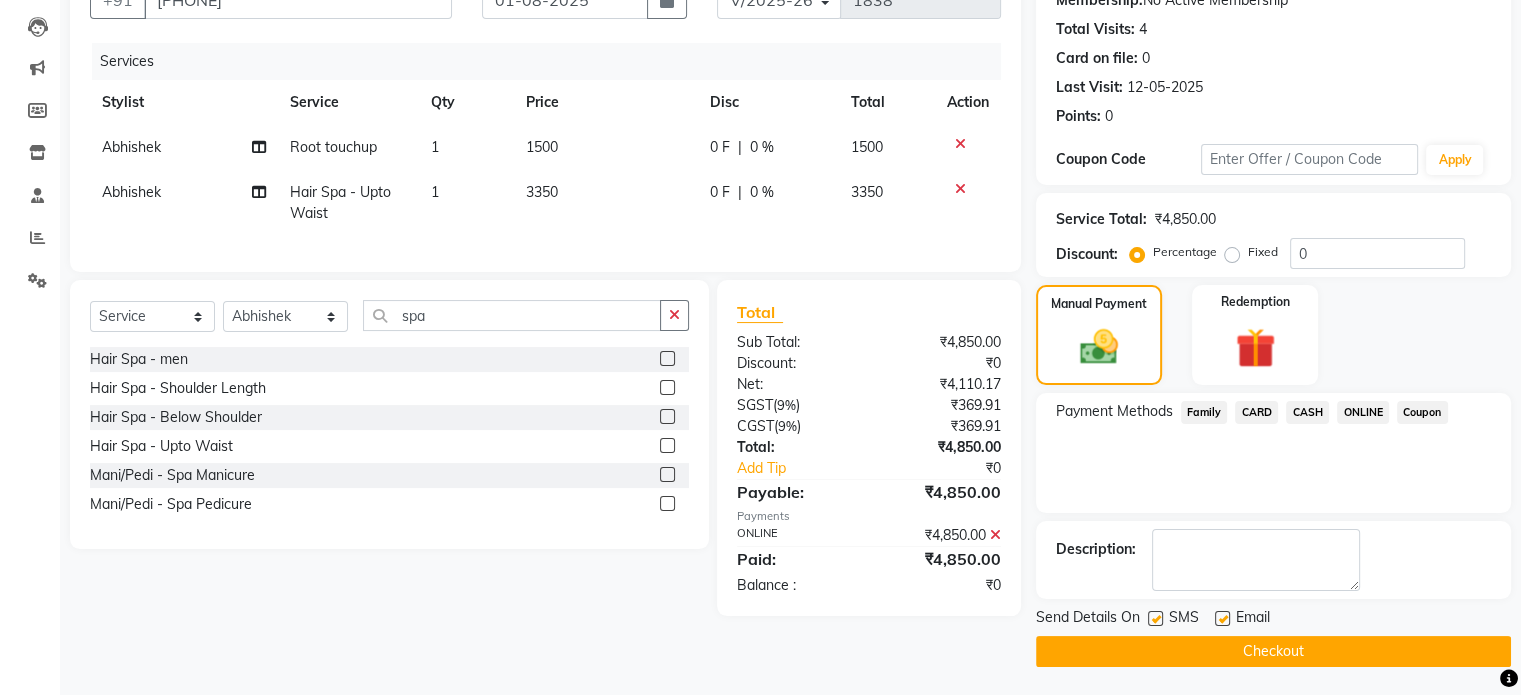 click on "Checkout" 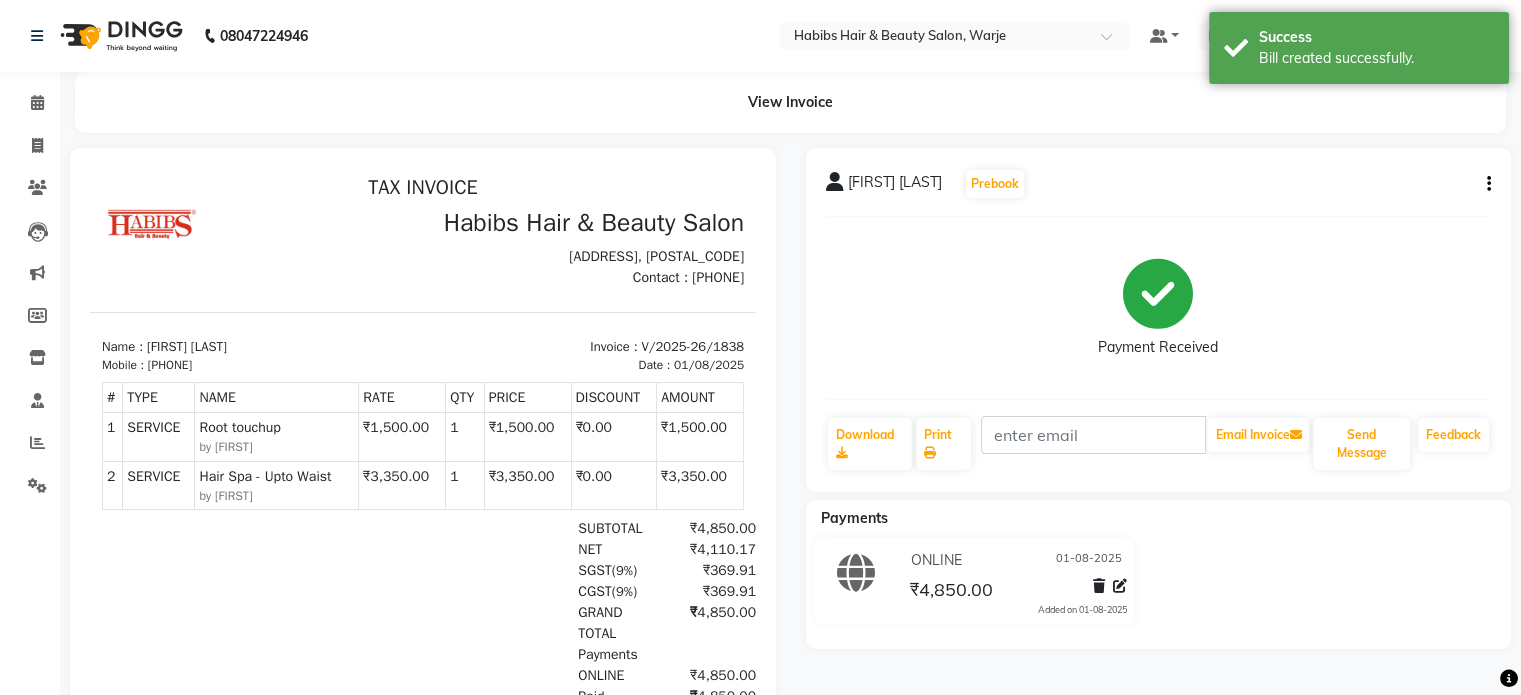 scroll, scrollTop: 0, scrollLeft: 0, axis: both 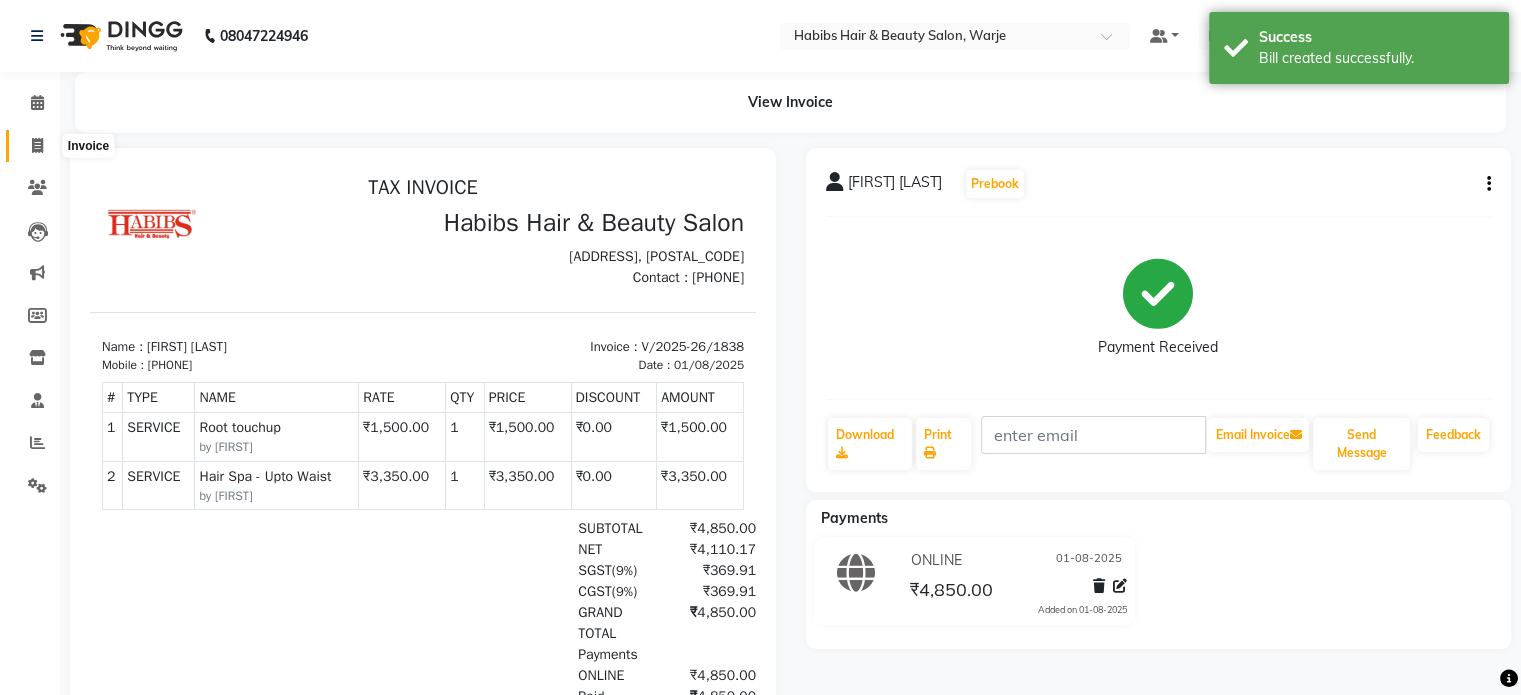 click 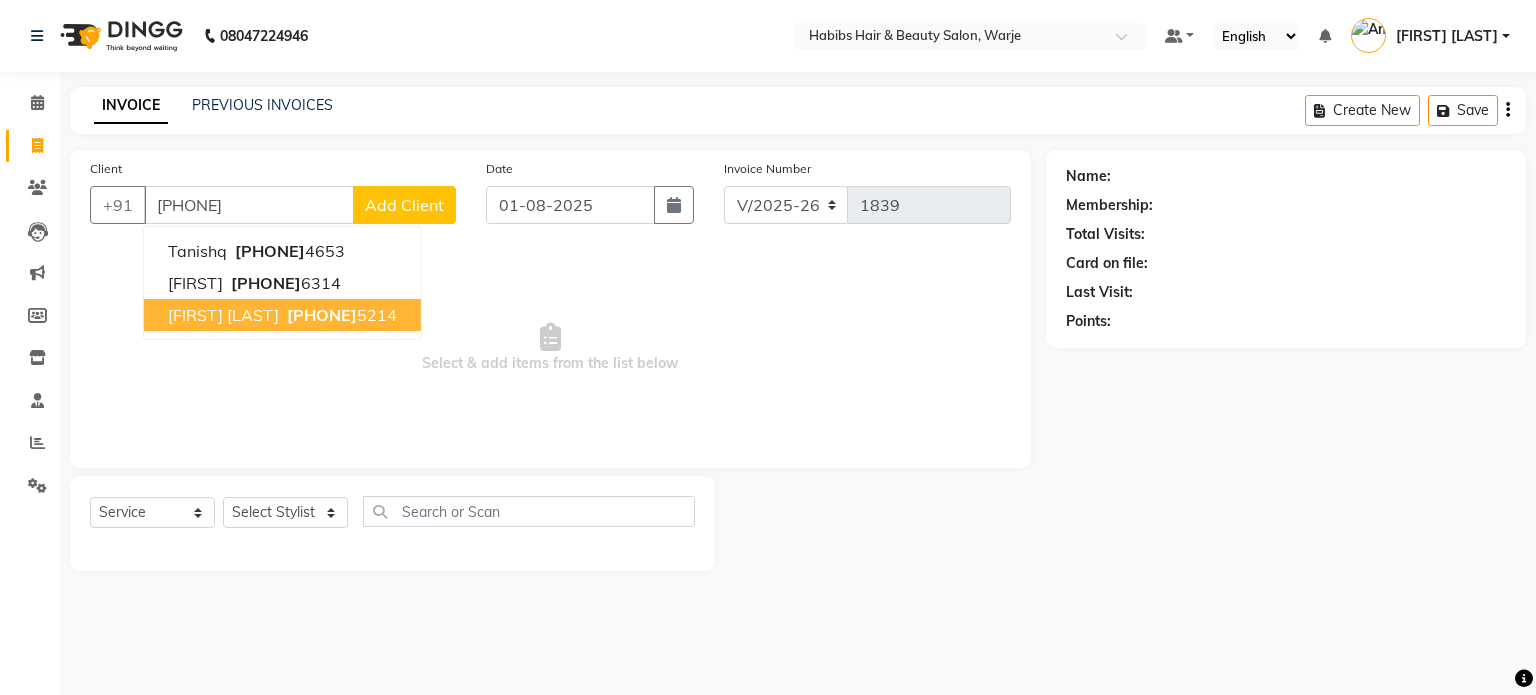 click on "[PHONE]" at bounding box center (340, 315) 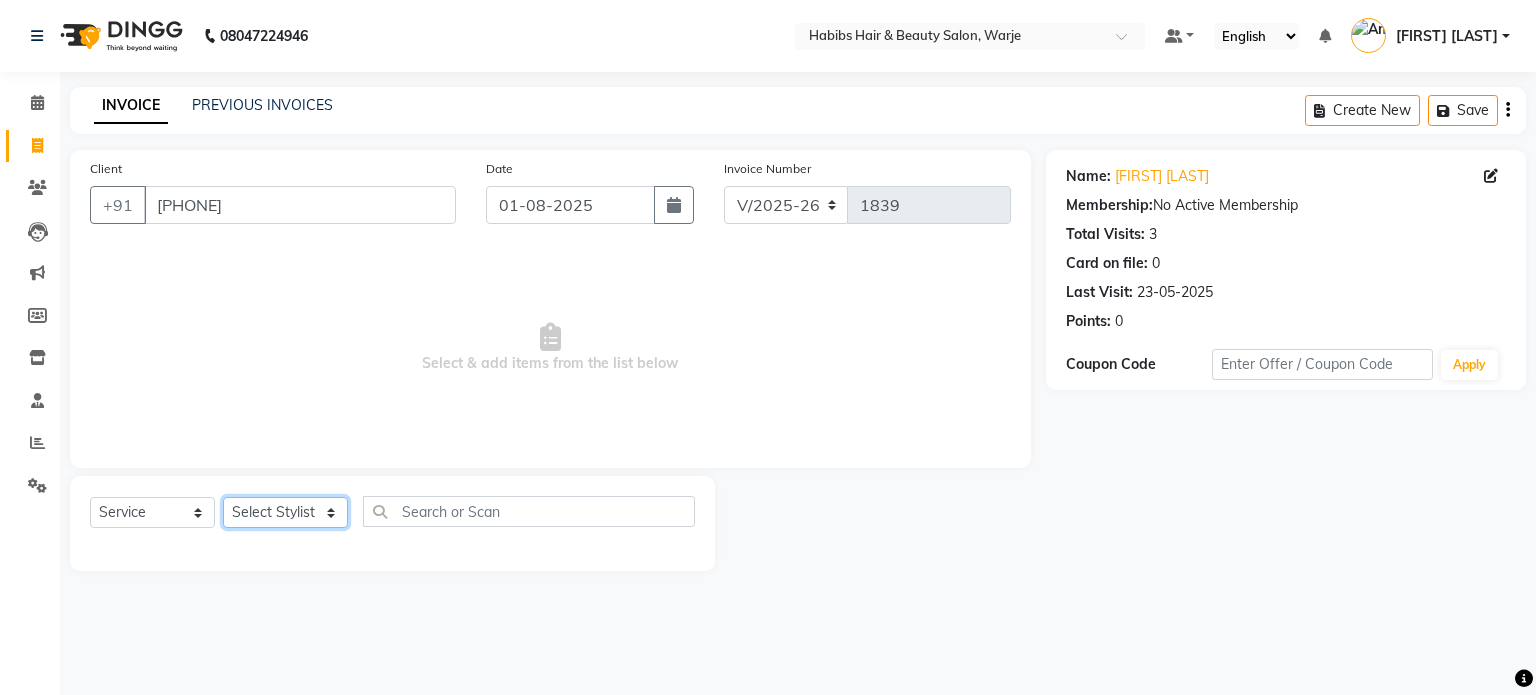 click on "Select Stylist [FIRST] [FIRST] [FIRST] [FIRST] [FIRST] [FIRST] [FIRST] [FIRST] [FIRST] [FIRST] [FIRST] [FIRST]" 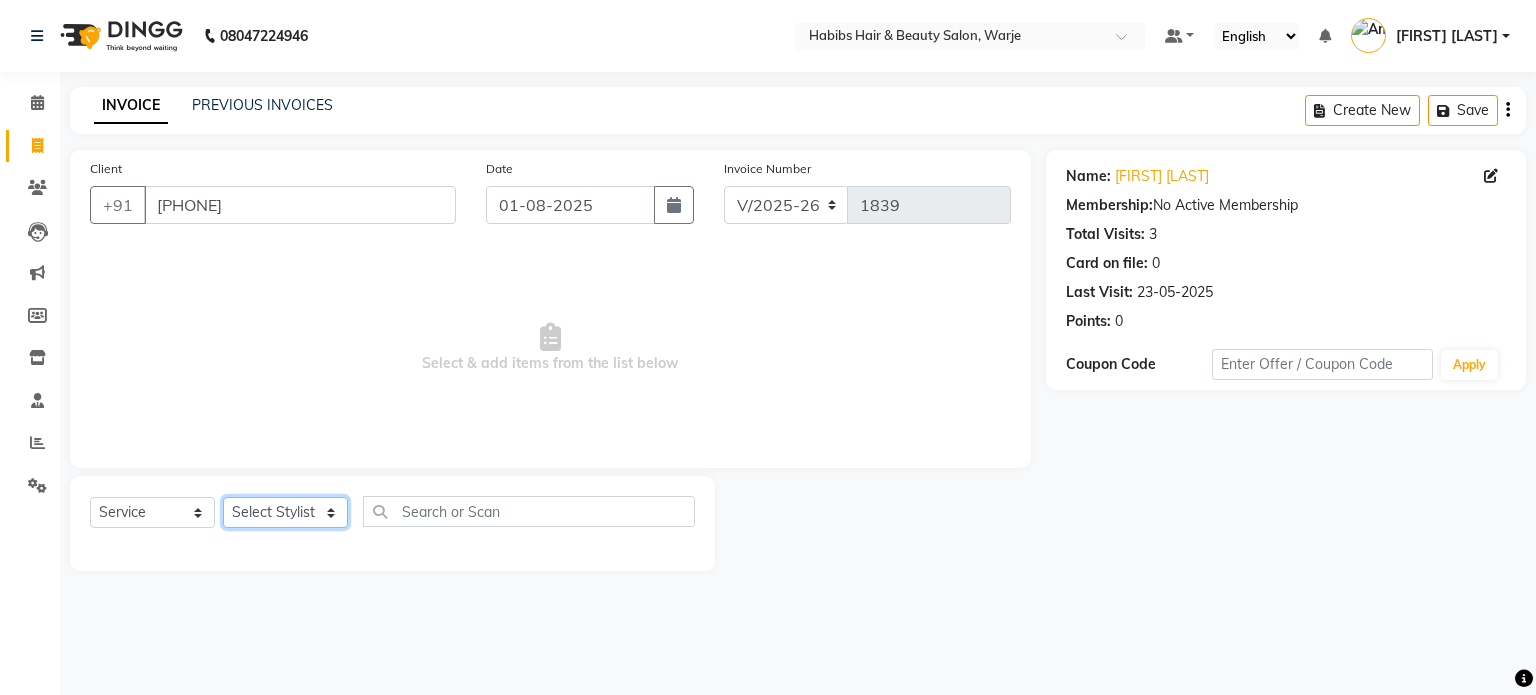 select on "48479" 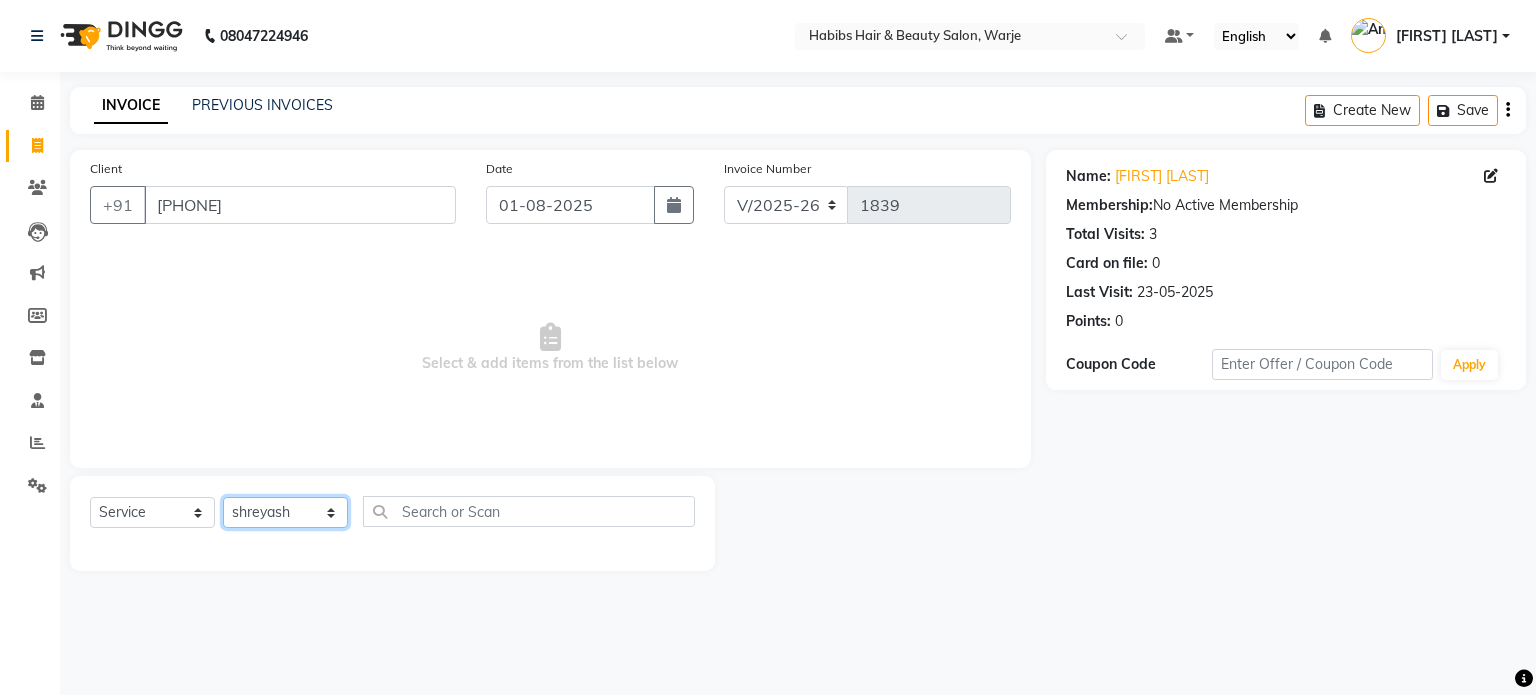 click on "Select Stylist [FIRST] [FIRST] [FIRST] [FIRST] [FIRST] [FIRST] [FIRST] [FIRST] [FIRST] [FIRST] [FIRST] [FIRST]" 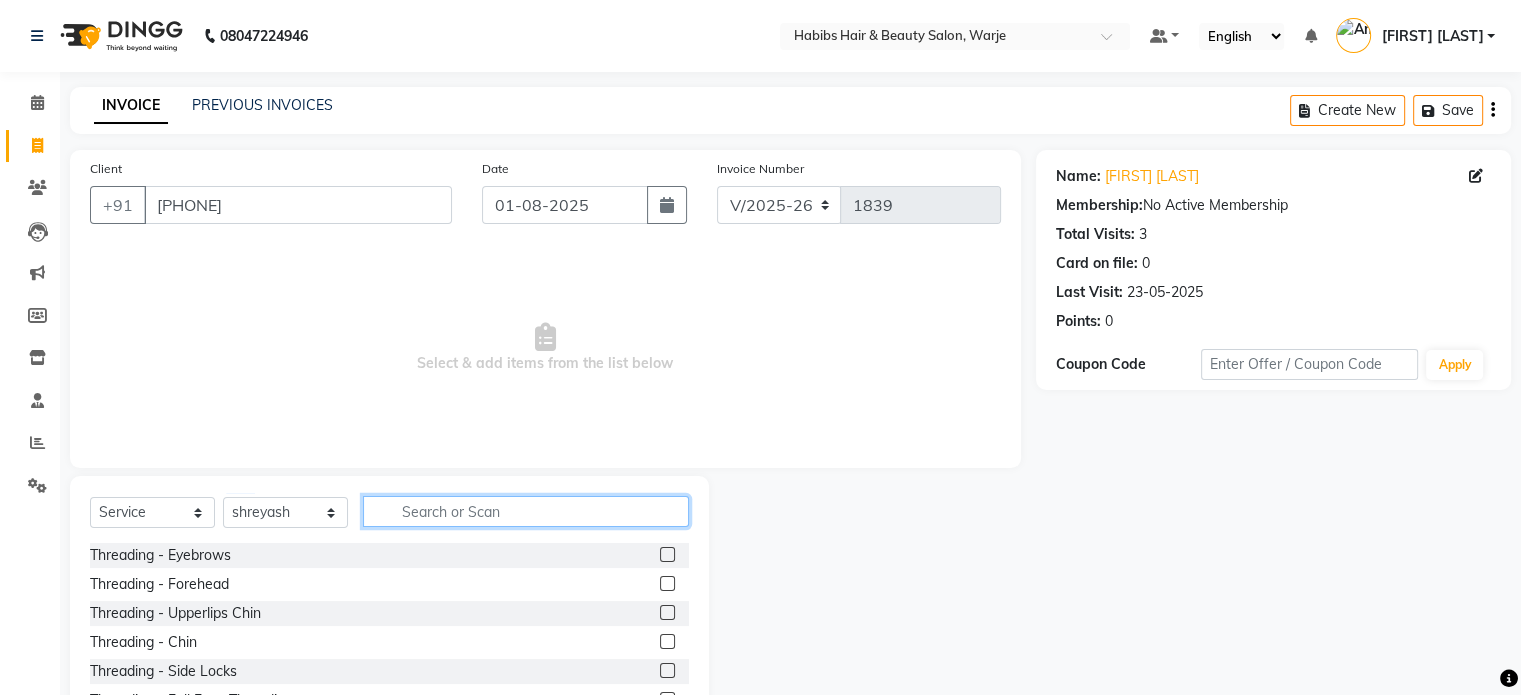 click 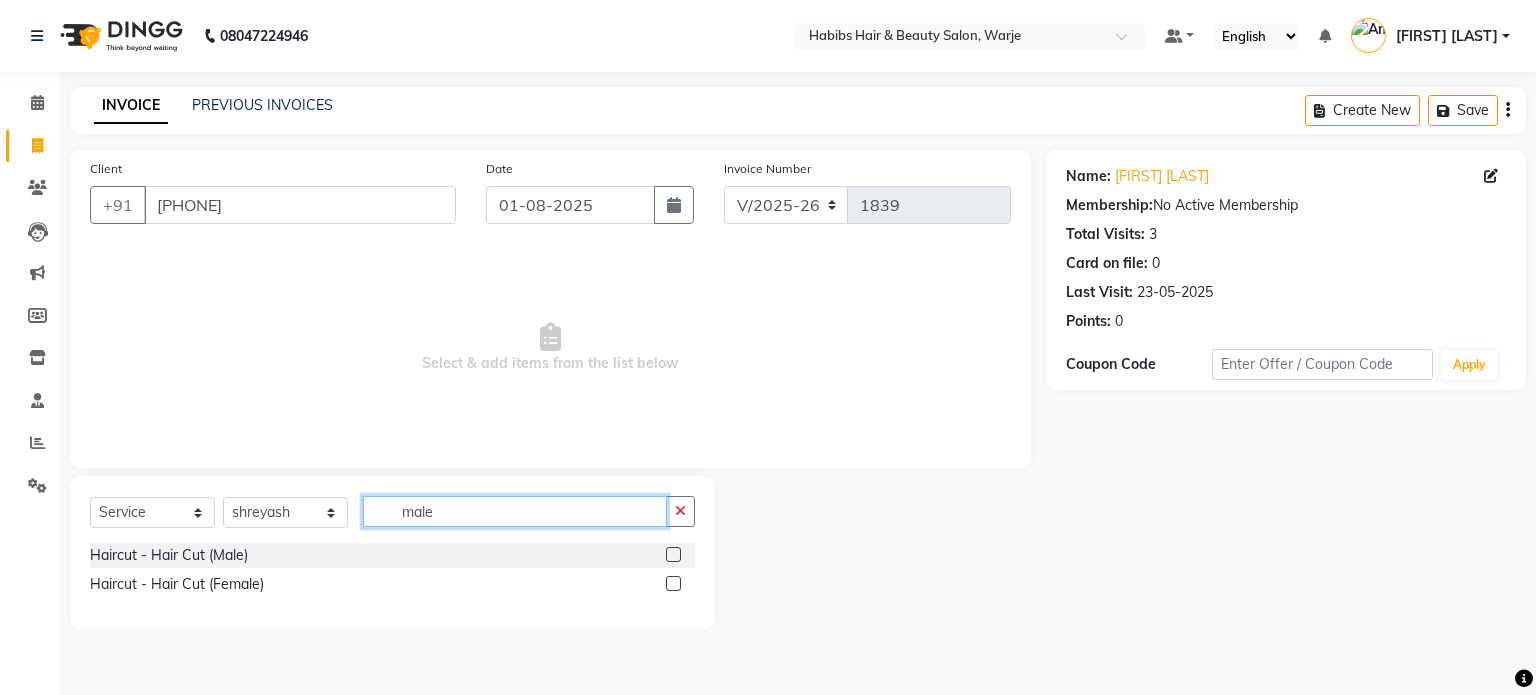type on "male" 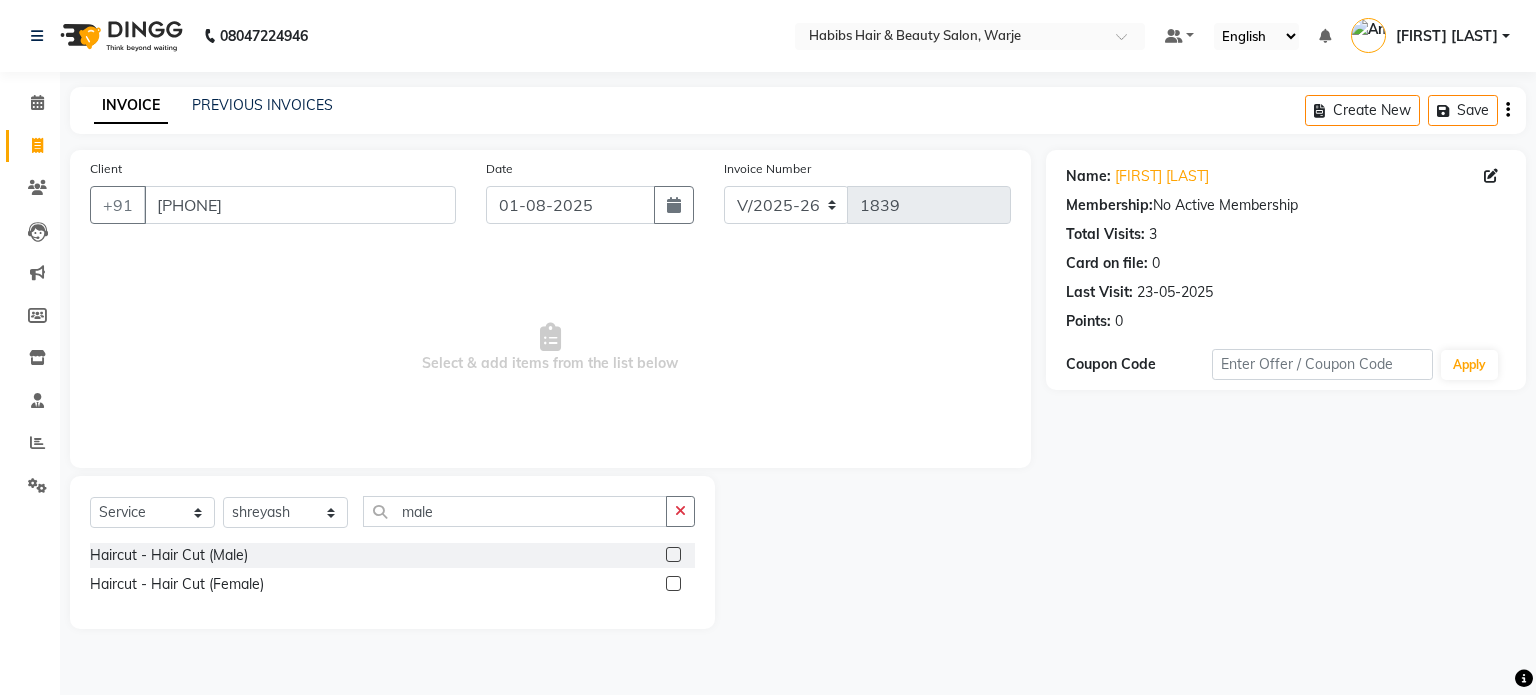 click 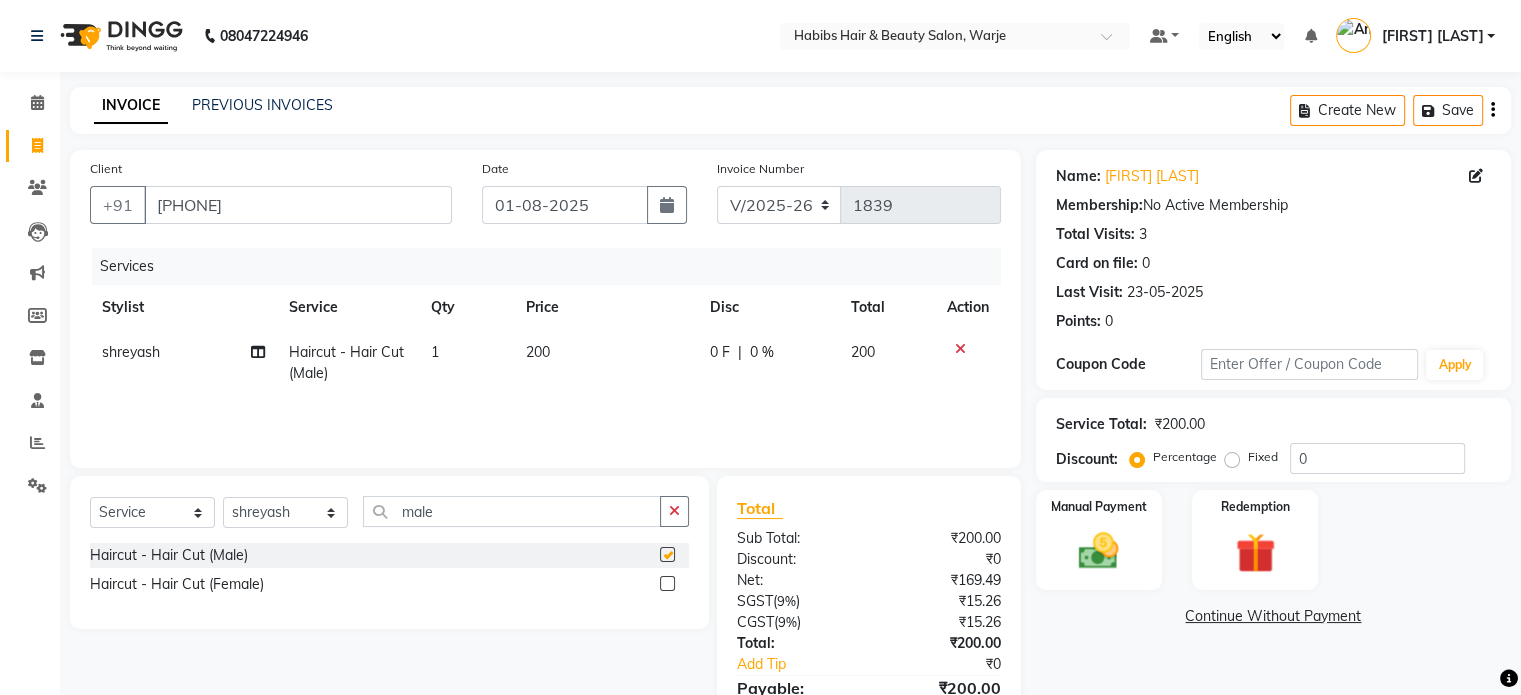 checkbox on "false" 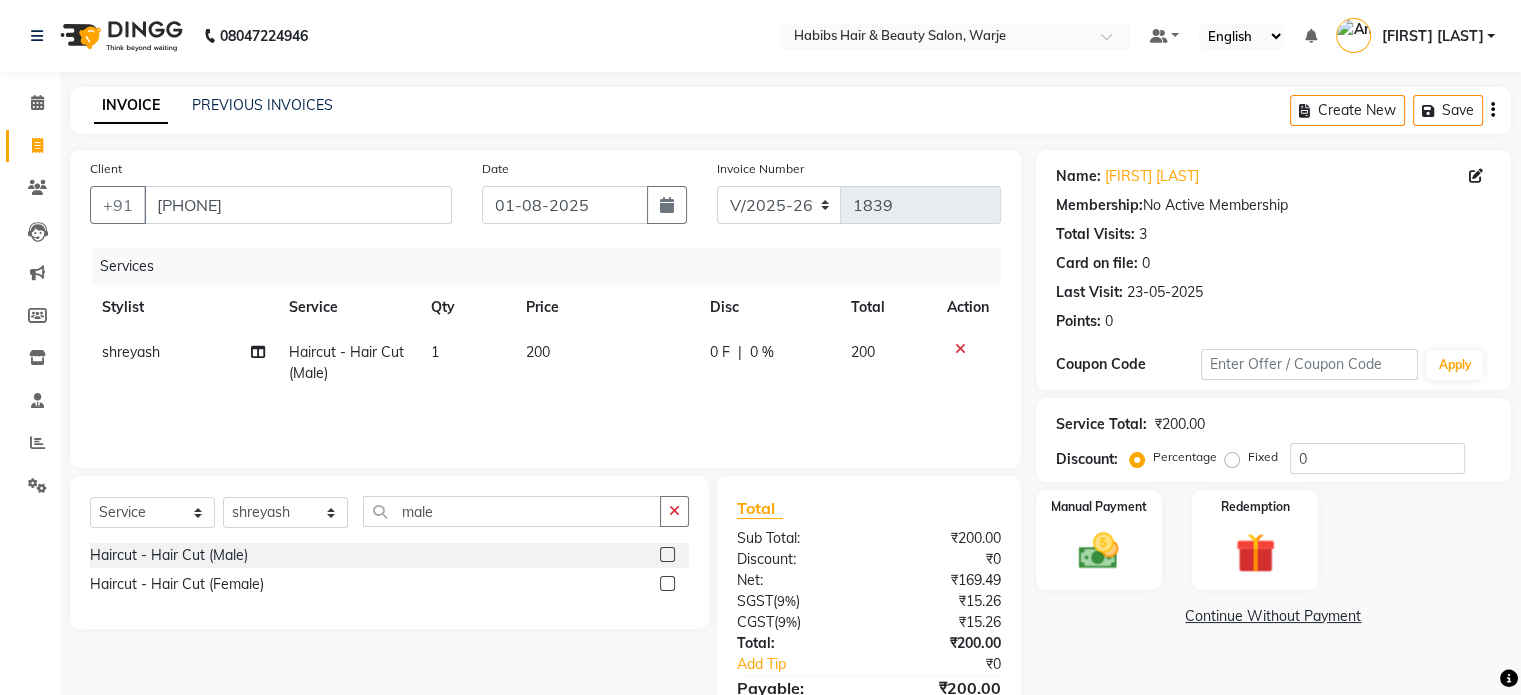 click on "200" 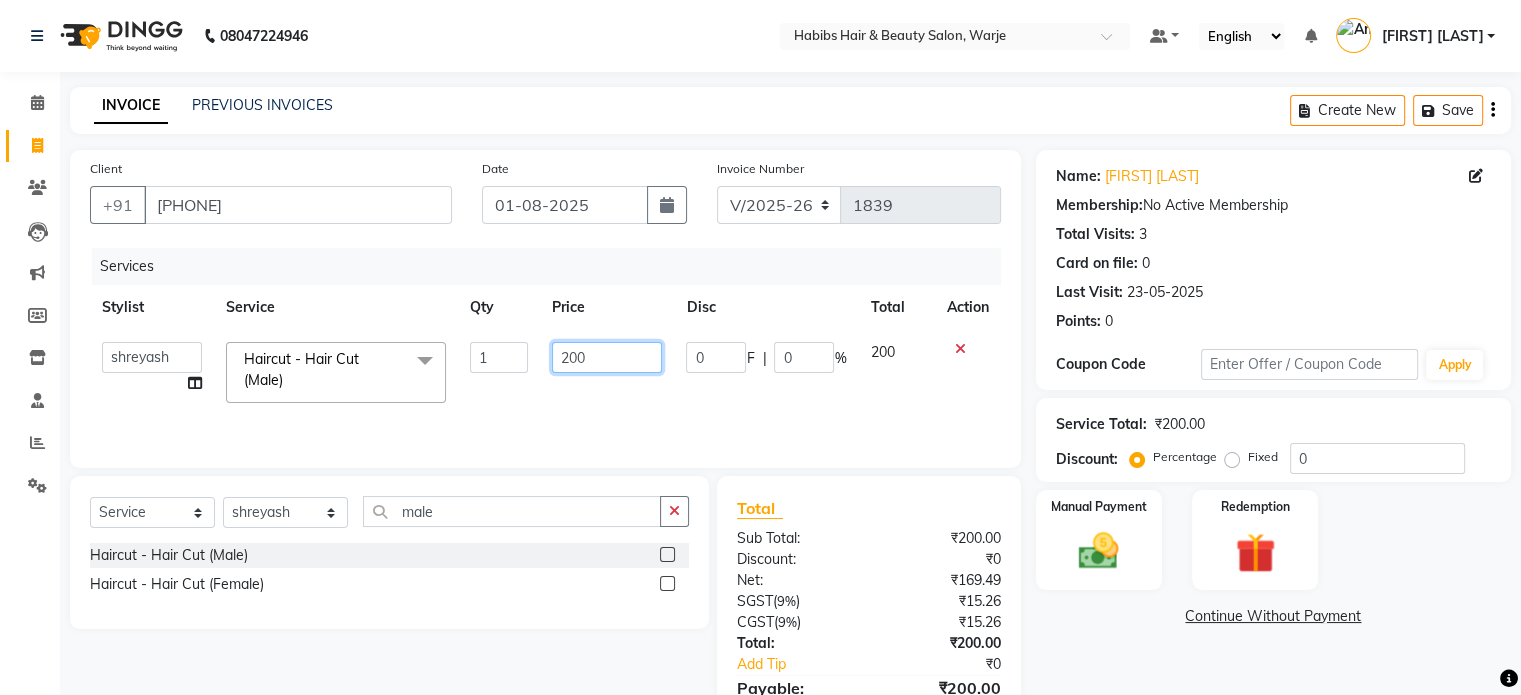 click on "200" 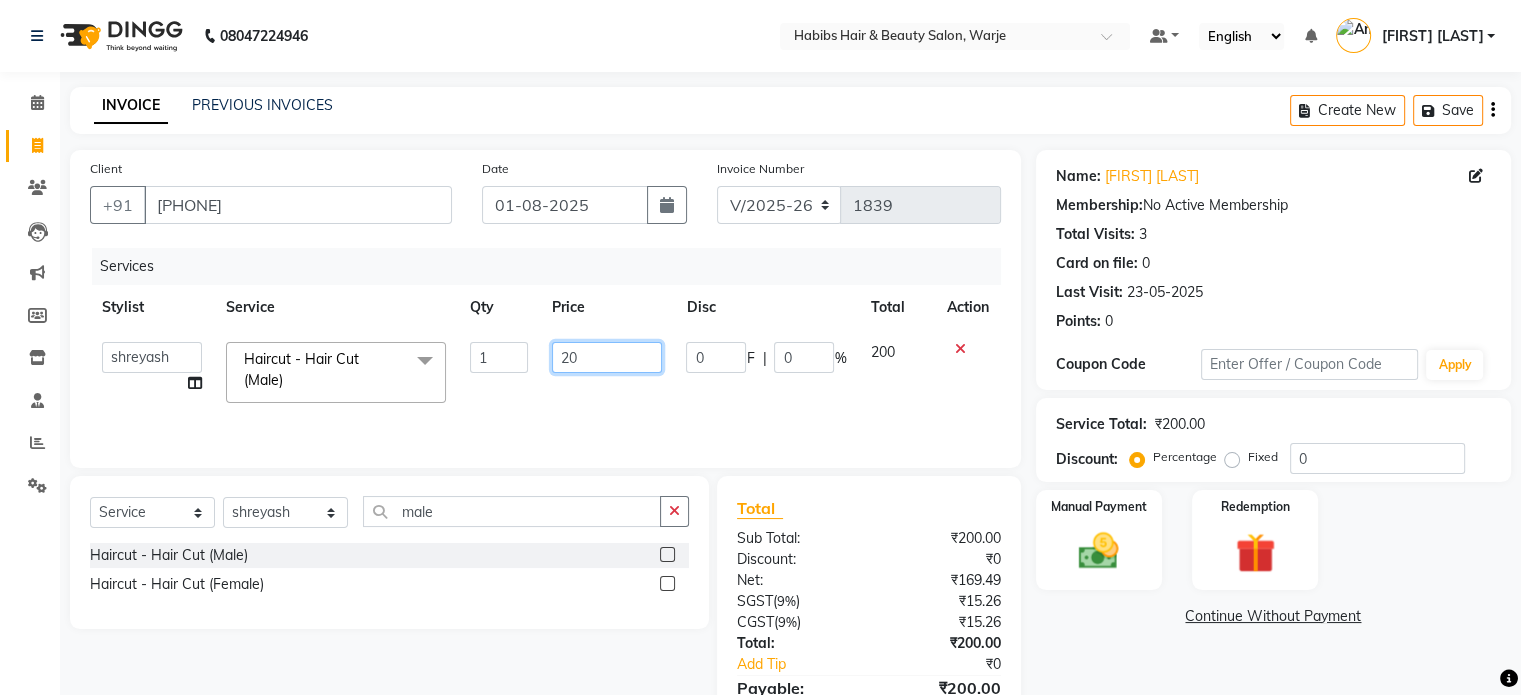 type on "2" 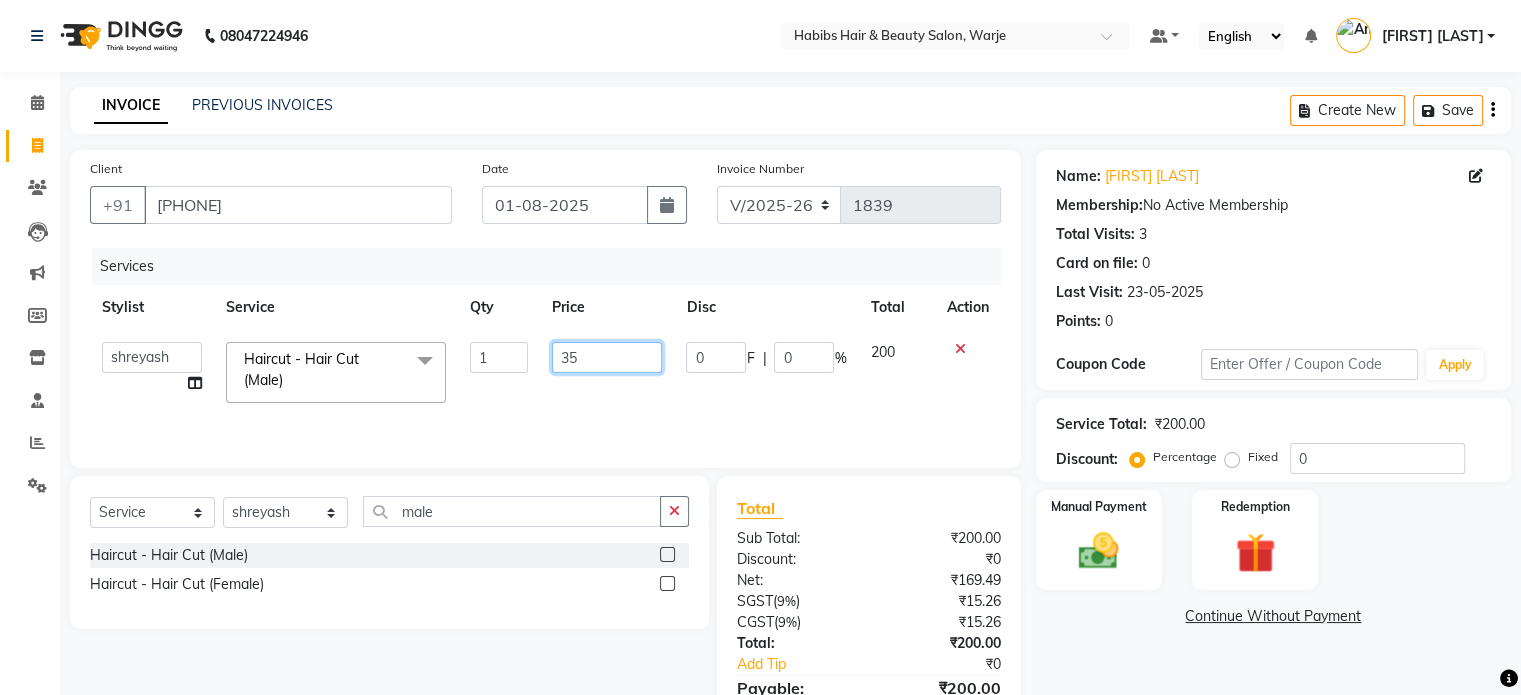 type on "350" 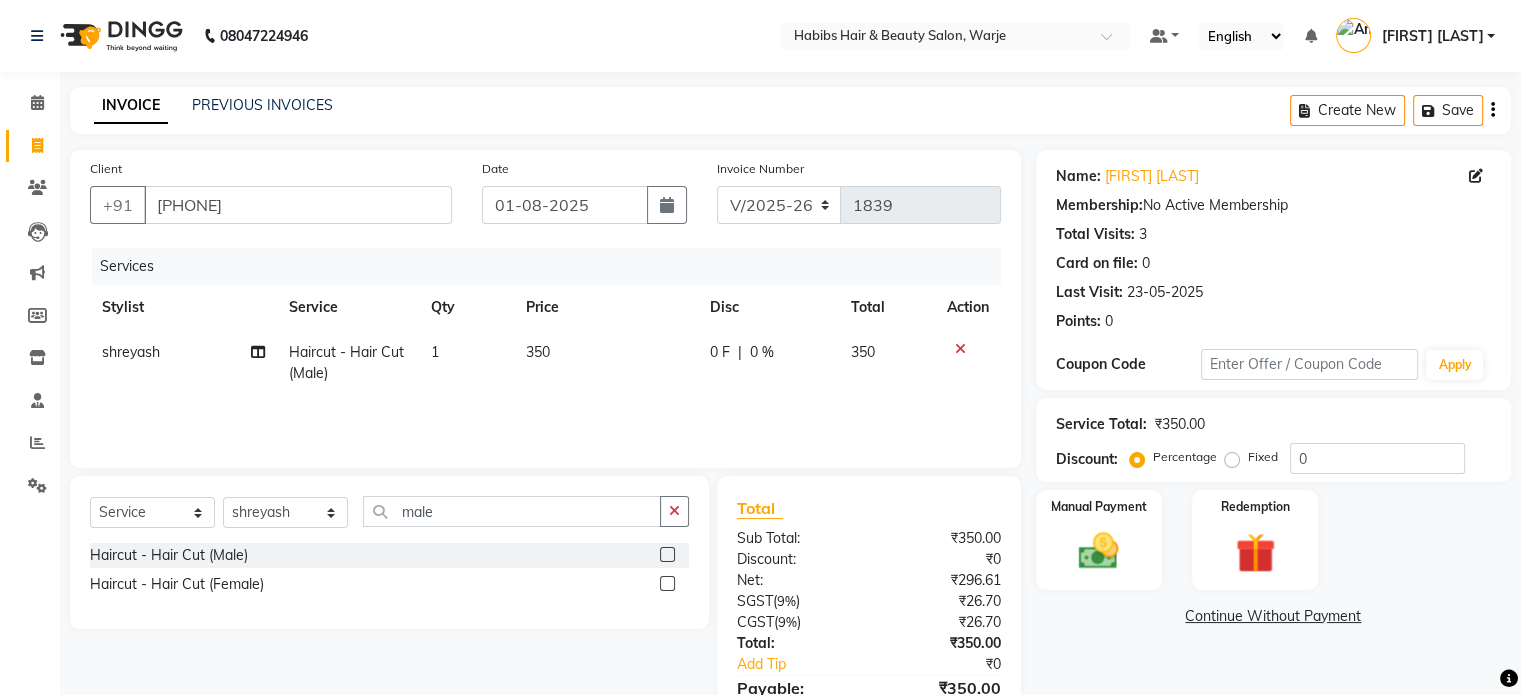 click on "350" 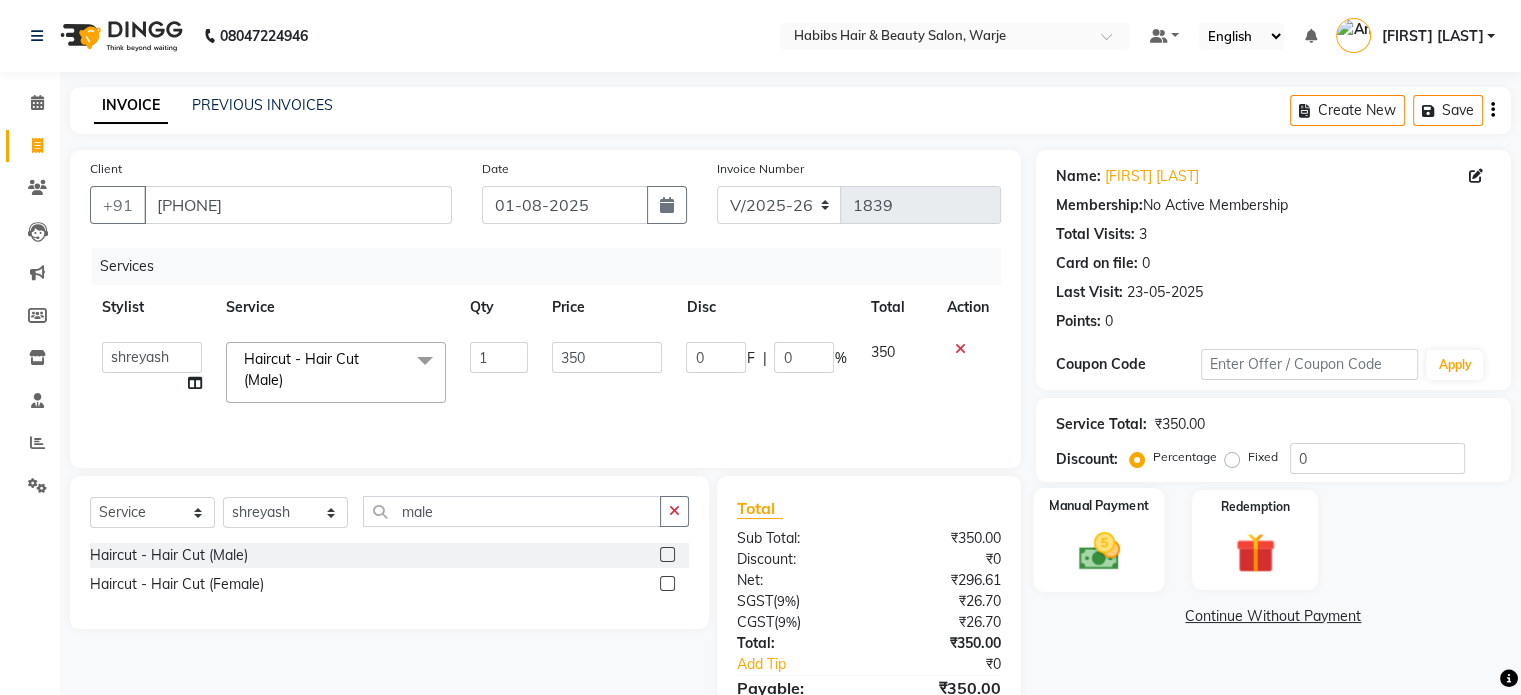 click on "Manual Payment" 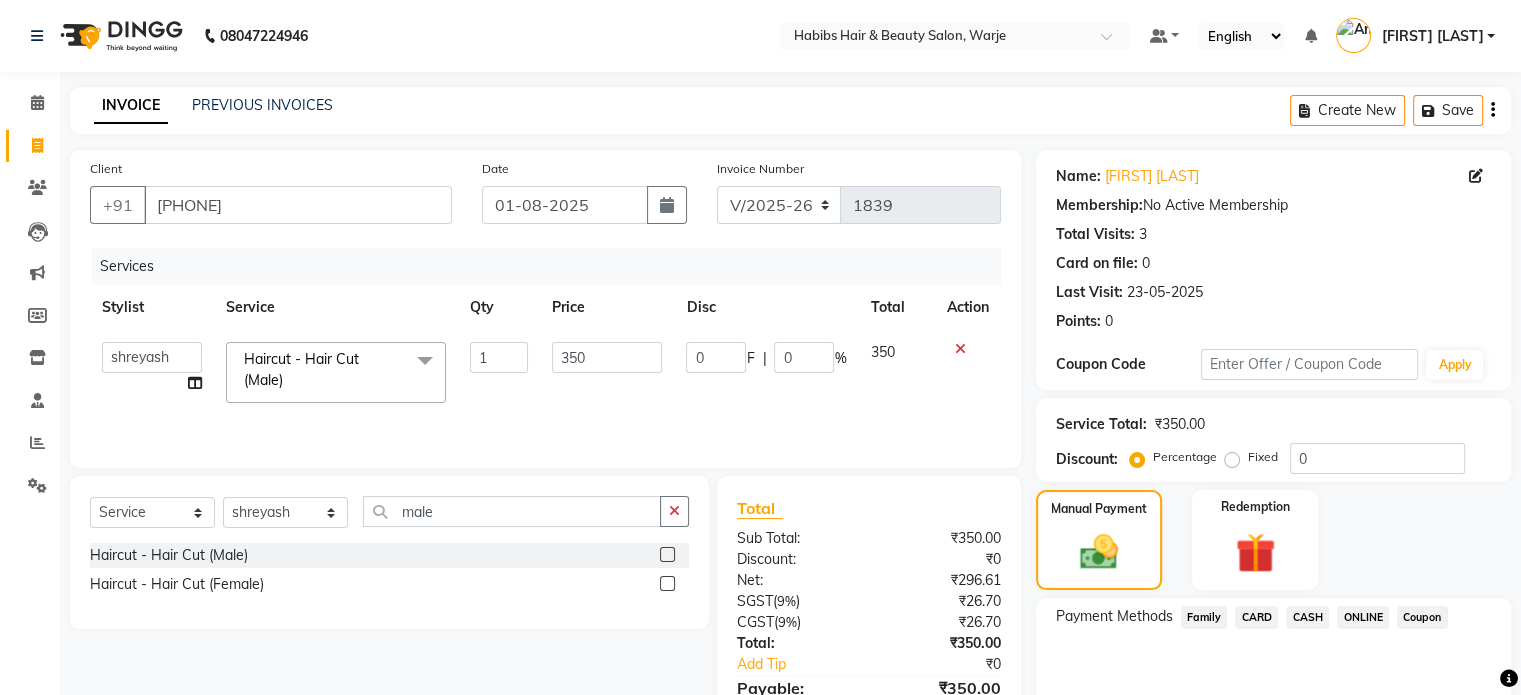 click on "ONLINE" 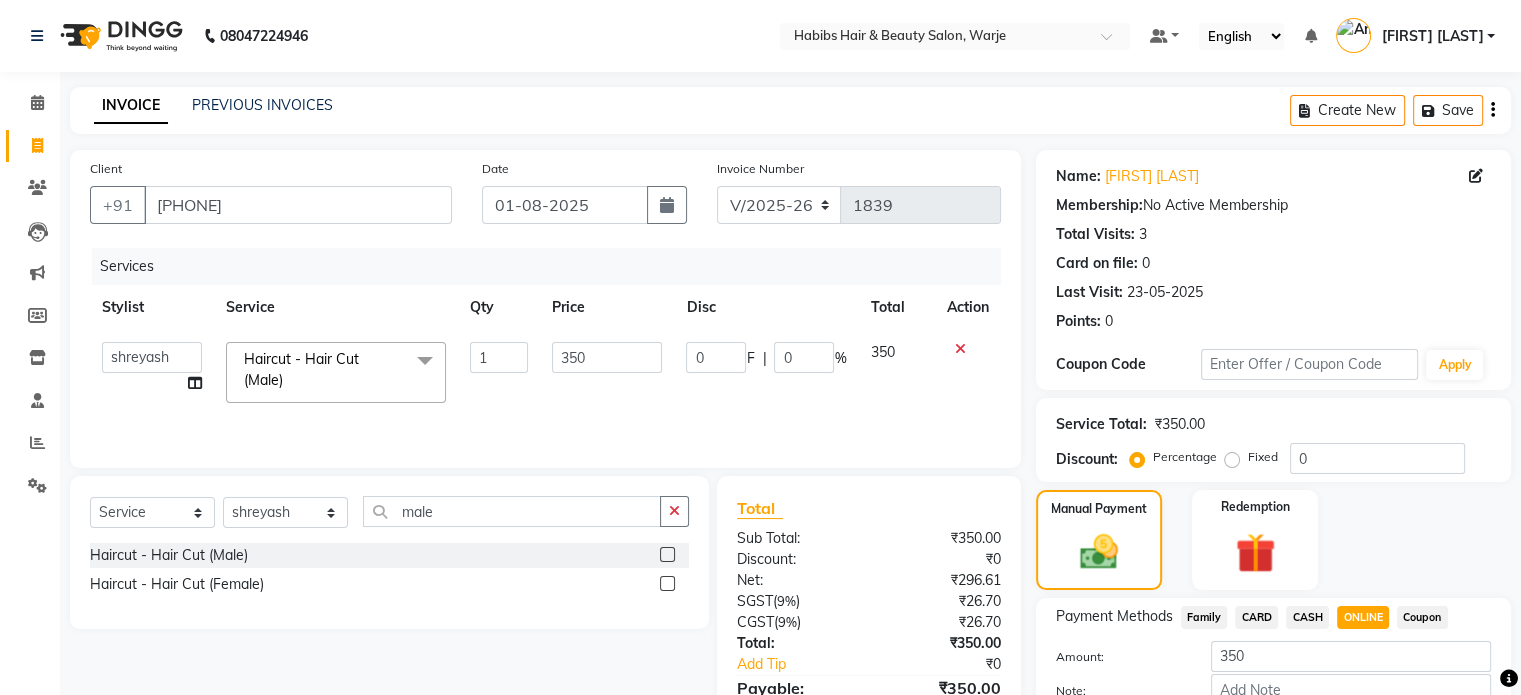 scroll, scrollTop: 108, scrollLeft: 0, axis: vertical 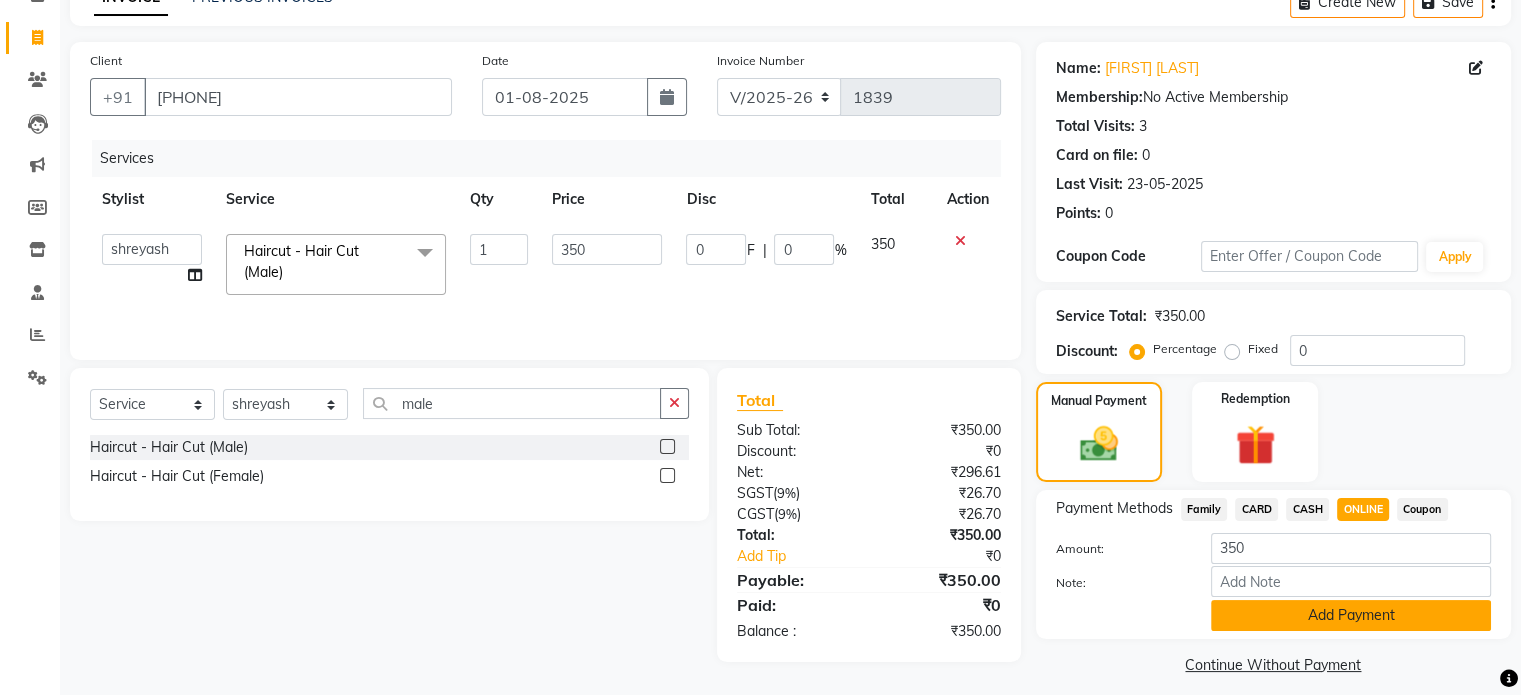 click on "Add Payment" 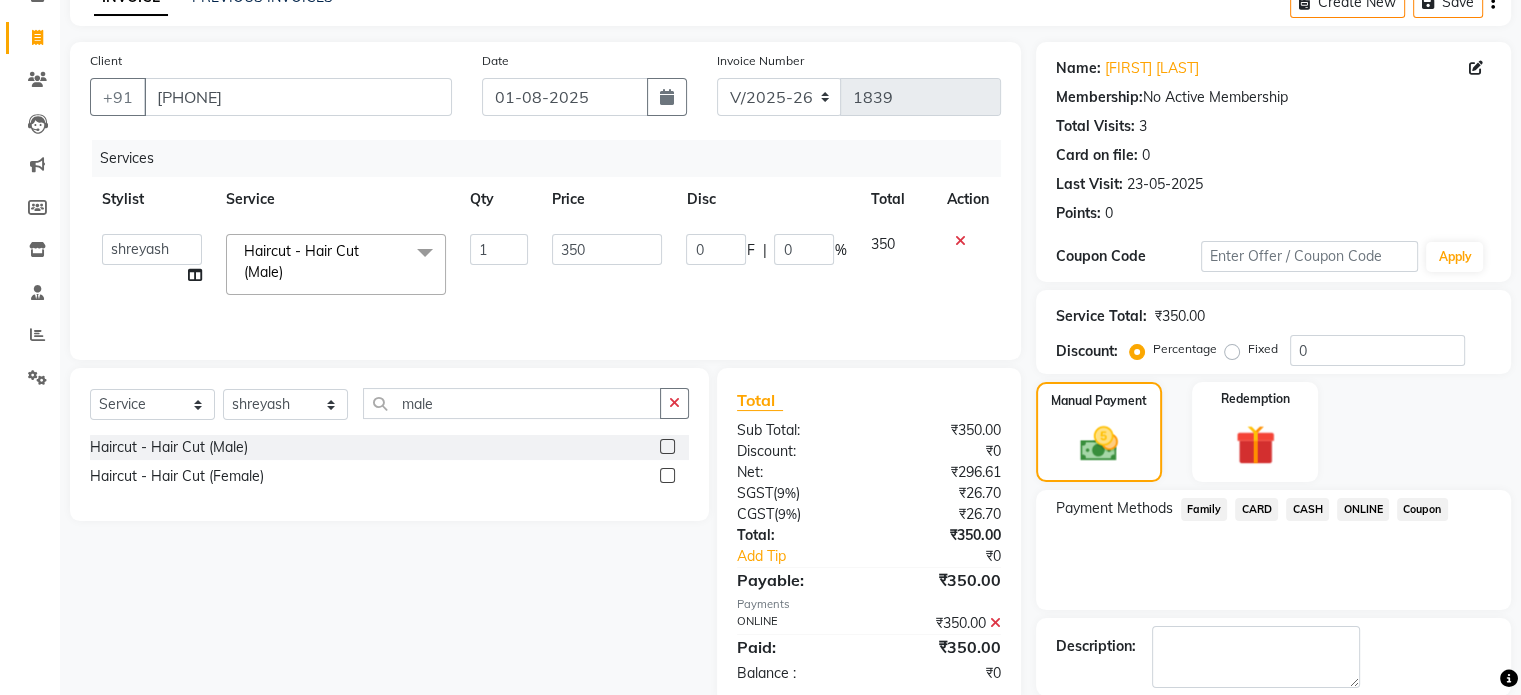 scroll, scrollTop: 205, scrollLeft: 0, axis: vertical 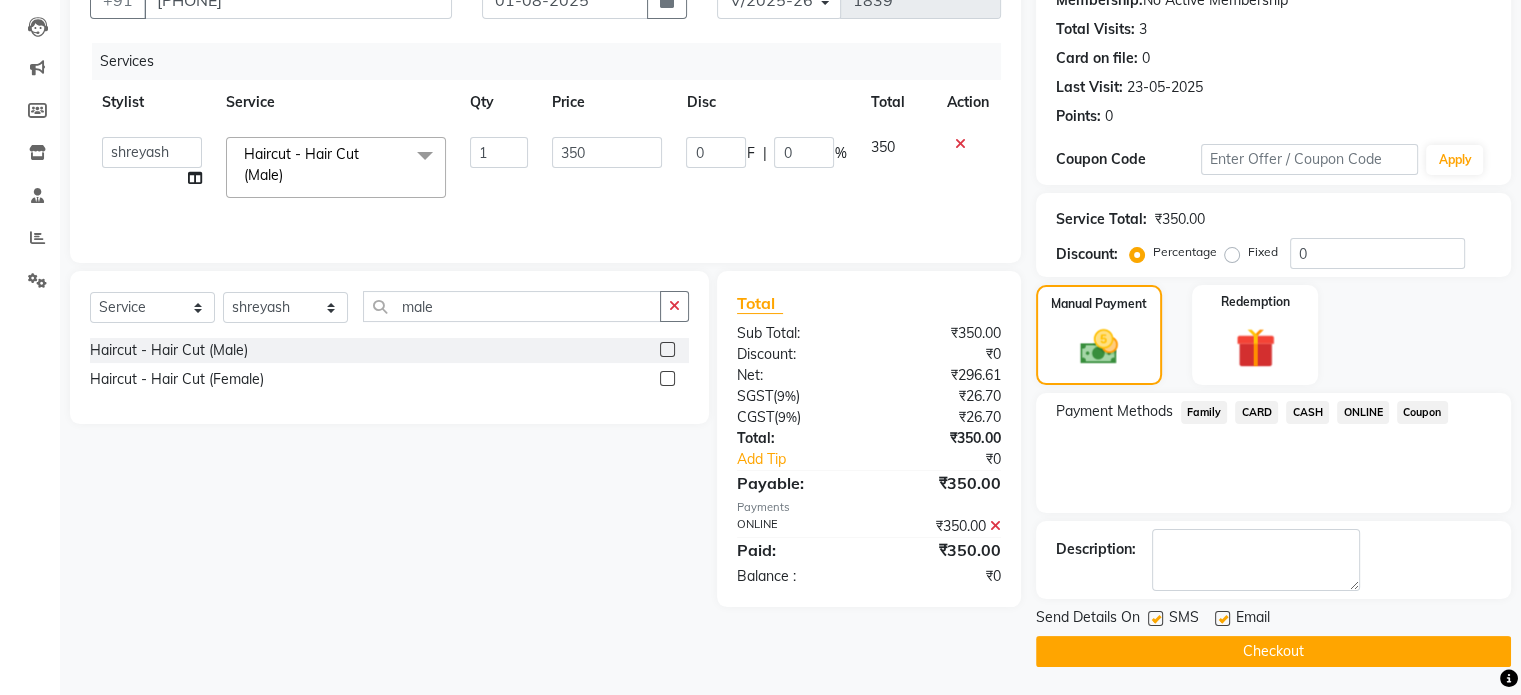 click on "Checkout" 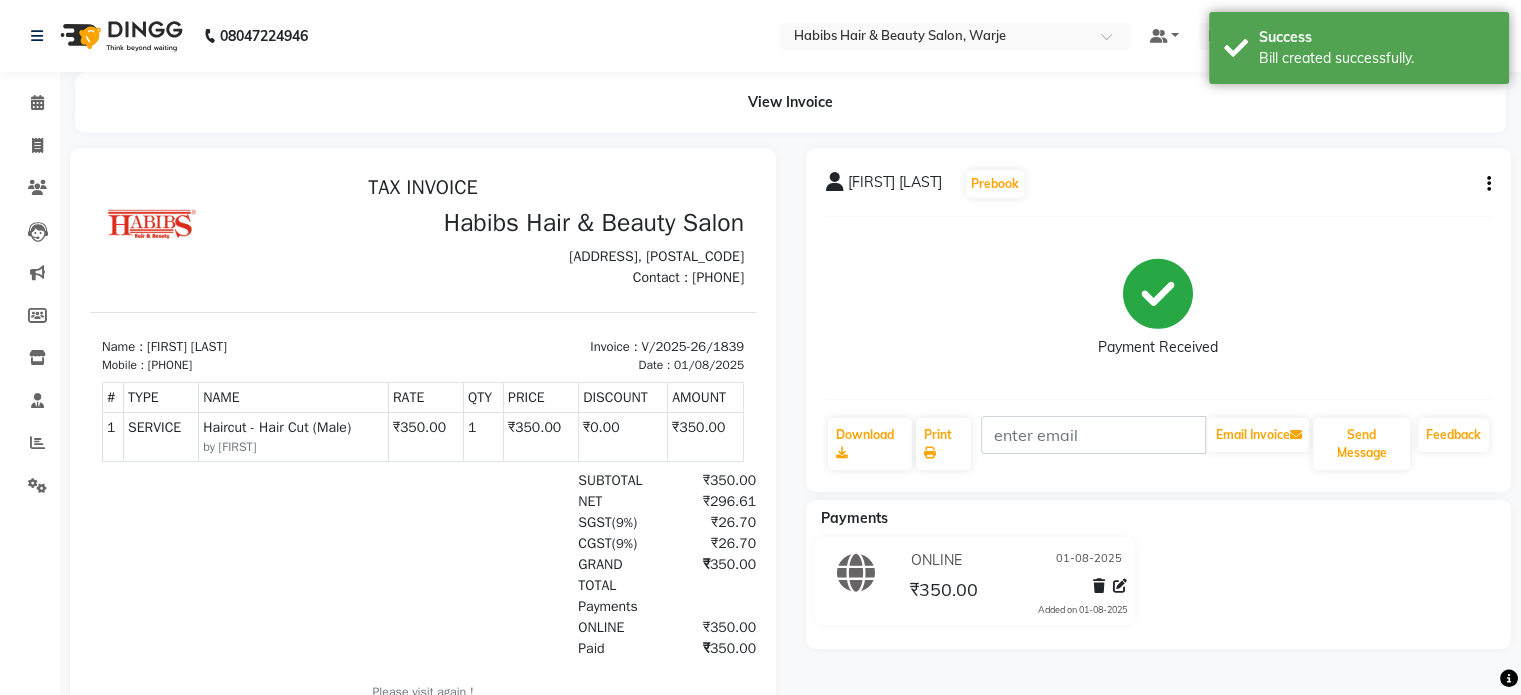 scroll, scrollTop: 0, scrollLeft: 0, axis: both 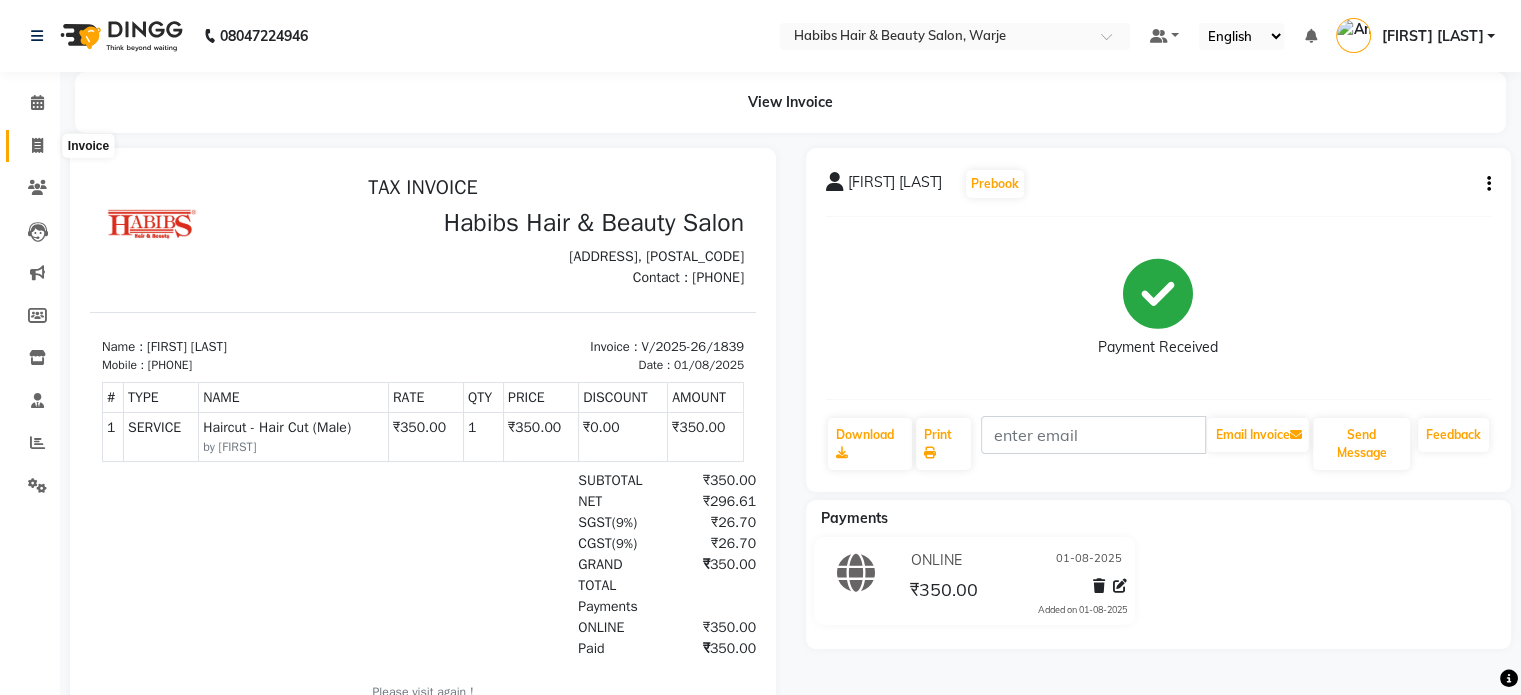 click 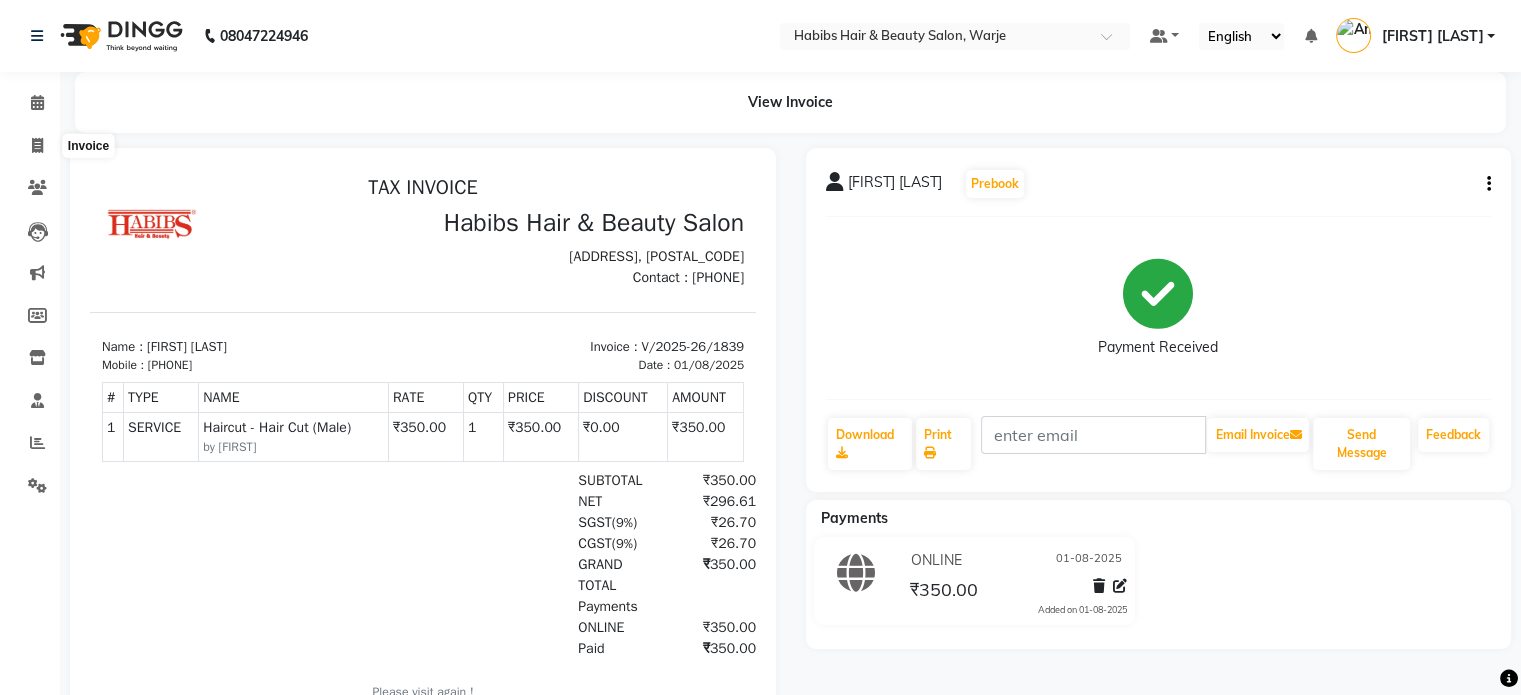 select on "3753" 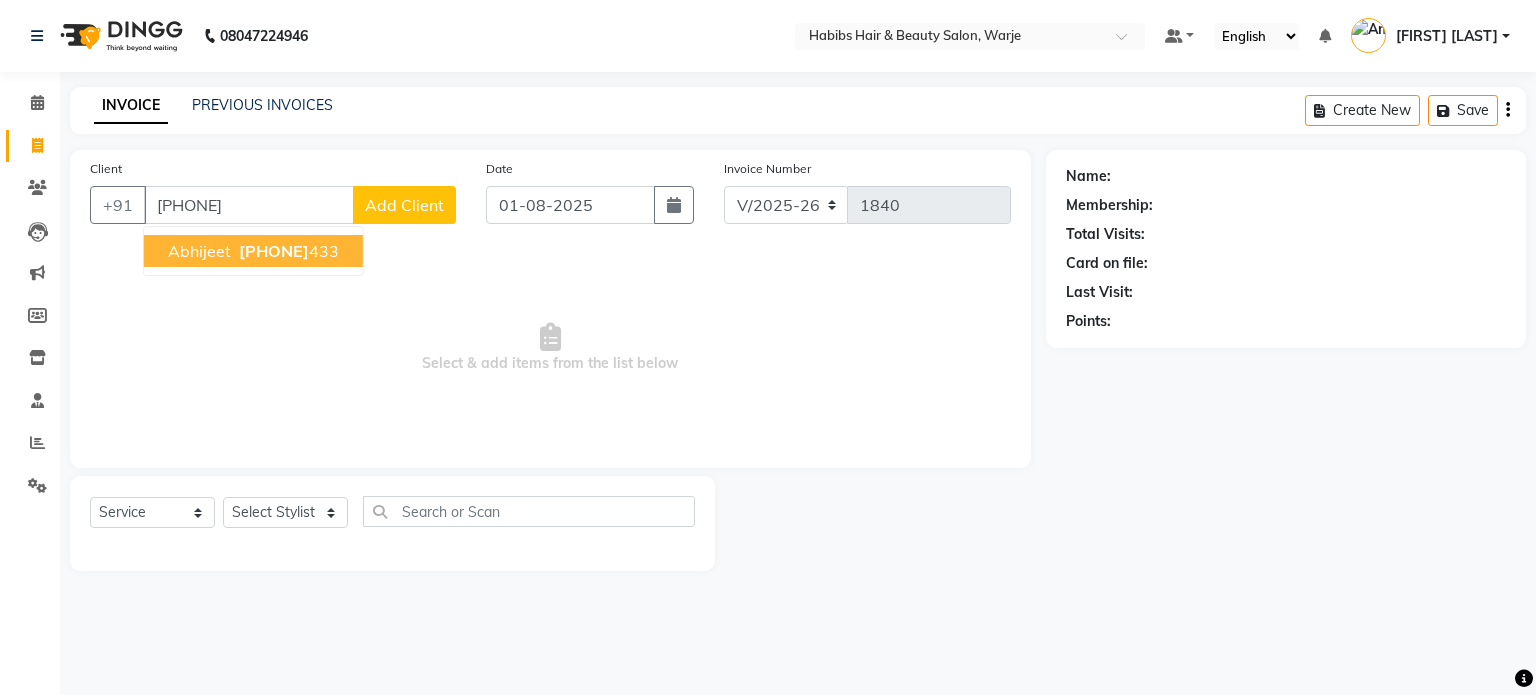 click on "[PHONE]" at bounding box center [287, 251] 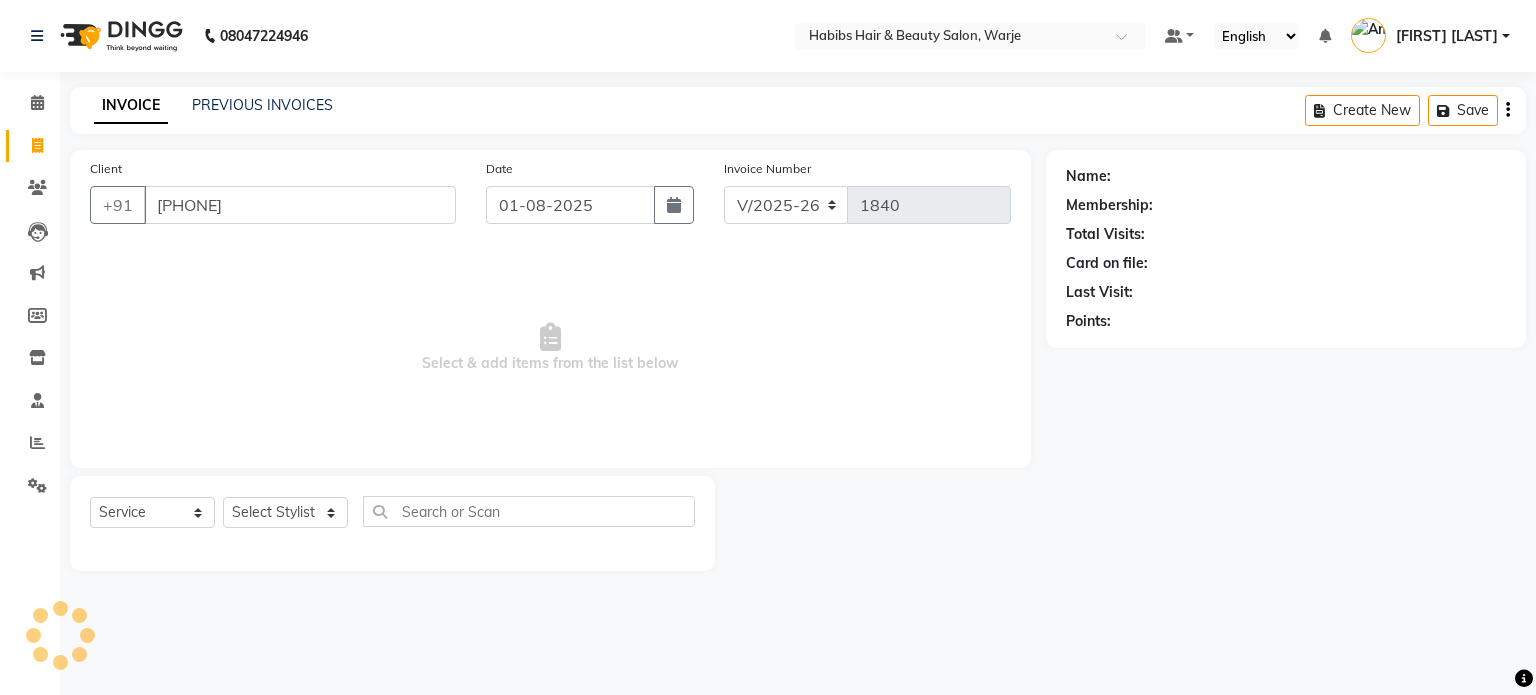 type on "[PHONE]" 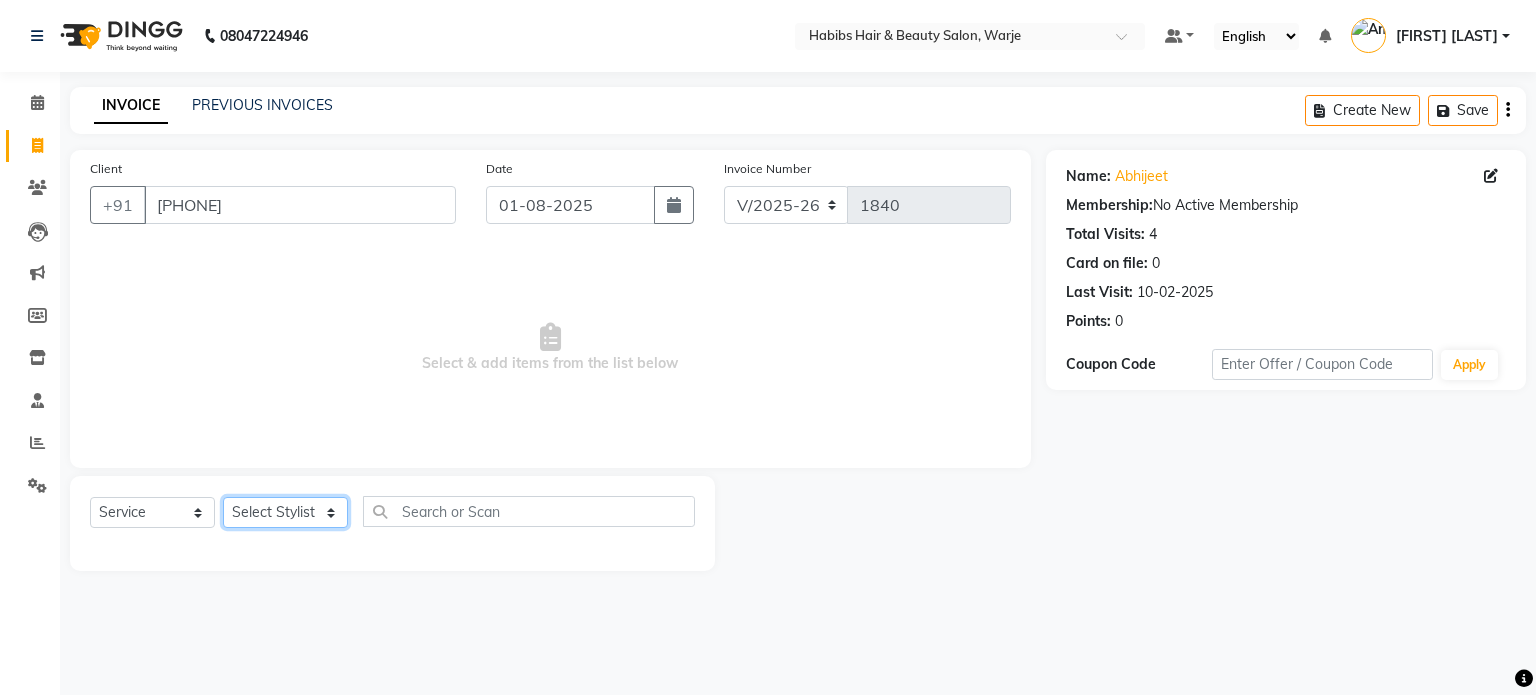 click on "Select Stylist [FIRST] [FIRST] [FIRST] [FIRST] [FIRST] [FIRST] [FIRST] [FIRST] [FIRST] [FIRST] [FIRST] [FIRST]" 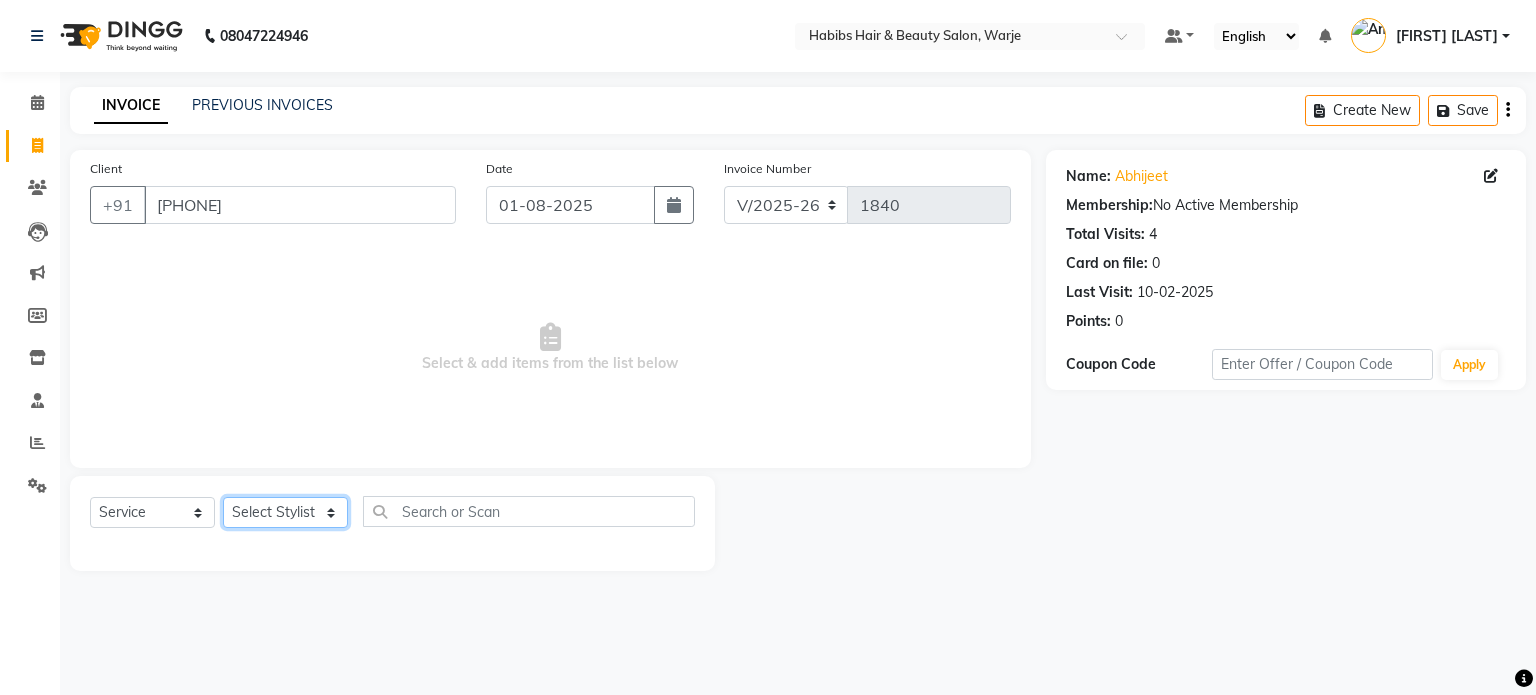 select on "27576" 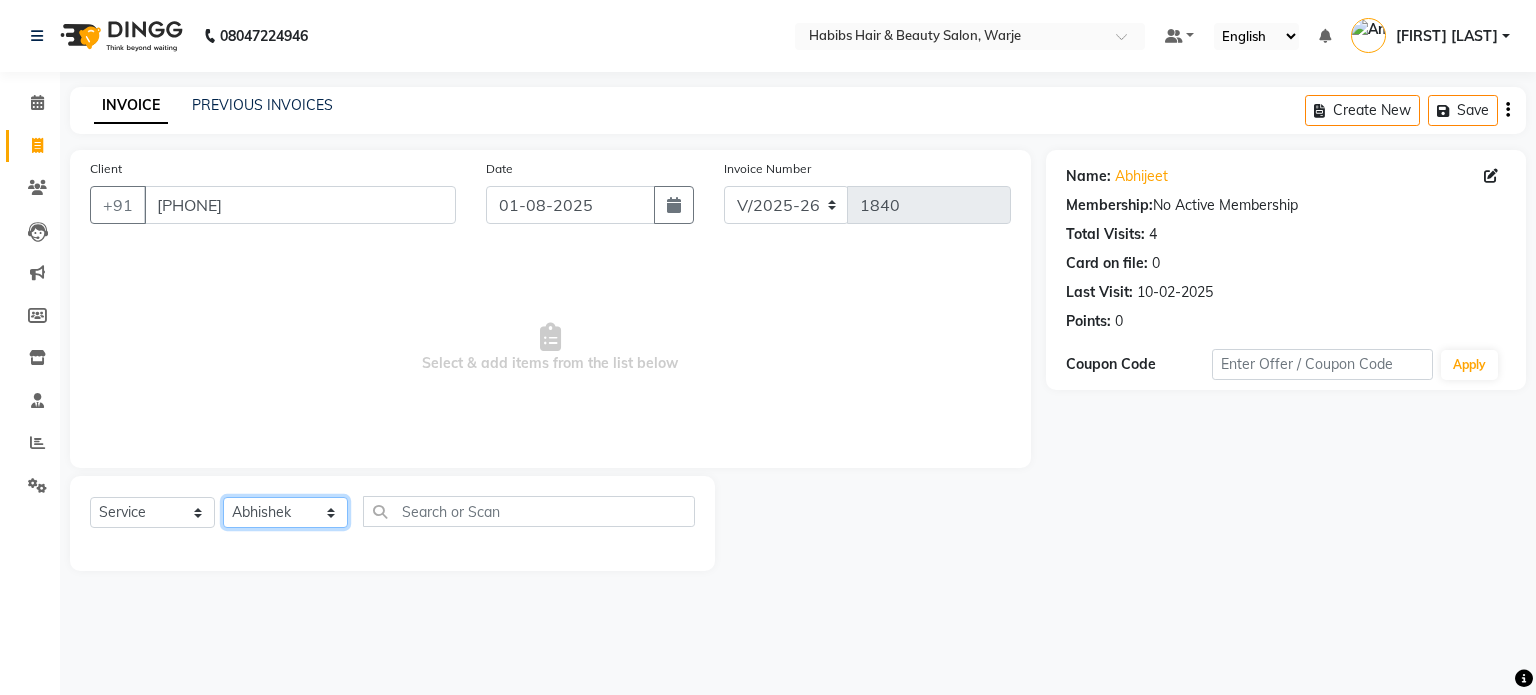 click on "Select Stylist [FIRST] [FIRST] [FIRST] [FIRST] [FIRST] [FIRST] [FIRST] [FIRST] [FIRST] [FIRST] [FIRST] [FIRST]" 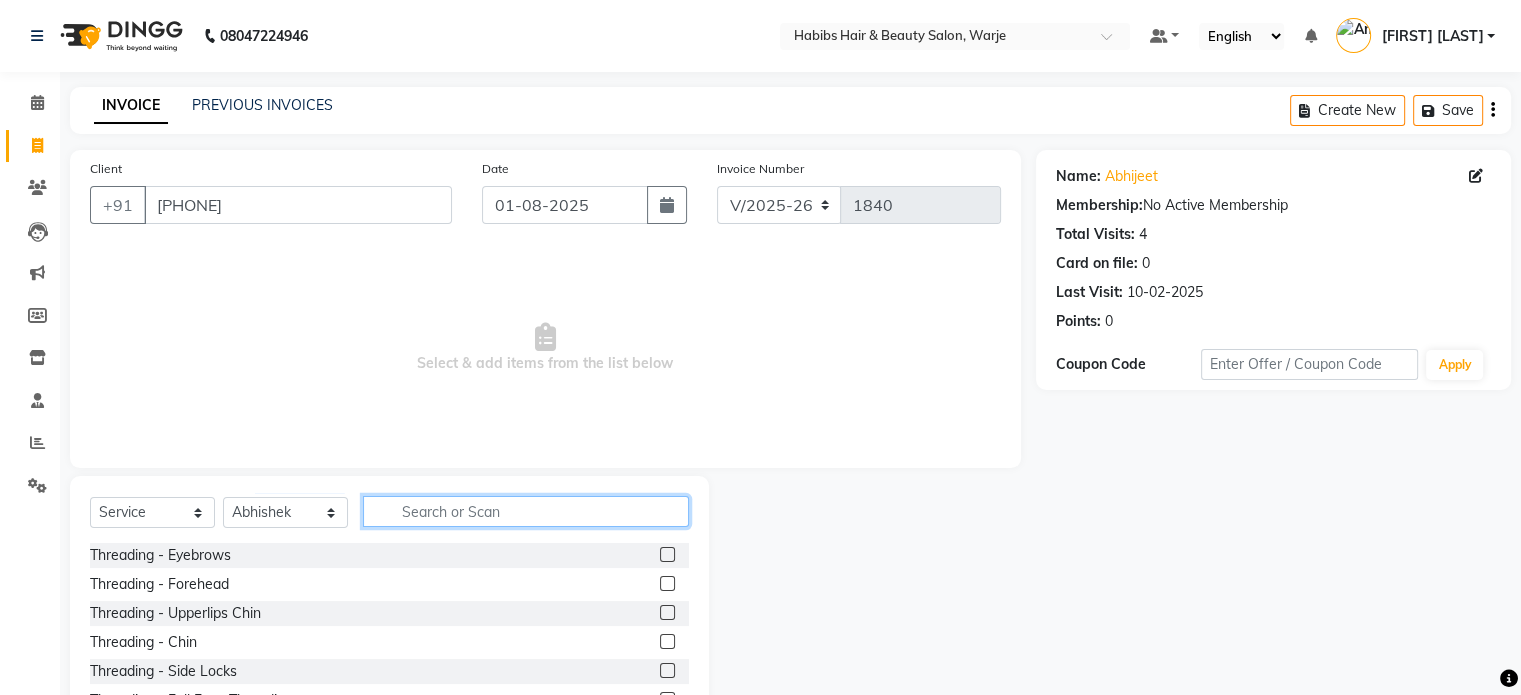 click 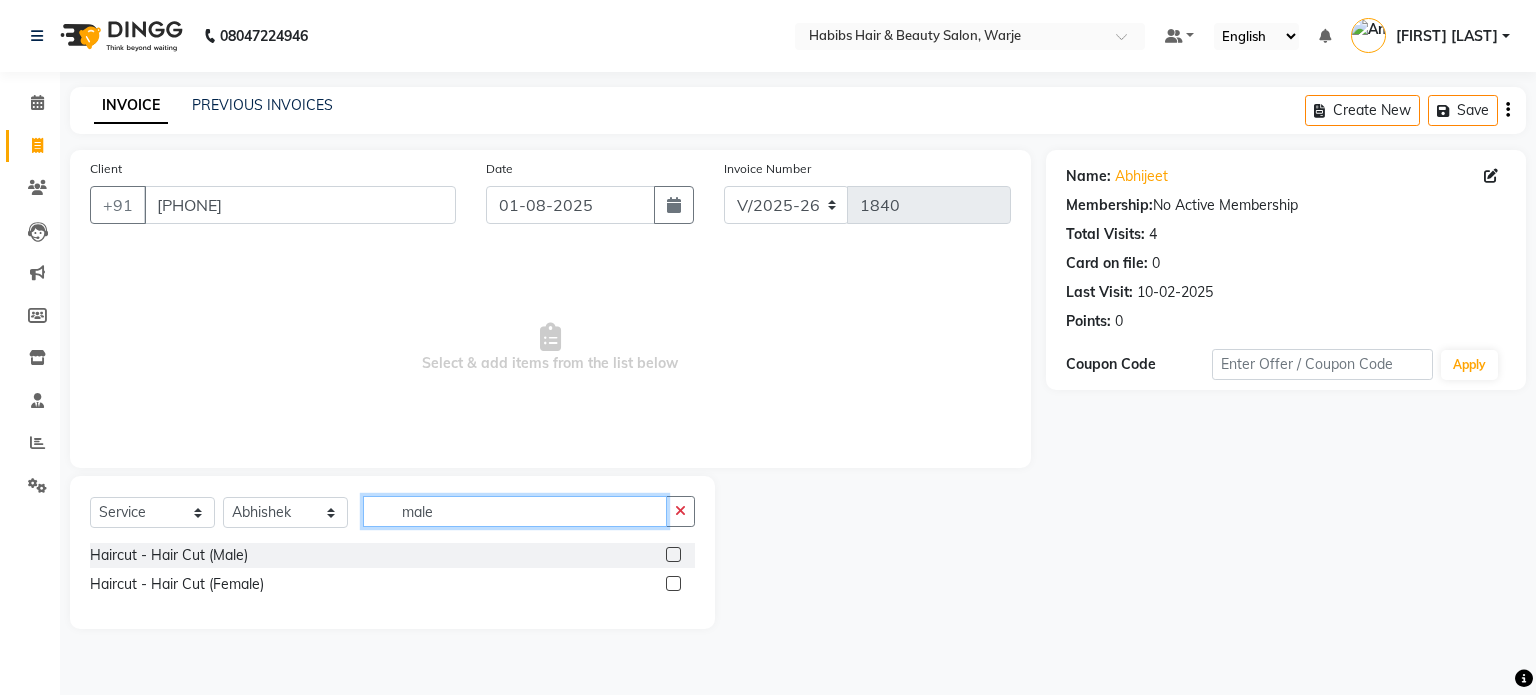 type on "male" 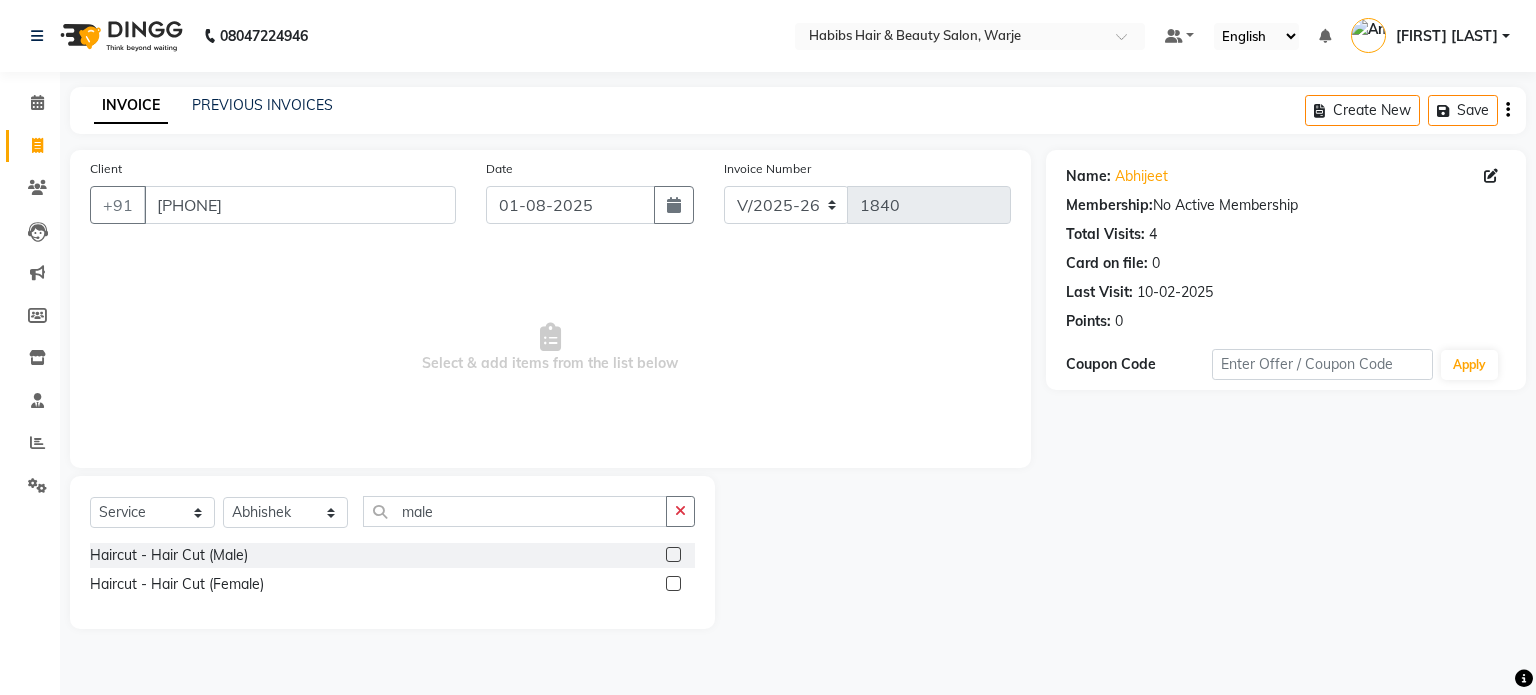 click 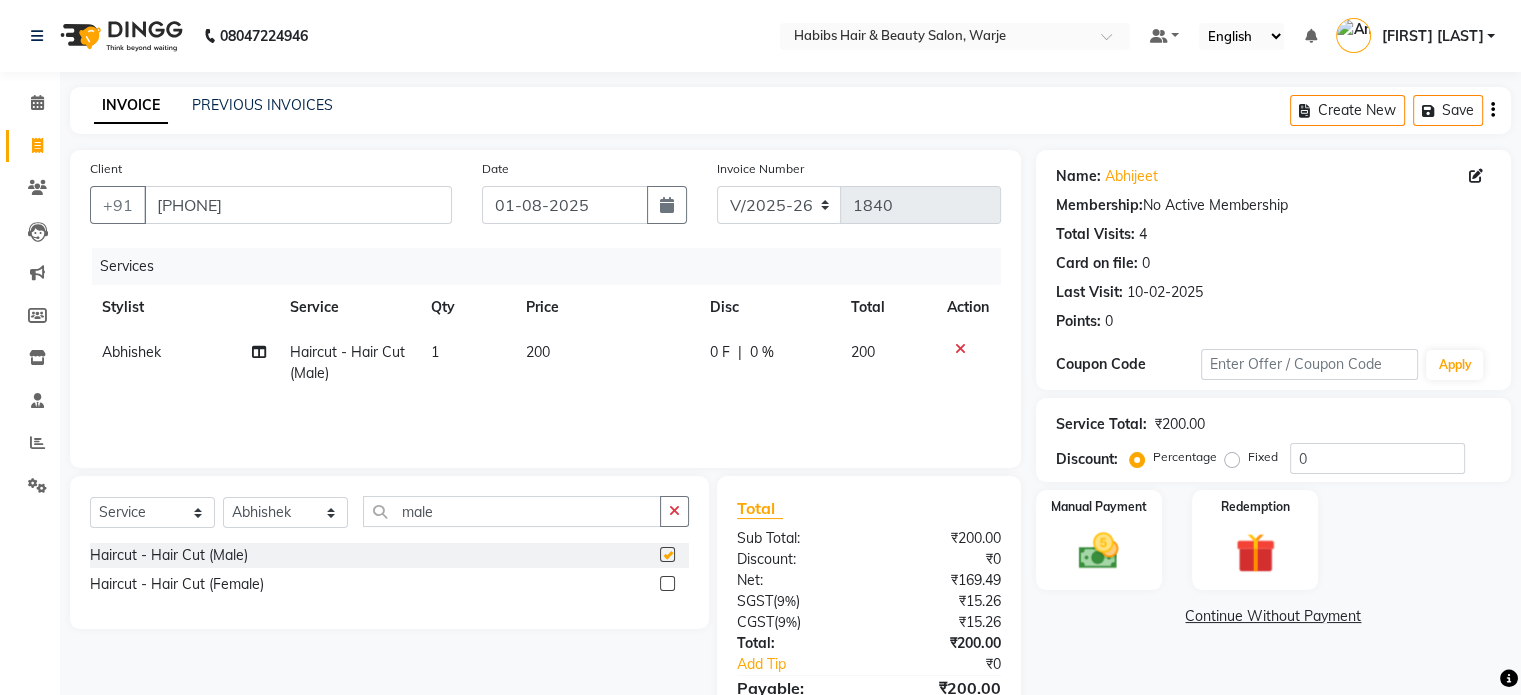 checkbox on "false" 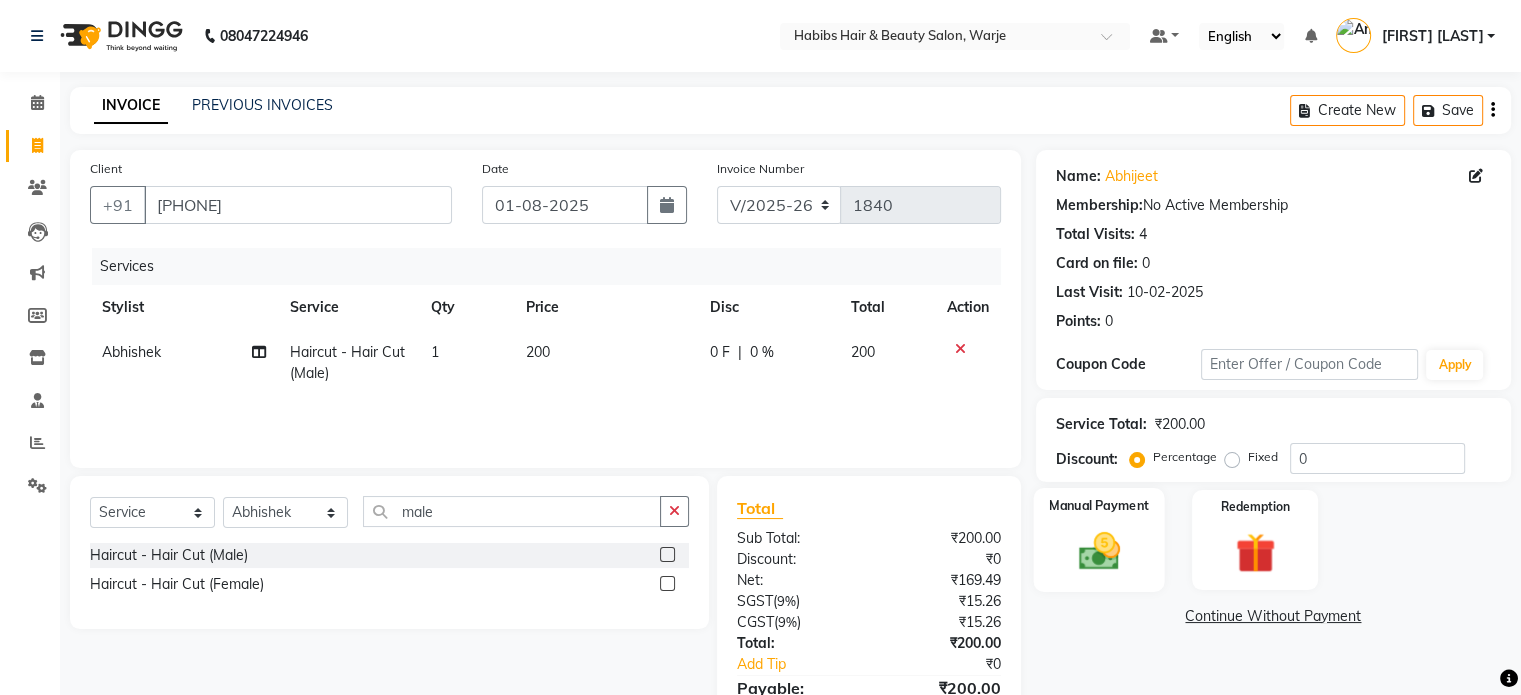 click on "Manual Payment" 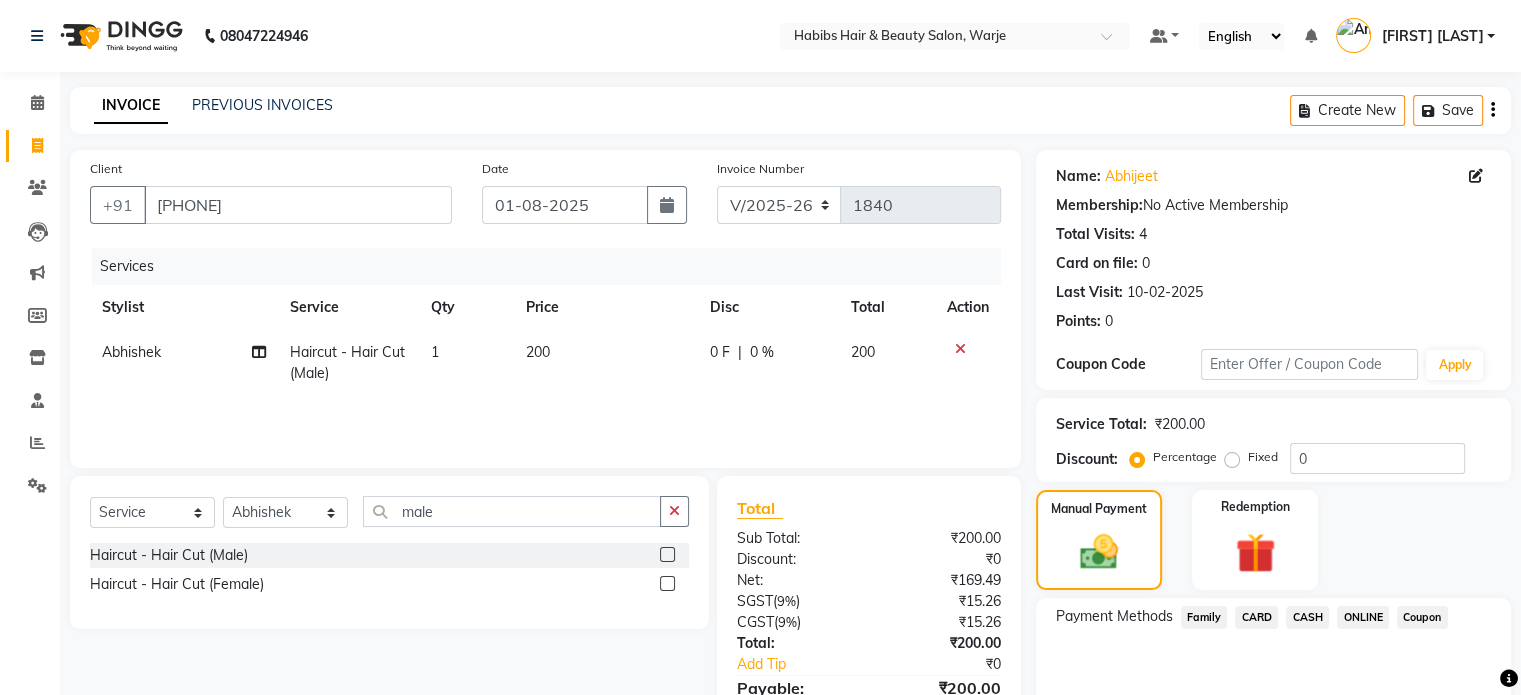 click on "ONLINE" 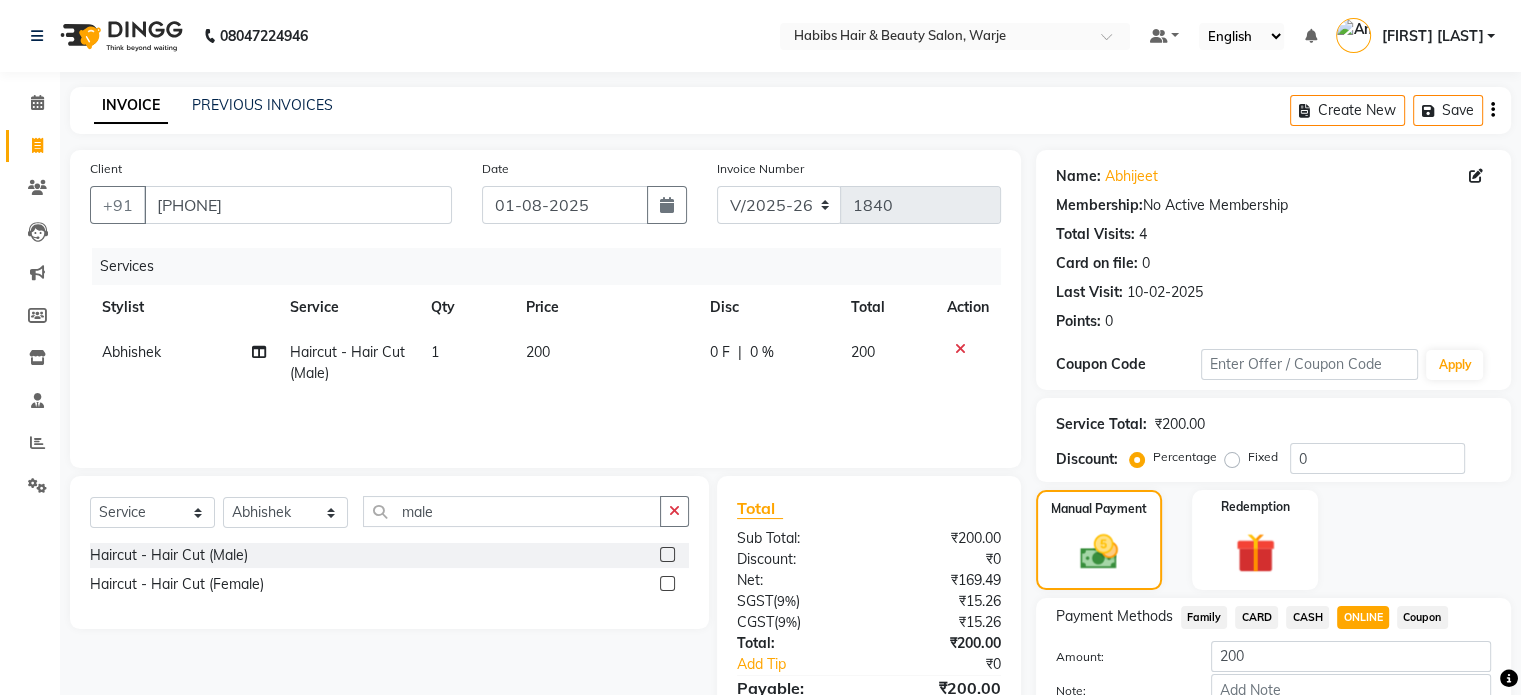 scroll, scrollTop: 96, scrollLeft: 0, axis: vertical 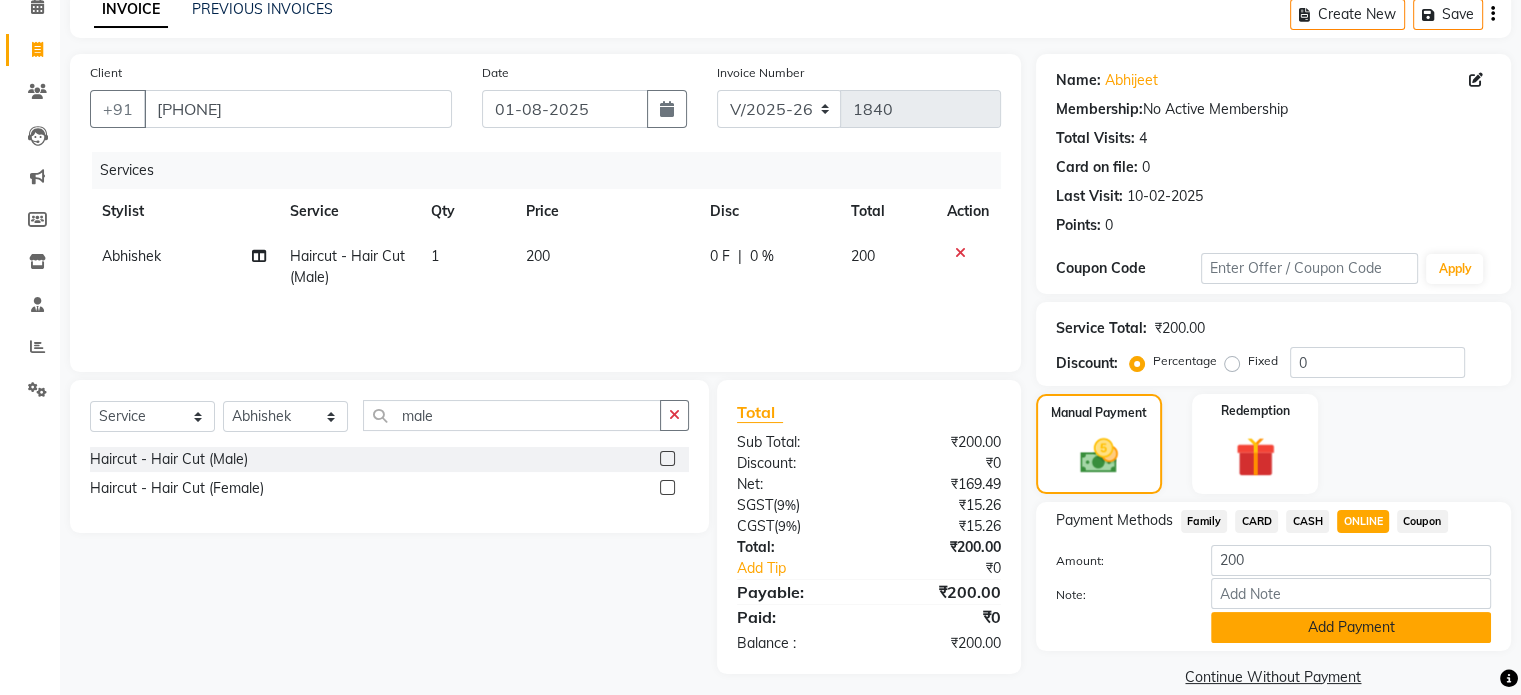 click on "Add Payment" 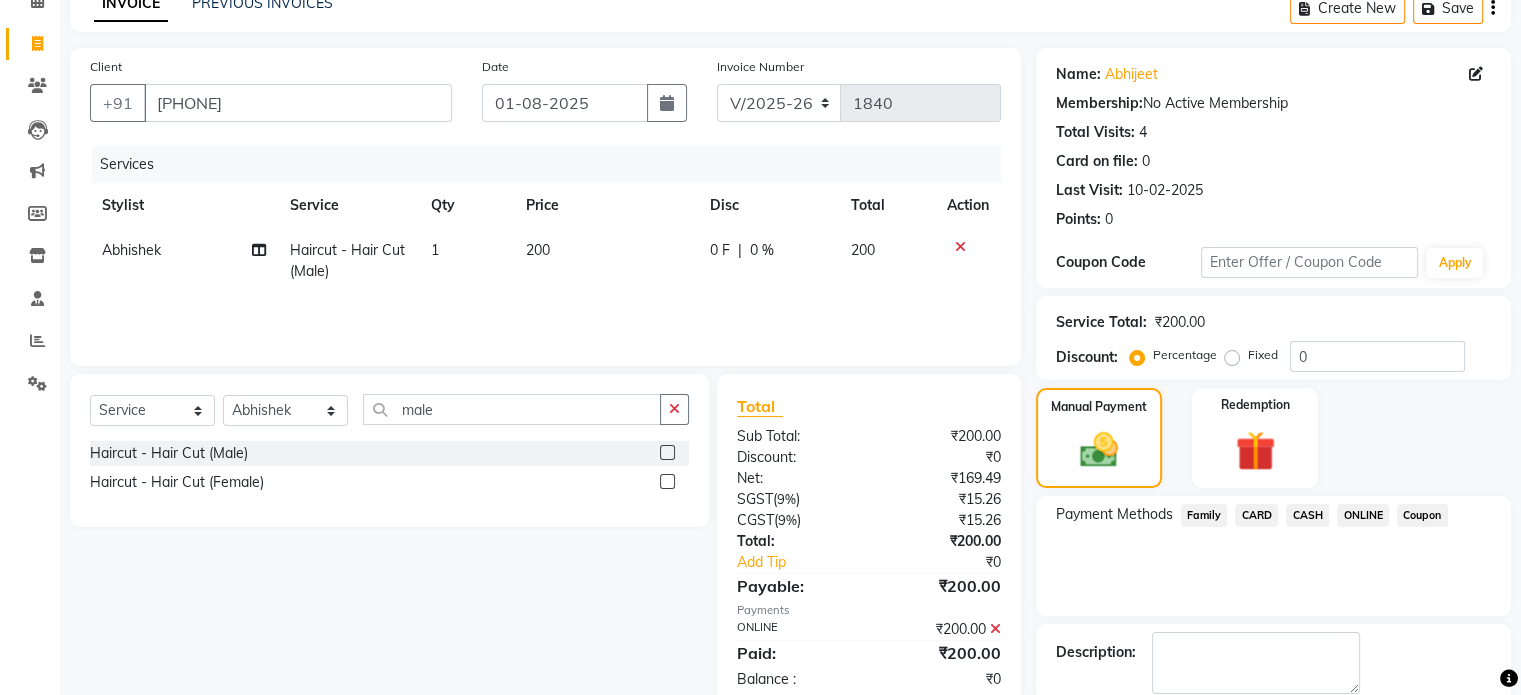 scroll, scrollTop: 205, scrollLeft: 0, axis: vertical 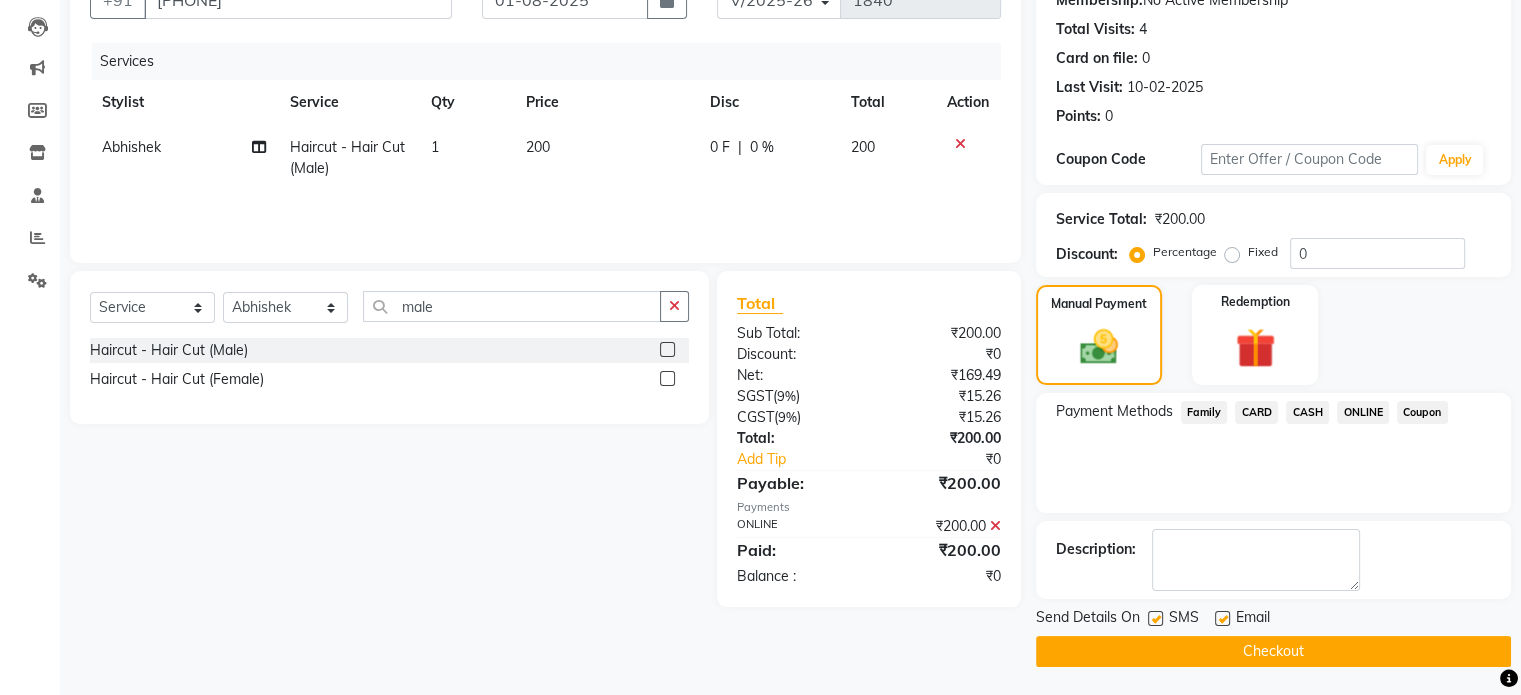 click on "Checkout" 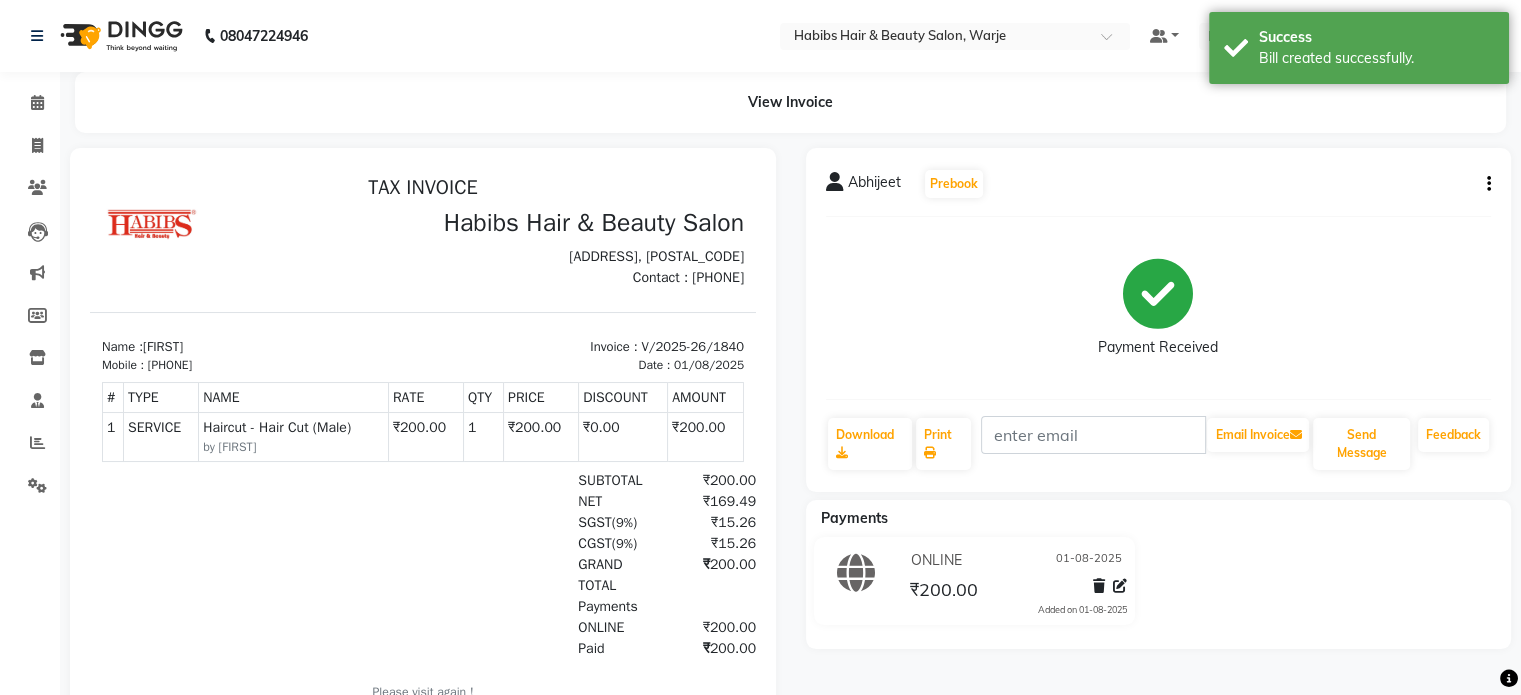 scroll, scrollTop: 0, scrollLeft: 0, axis: both 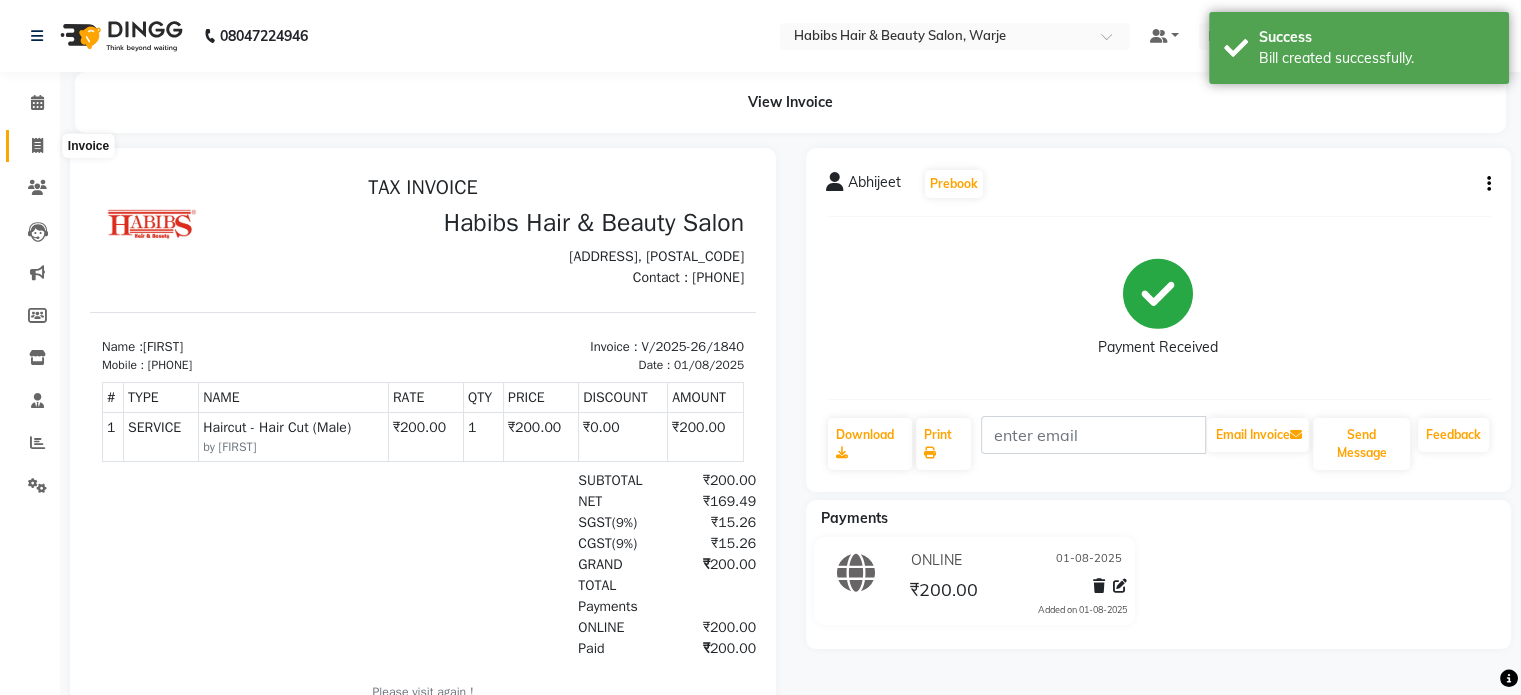 click 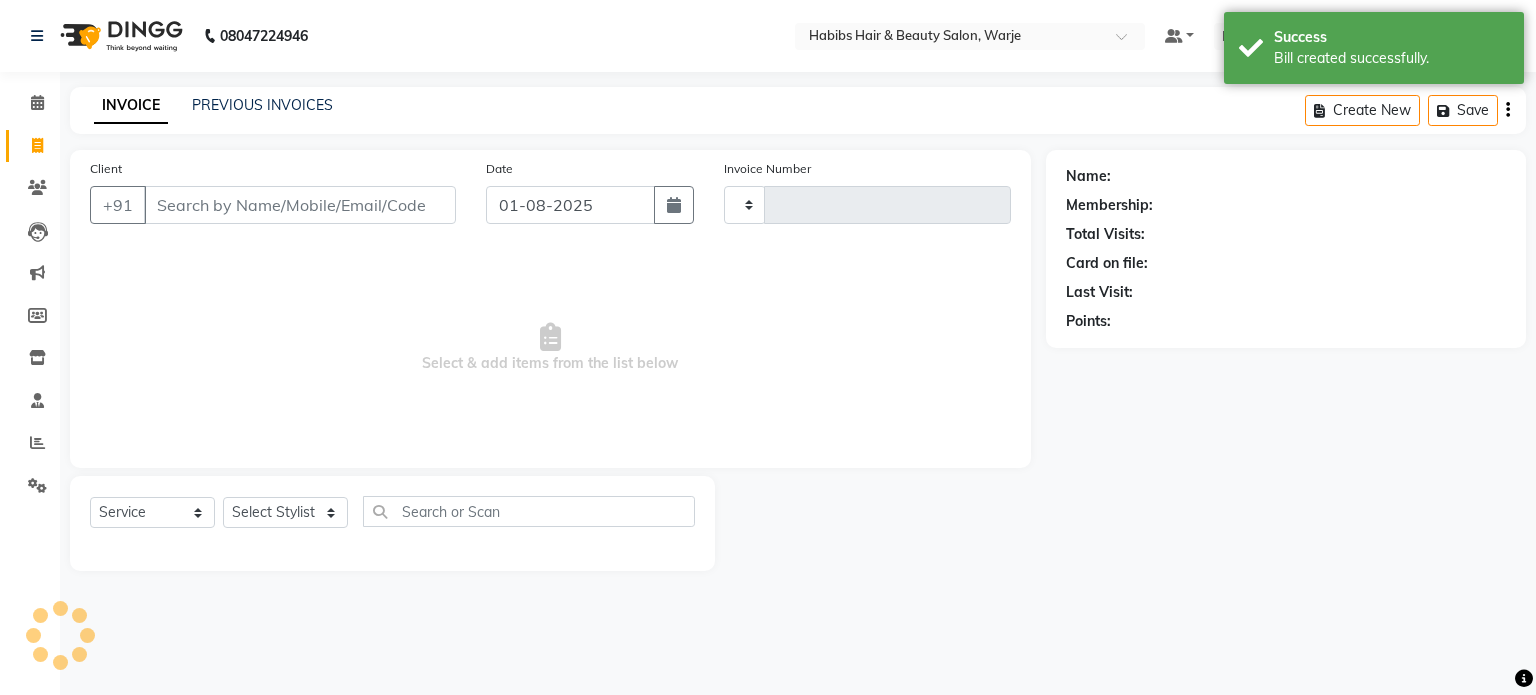 type on "1841" 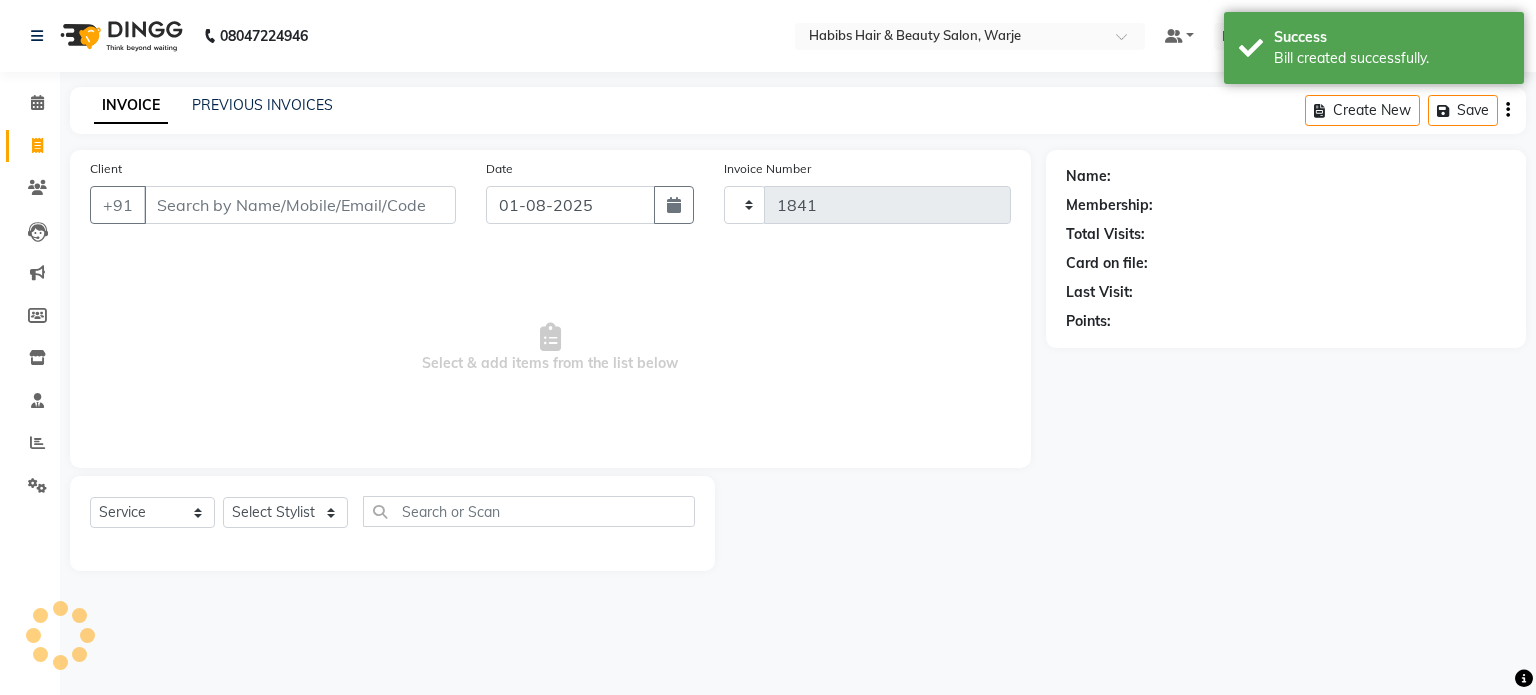 select on "3753" 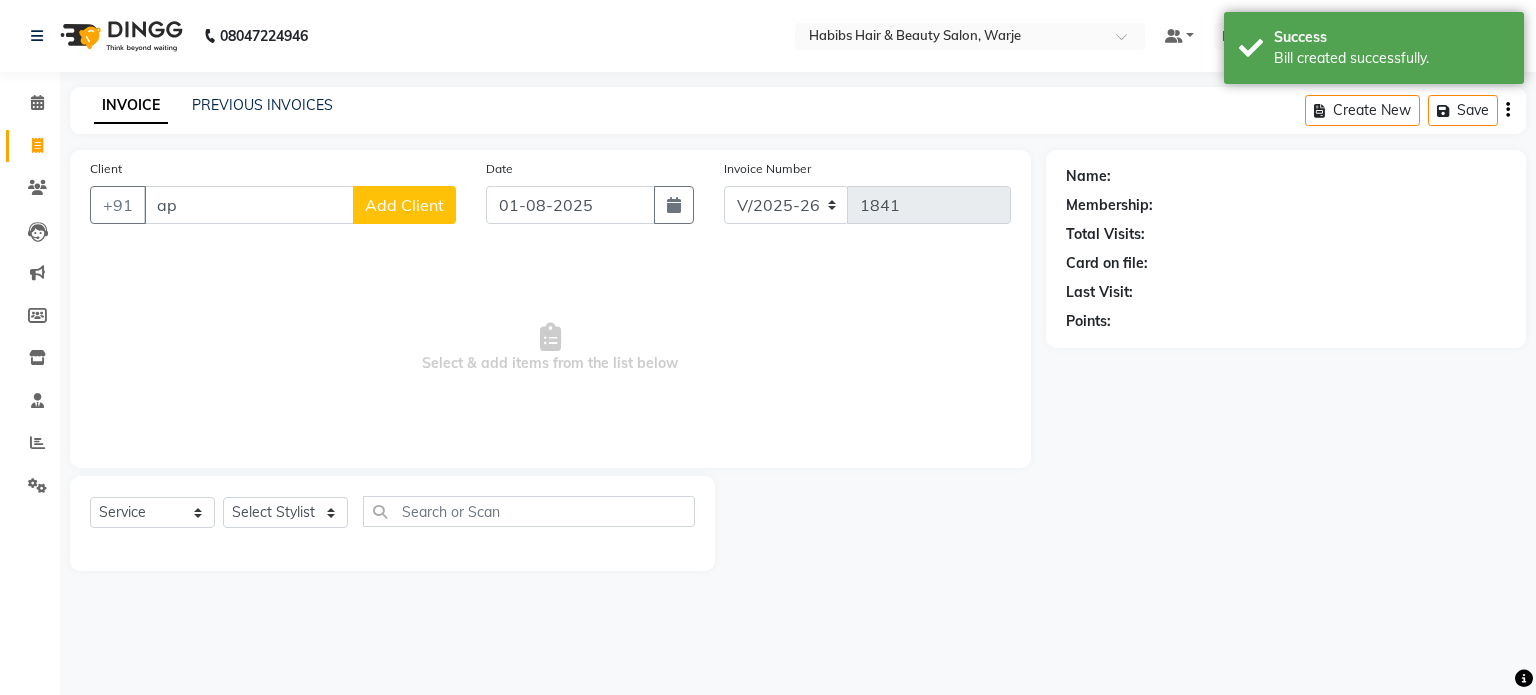 type on "a" 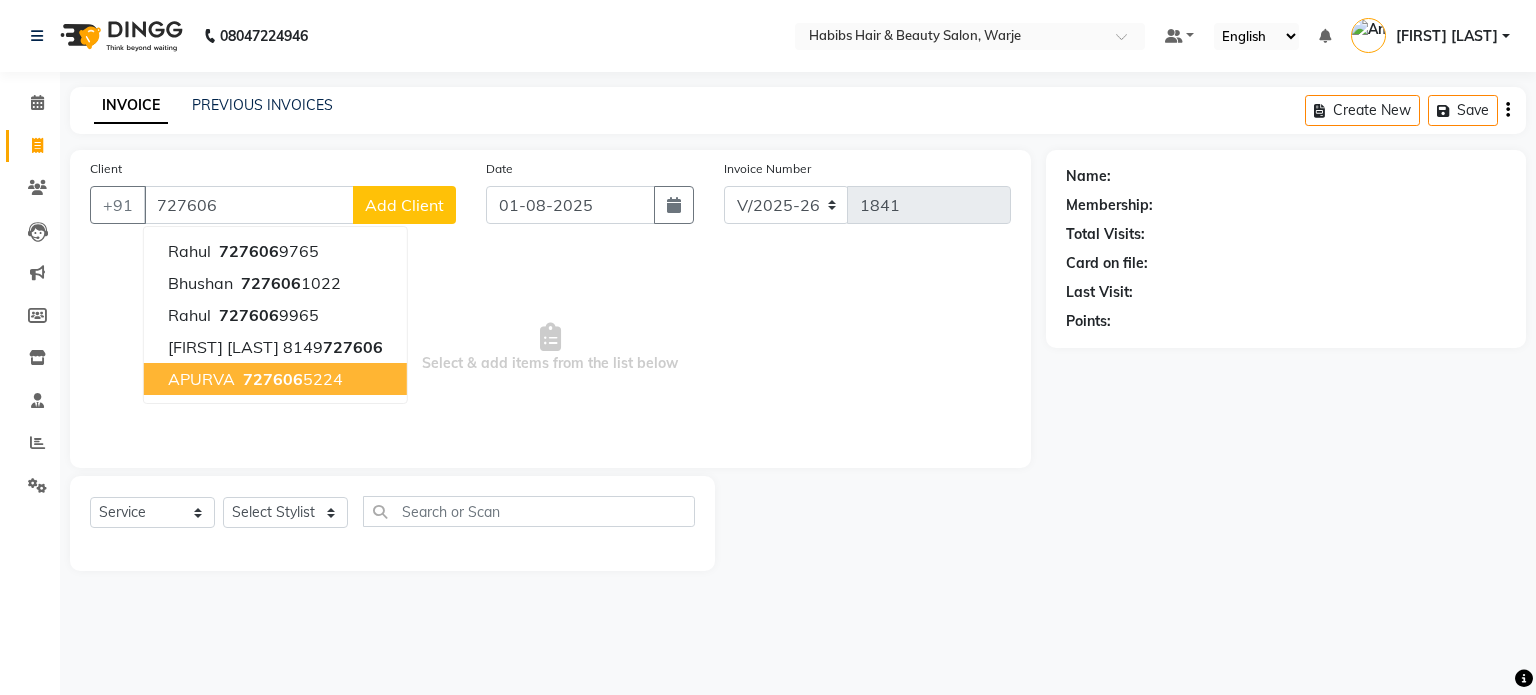 click on "727606" at bounding box center [273, 379] 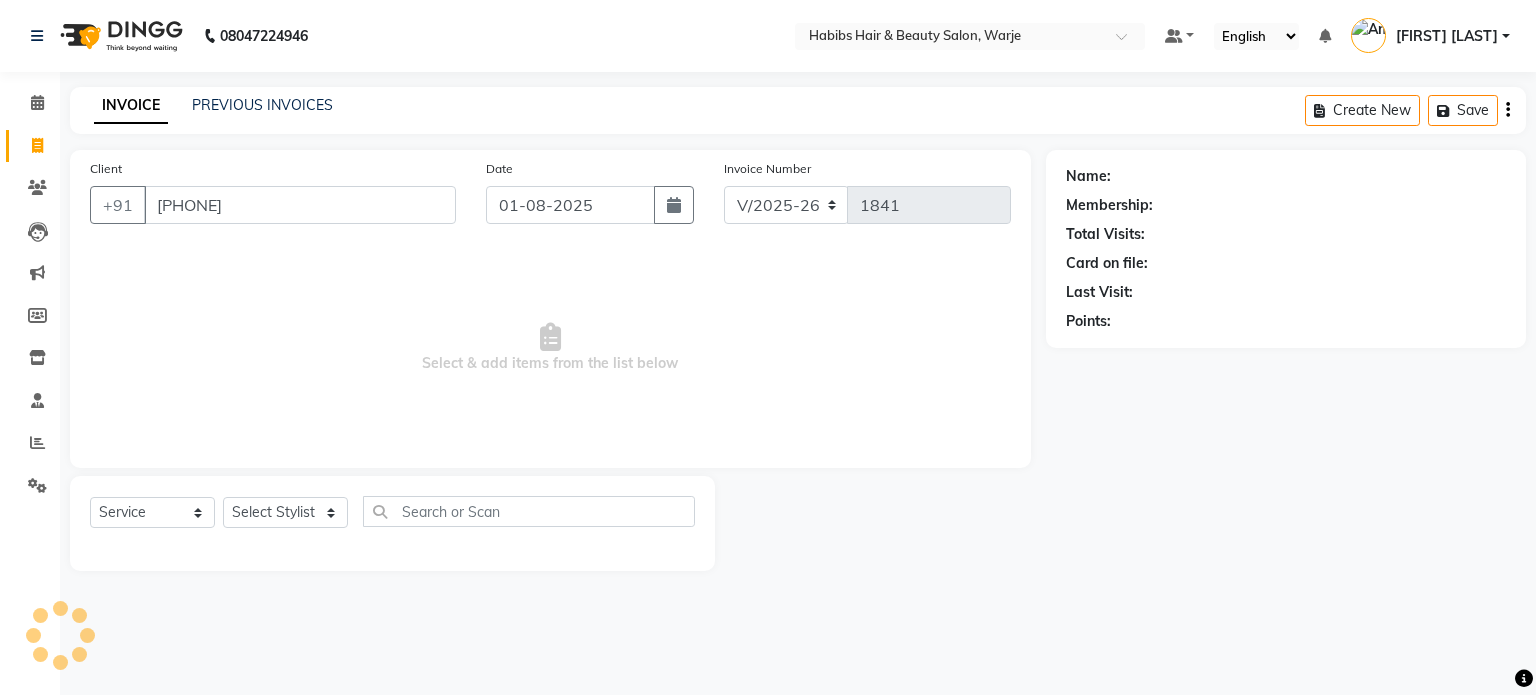 type on "[PHONE]" 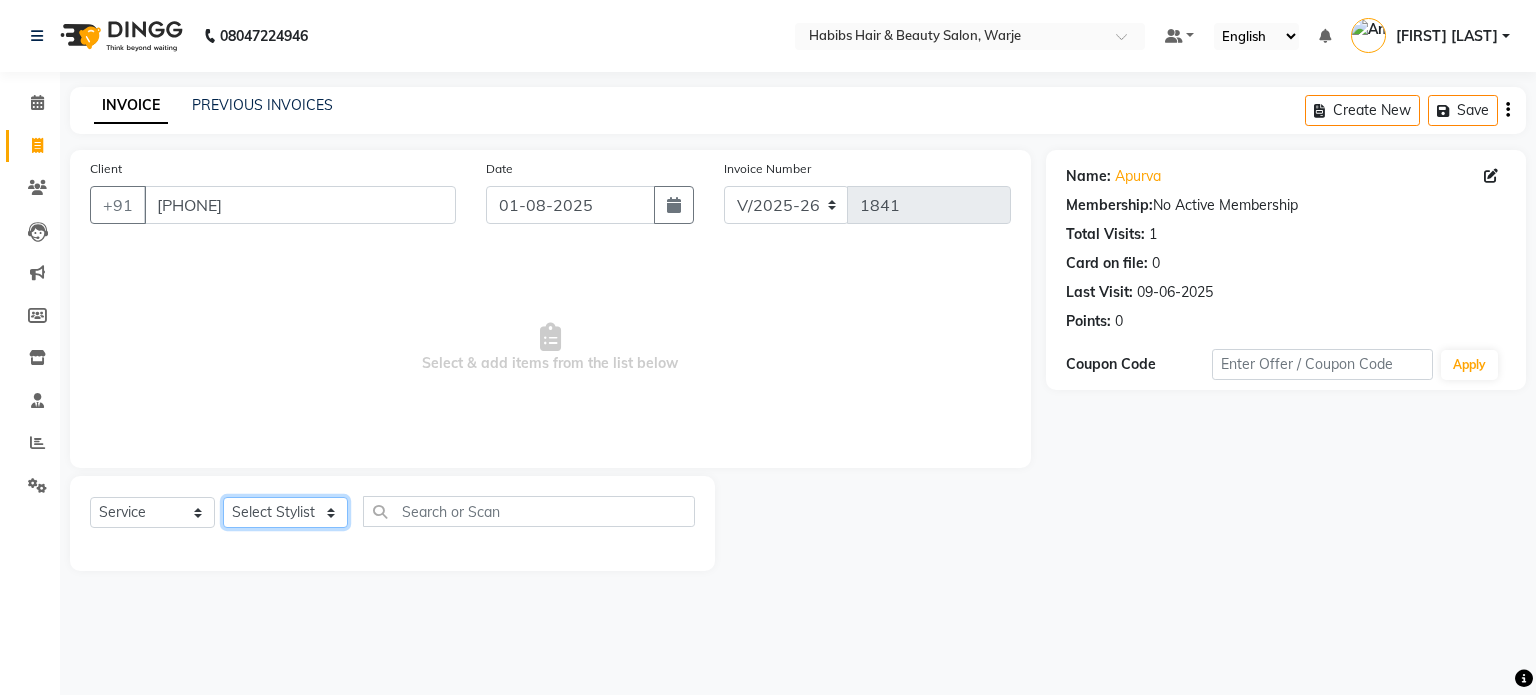 click on "Select Stylist [FIRST] [FIRST] [FIRST] [FIRST] [FIRST] [FIRST] [FIRST] [FIRST] [FIRST] [FIRST] [FIRST] [FIRST]" 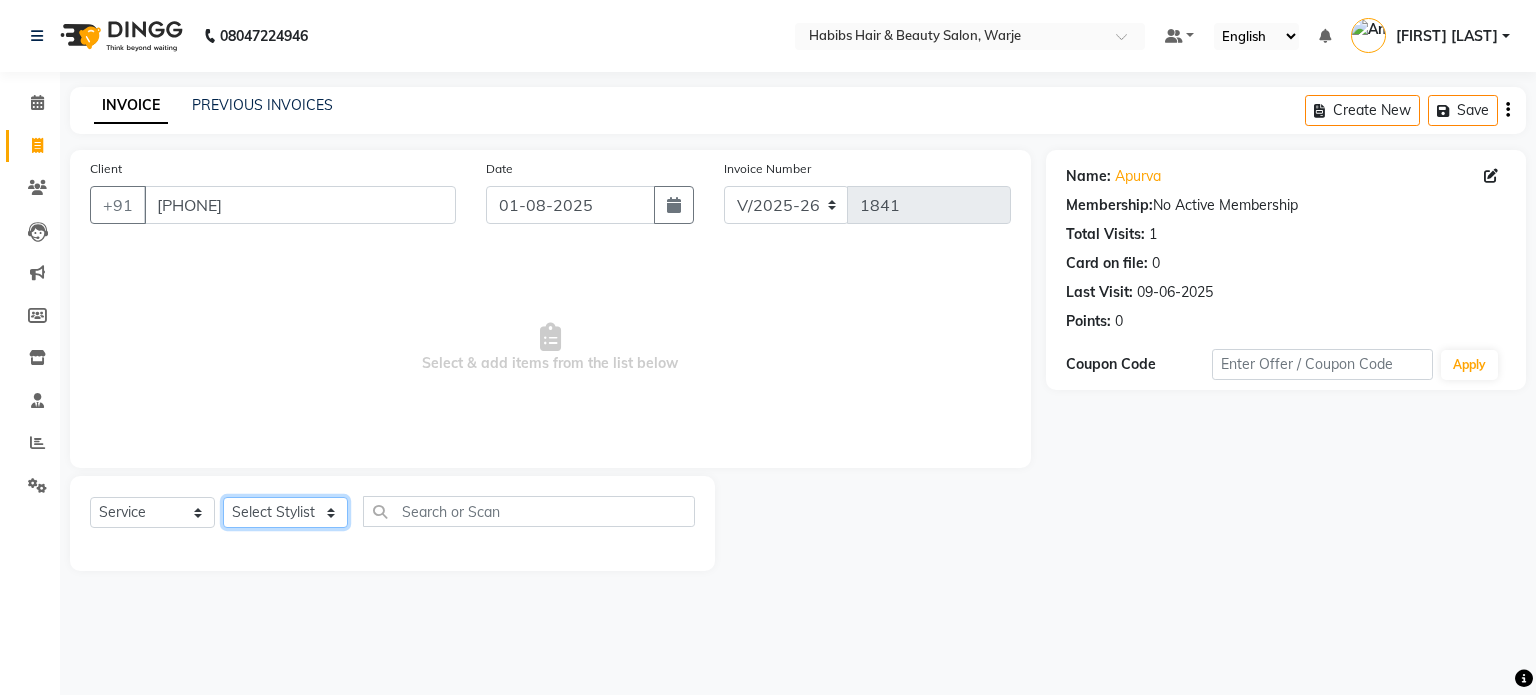 select on "27578" 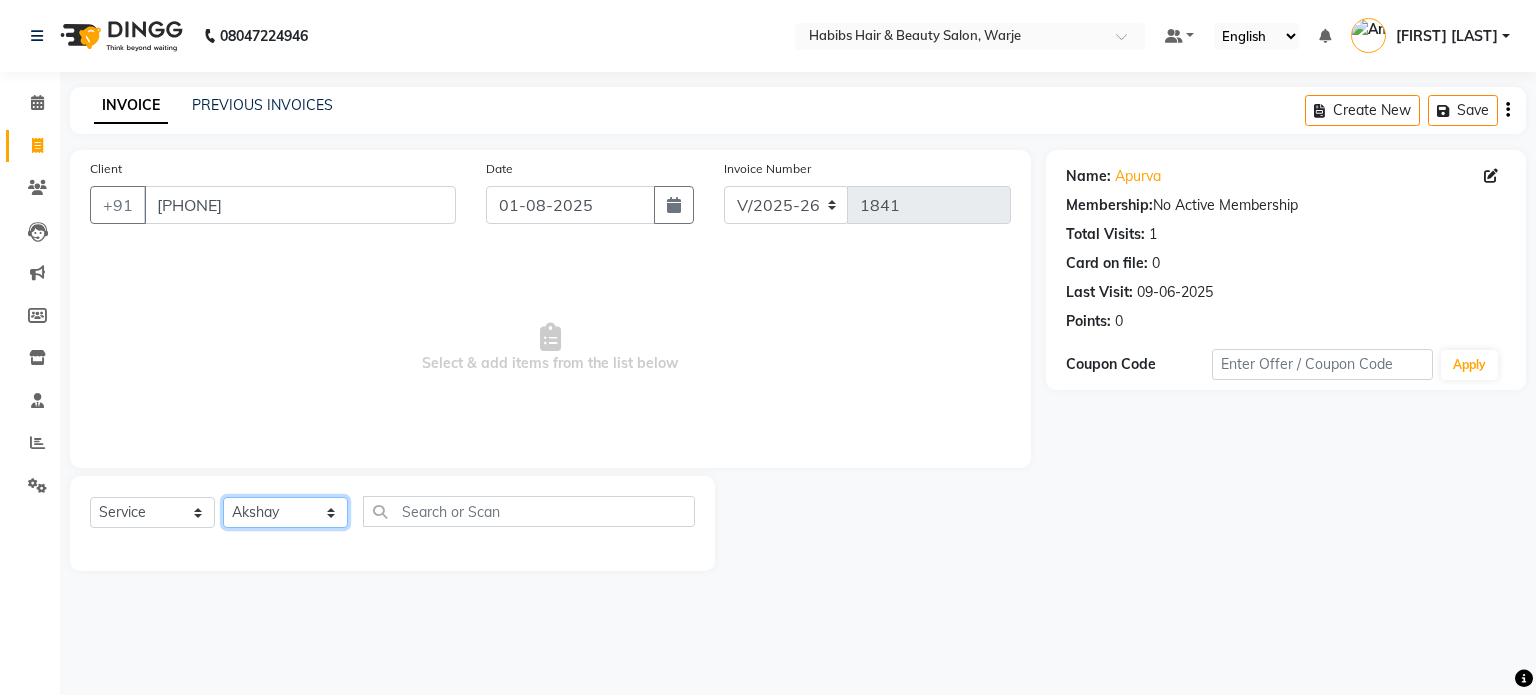 click on "Select Stylist [FIRST] [FIRST] [FIRST] [FIRST] [FIRST] [FIRST] [FIRST] [FIRST] [FIRST] [FIRST] [FIRST] [FIRST]" 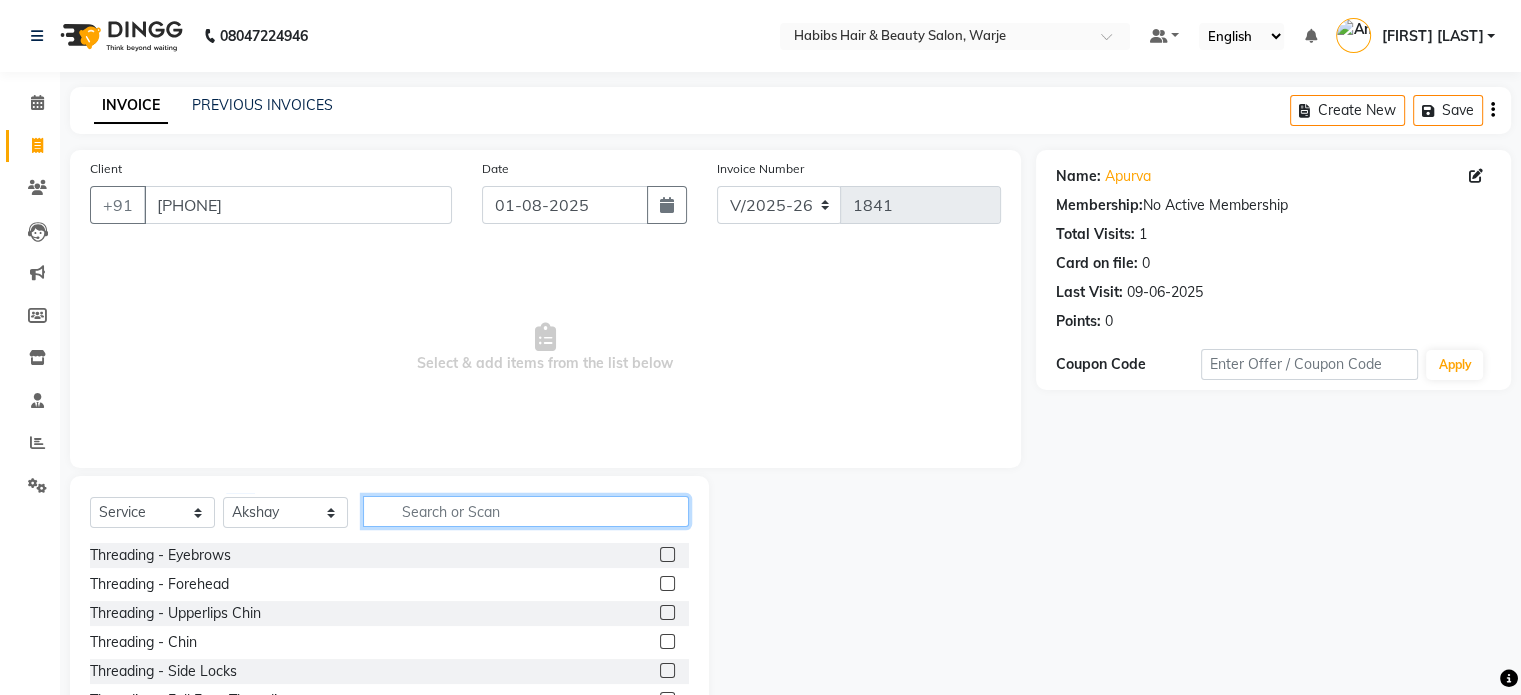 click 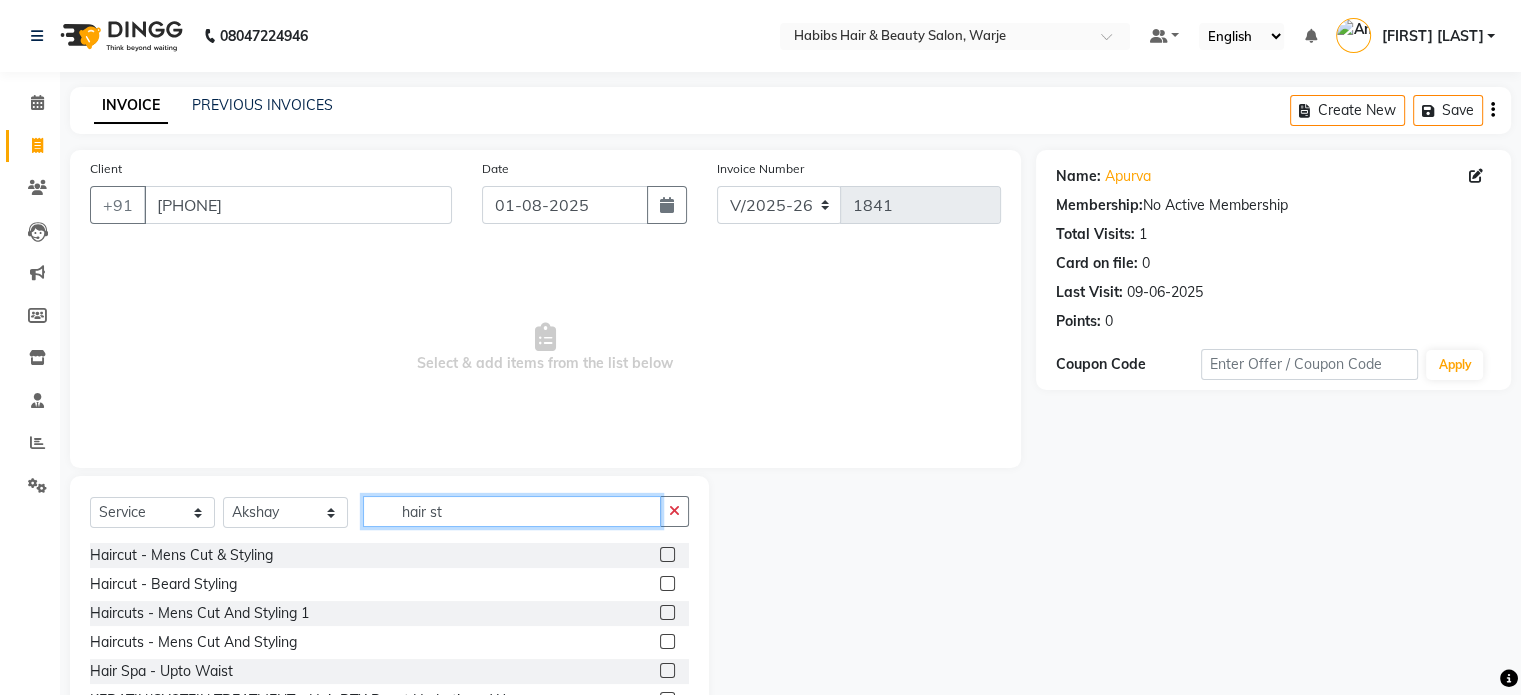 scroll, scrollTop: 32, scrollLeft: 0, axis: vertical 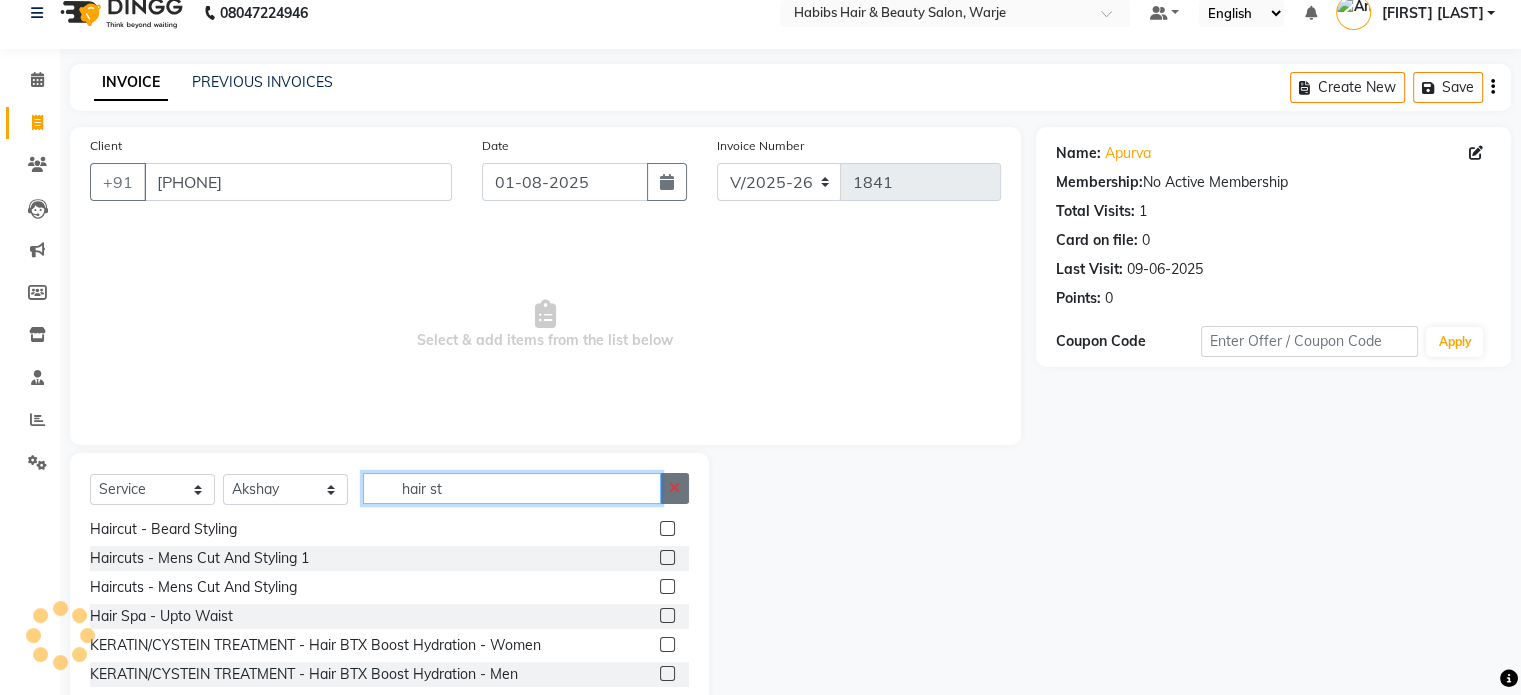 type on "hair st" 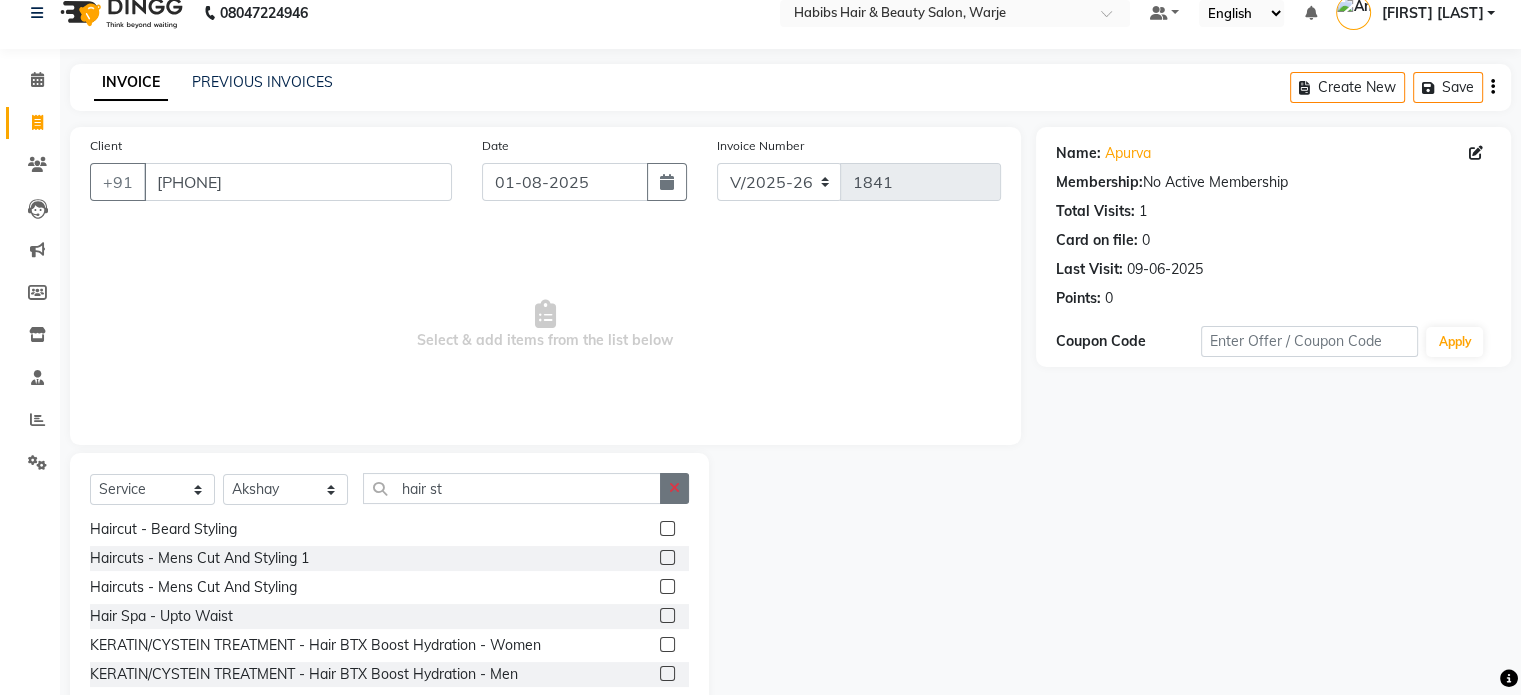 click 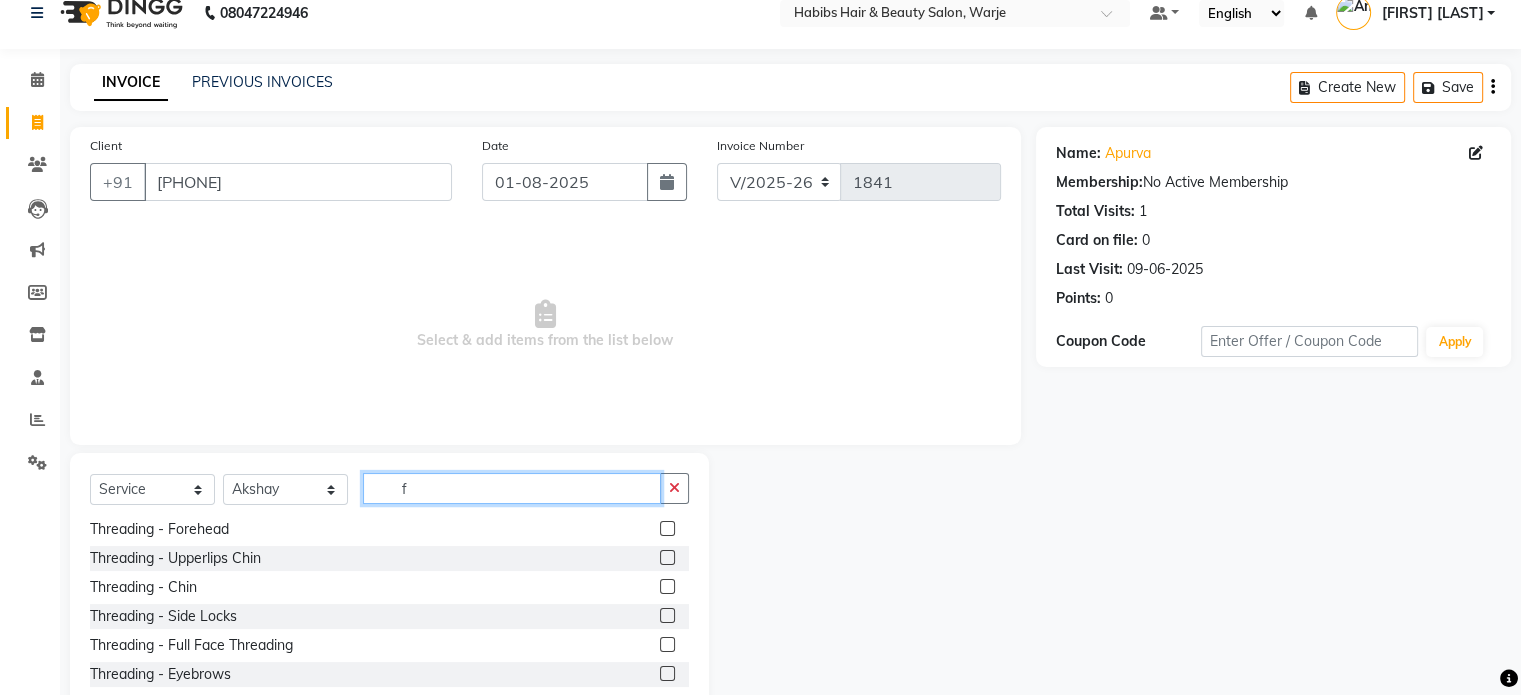 scroll, scrollTop: 3, scrollLeft: 0, axis: vertical 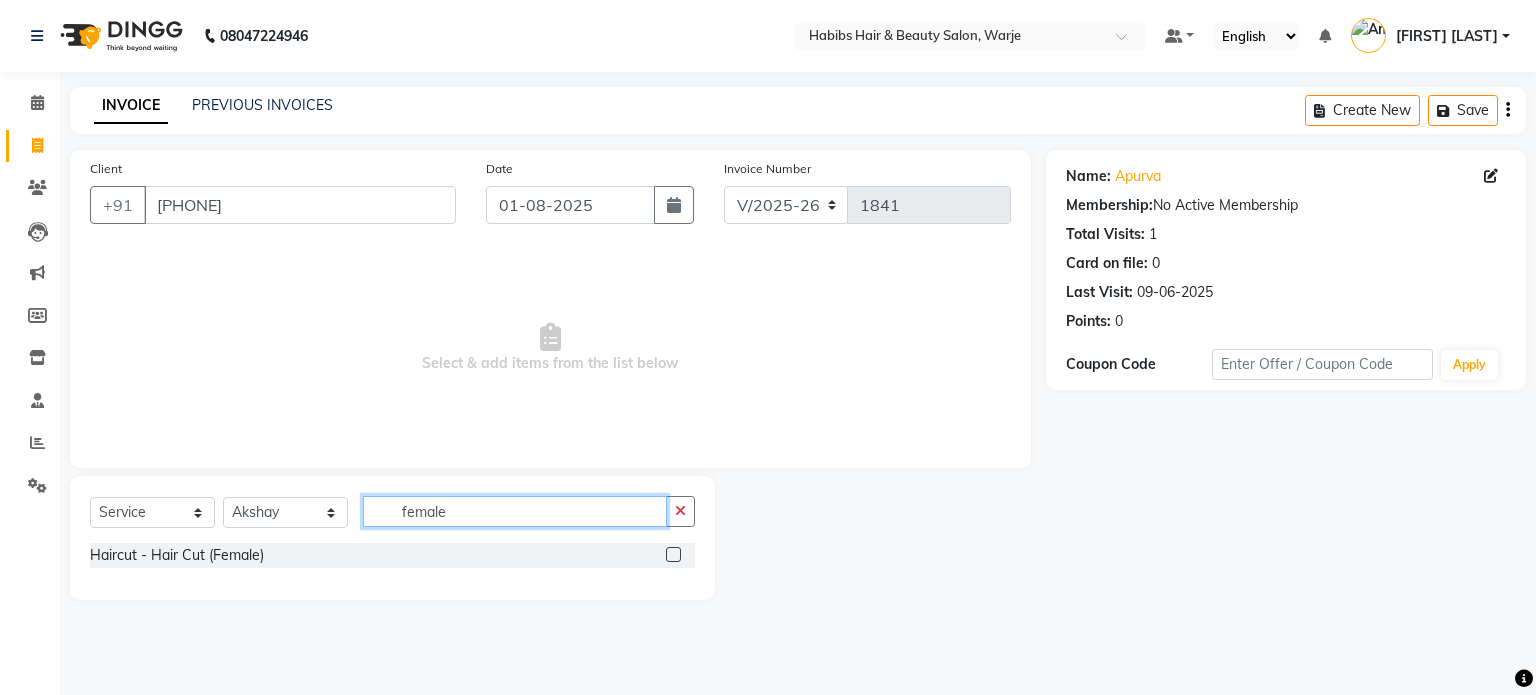 type on "female" 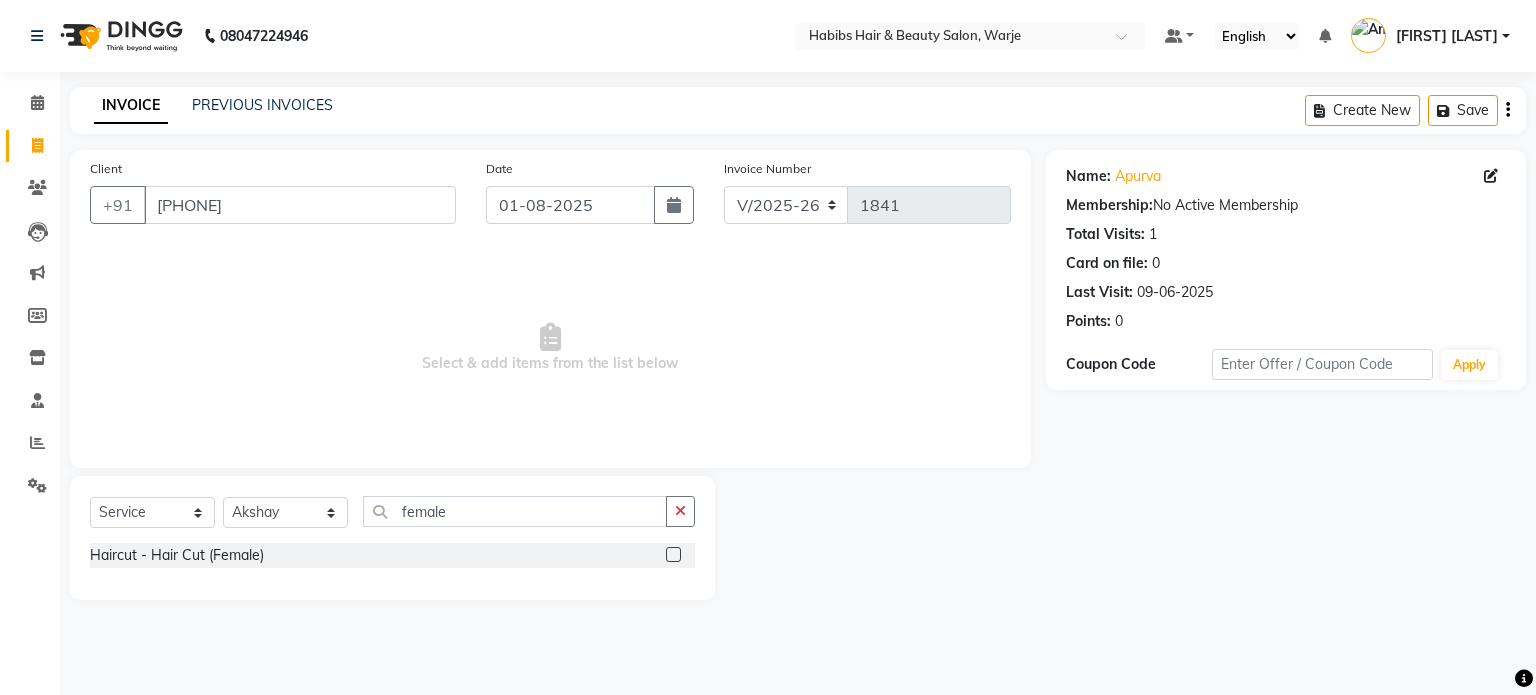 click 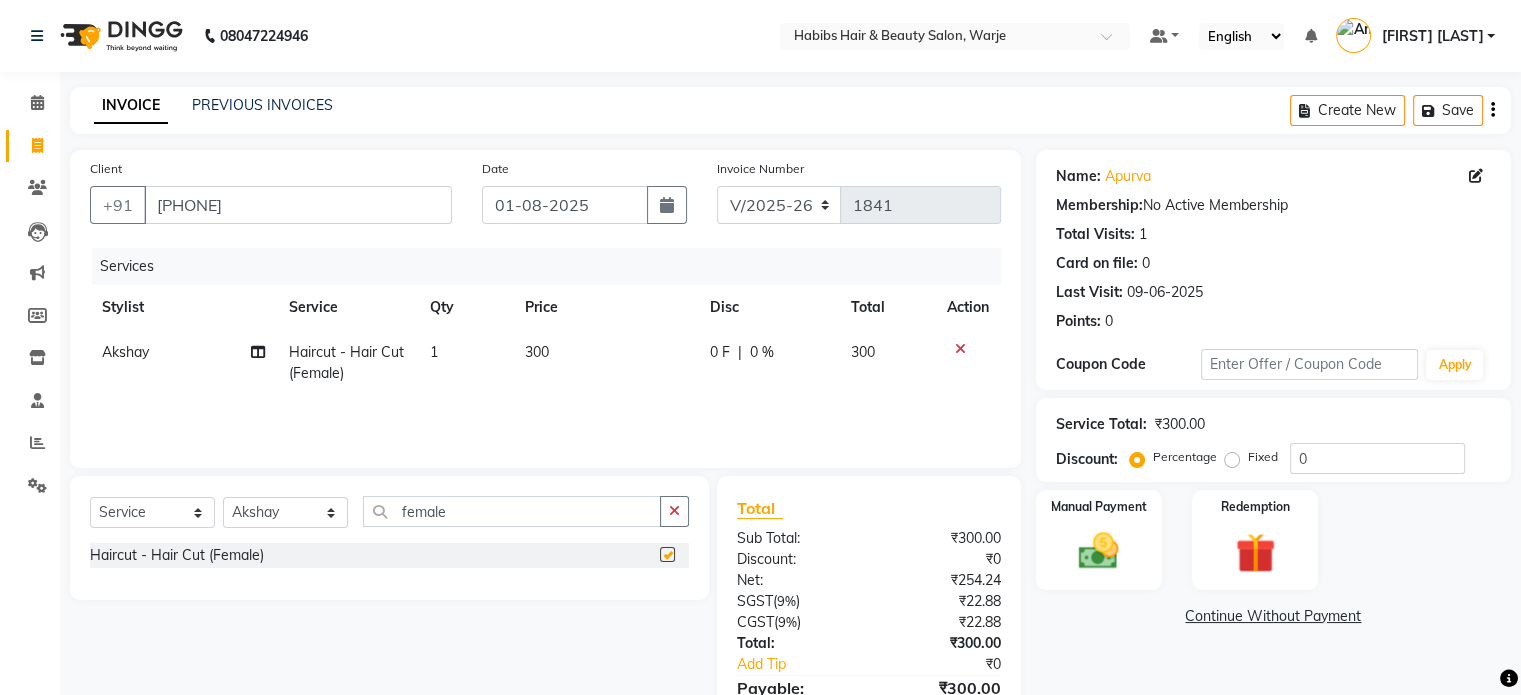 checkbox on "false" 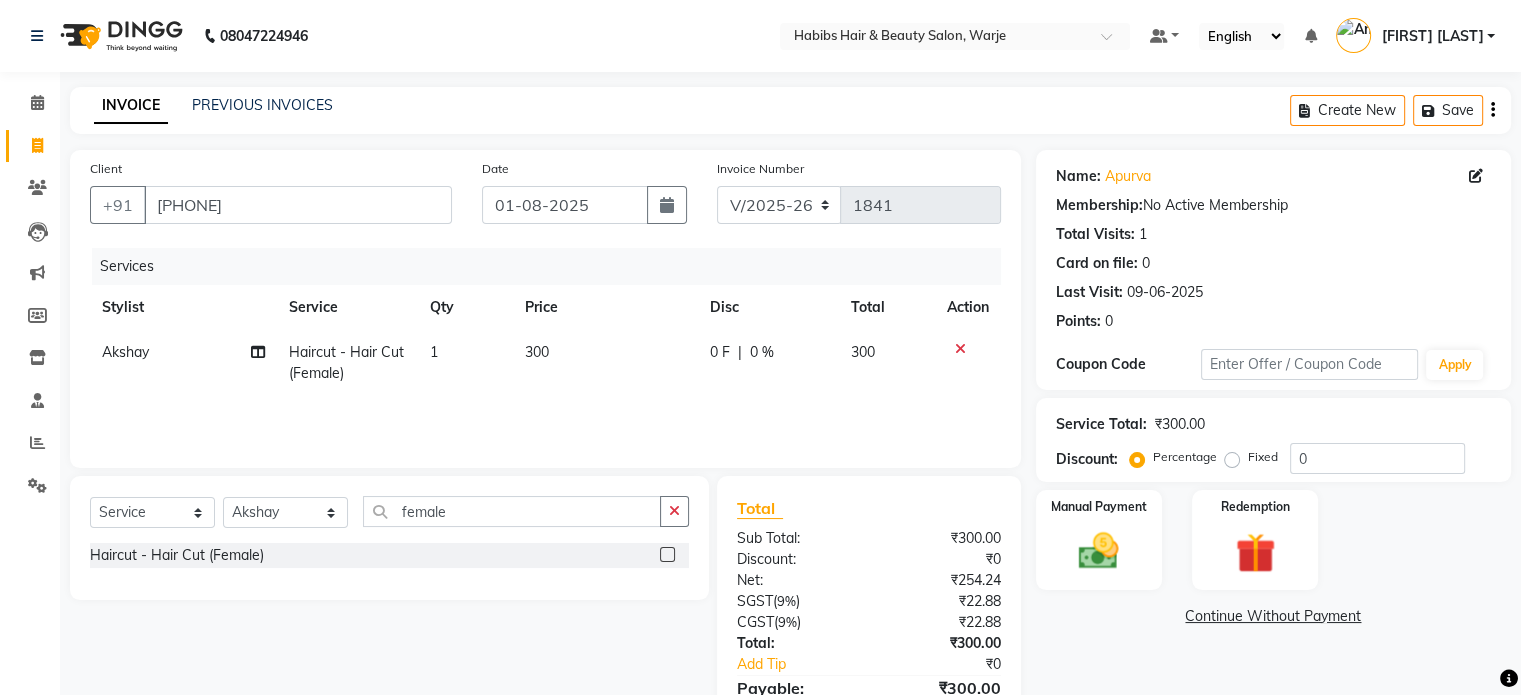click on "300" 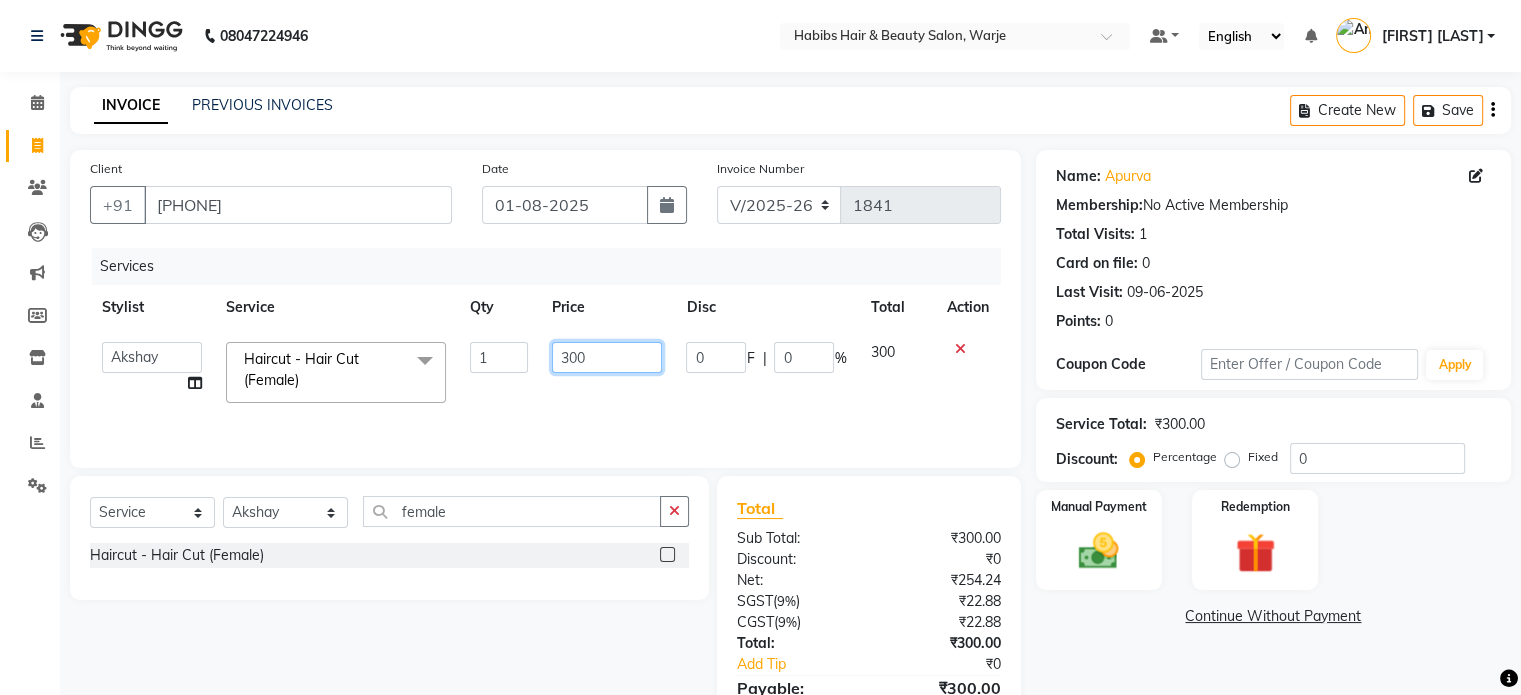 click on "300" 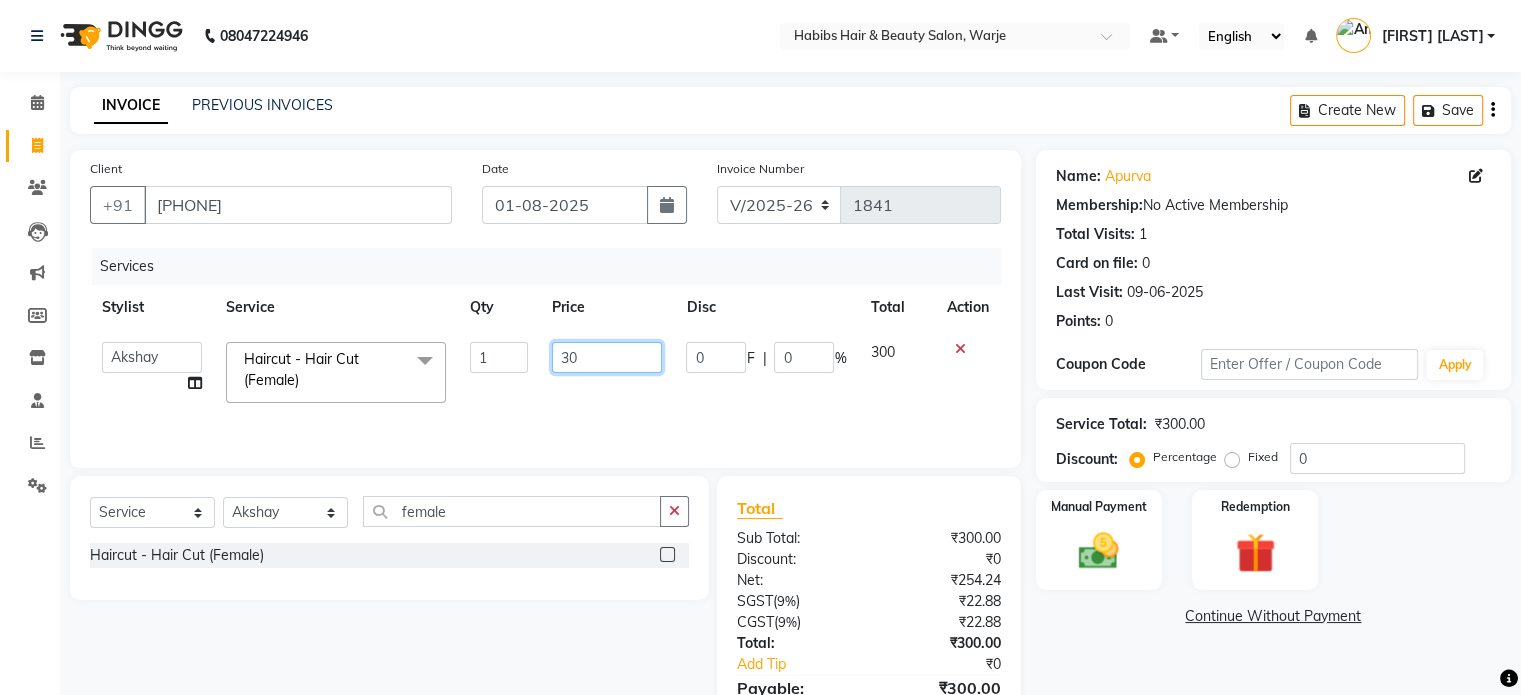 type on "3" 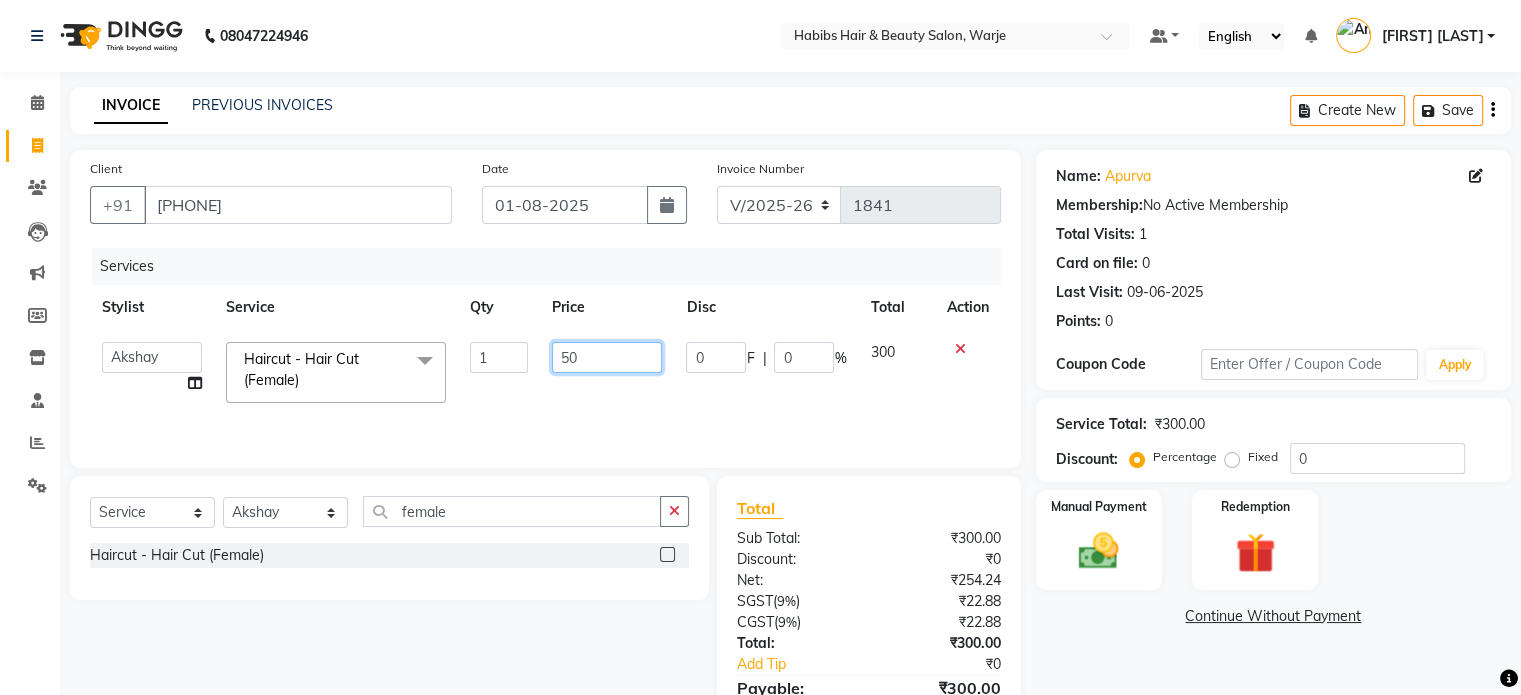 type on "500" 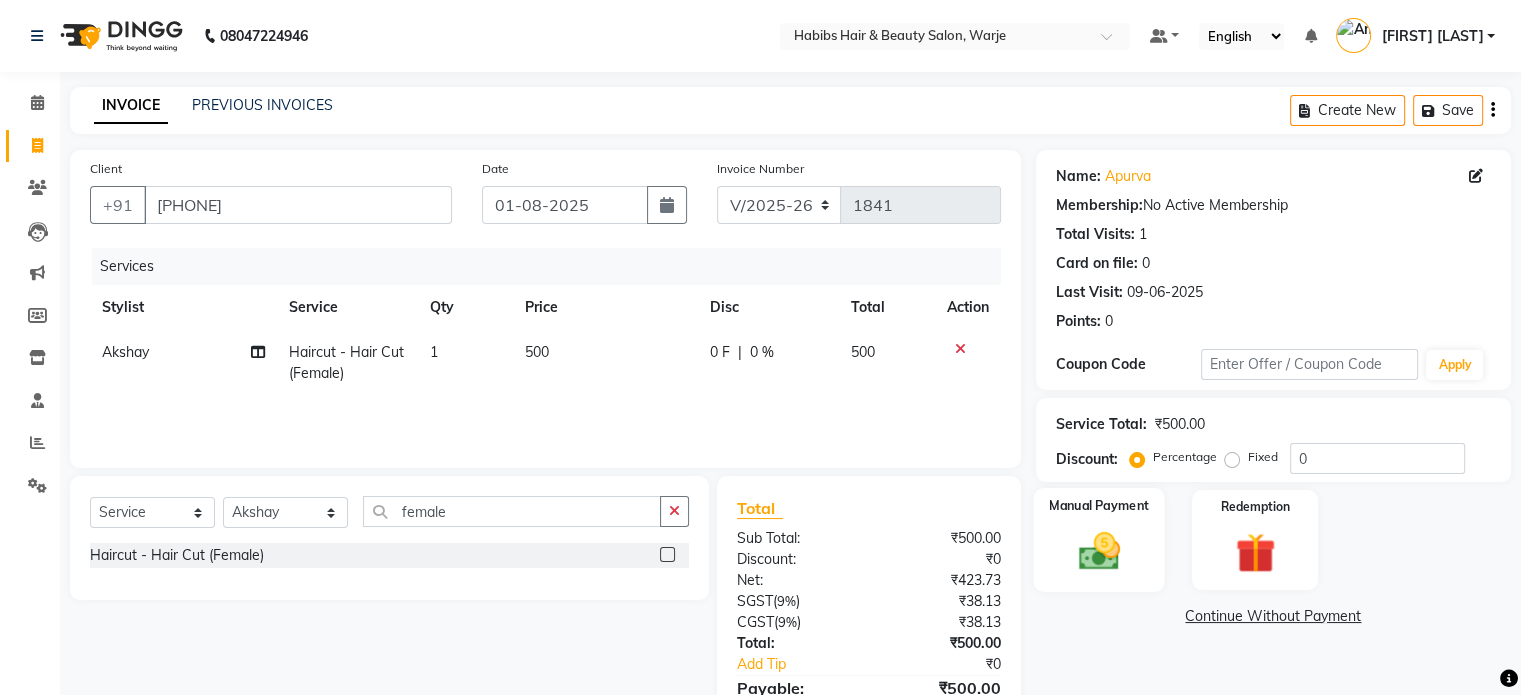 click on "Manual Payment" 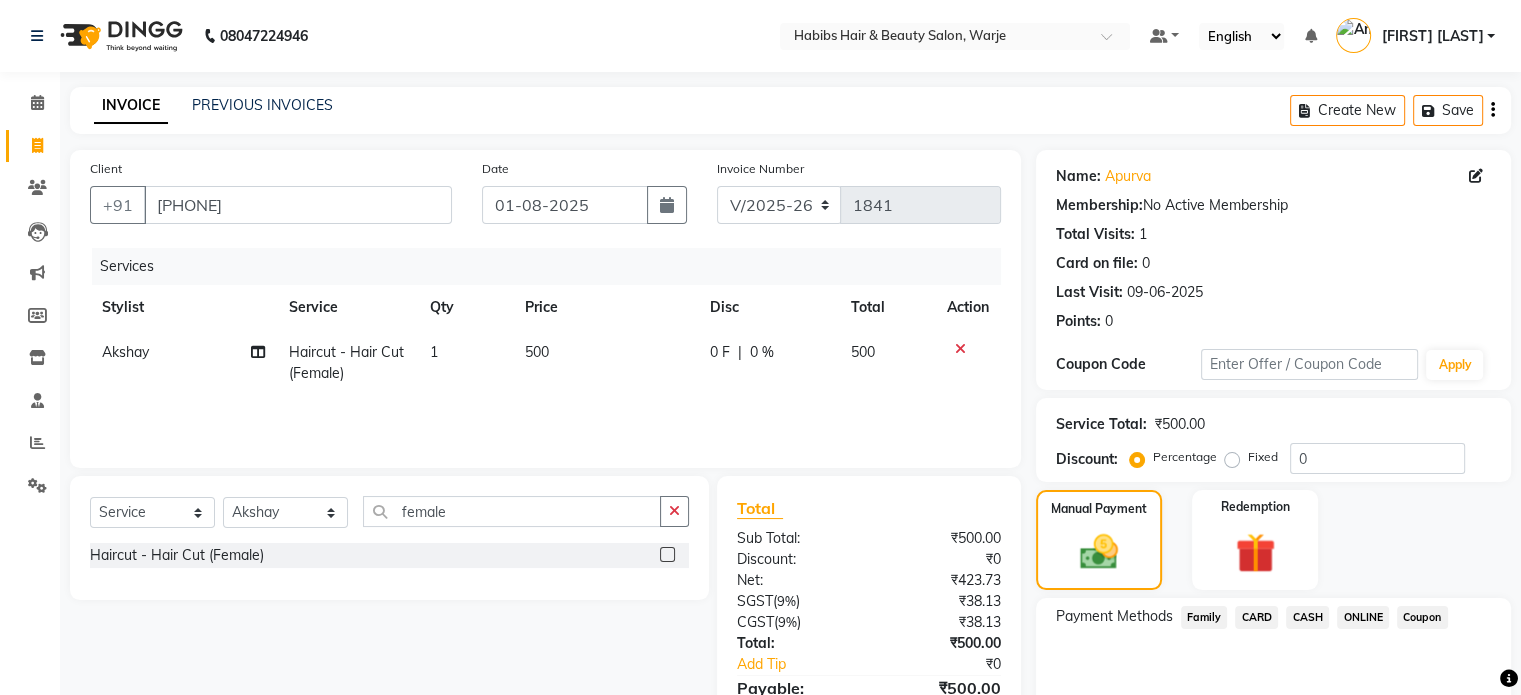 click on "ONLINE" 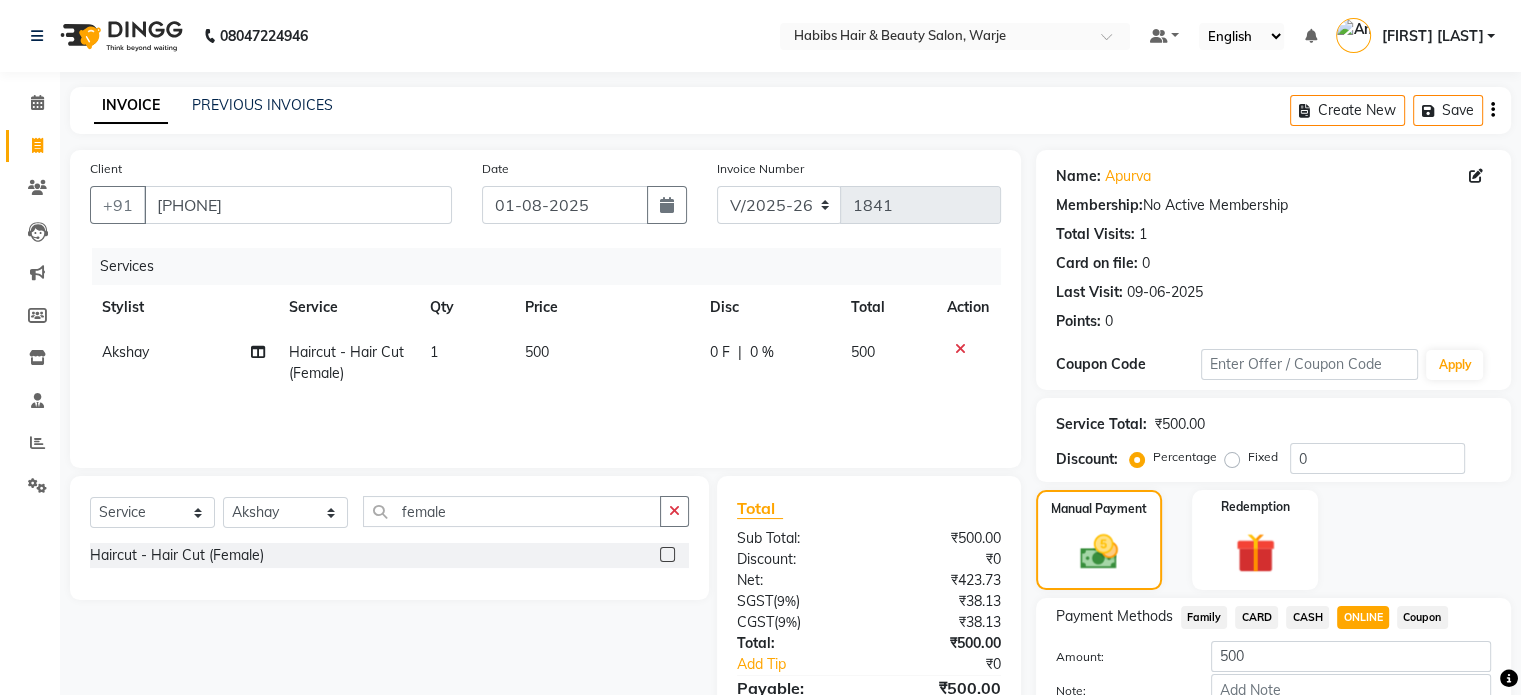 scroll, scrollTop: 64, scrollLeft: 0, axis: vertical 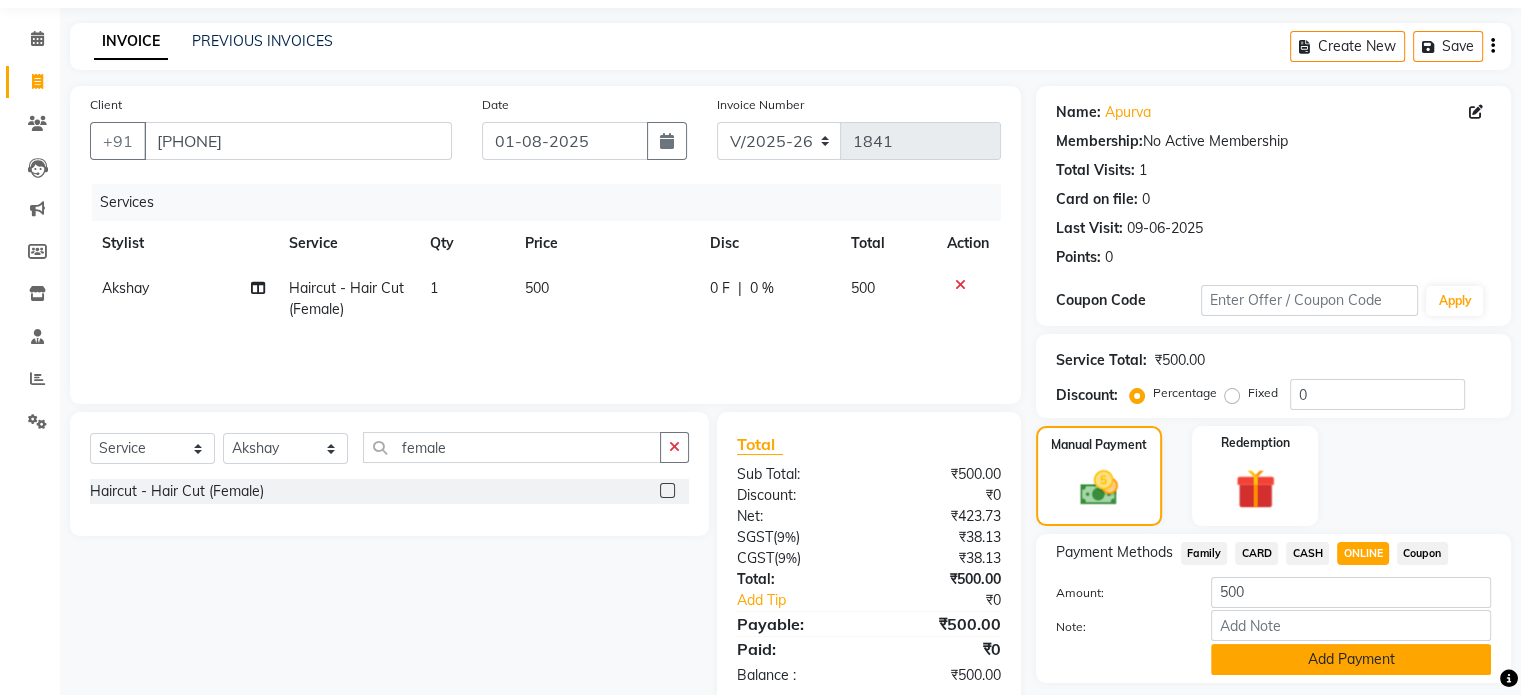 click on "Add Payment" 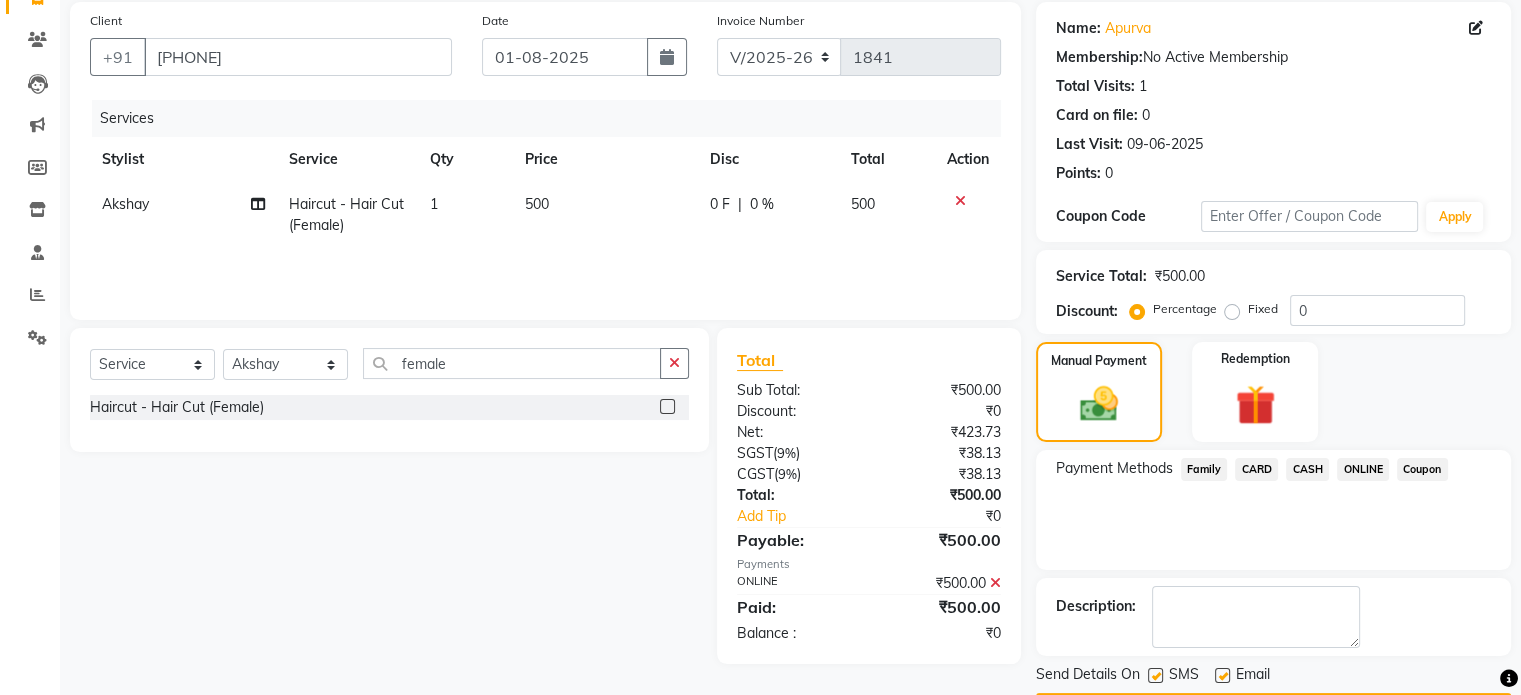 scroll, scrollTop: 195, scrollLeft: 0, axis: vertical 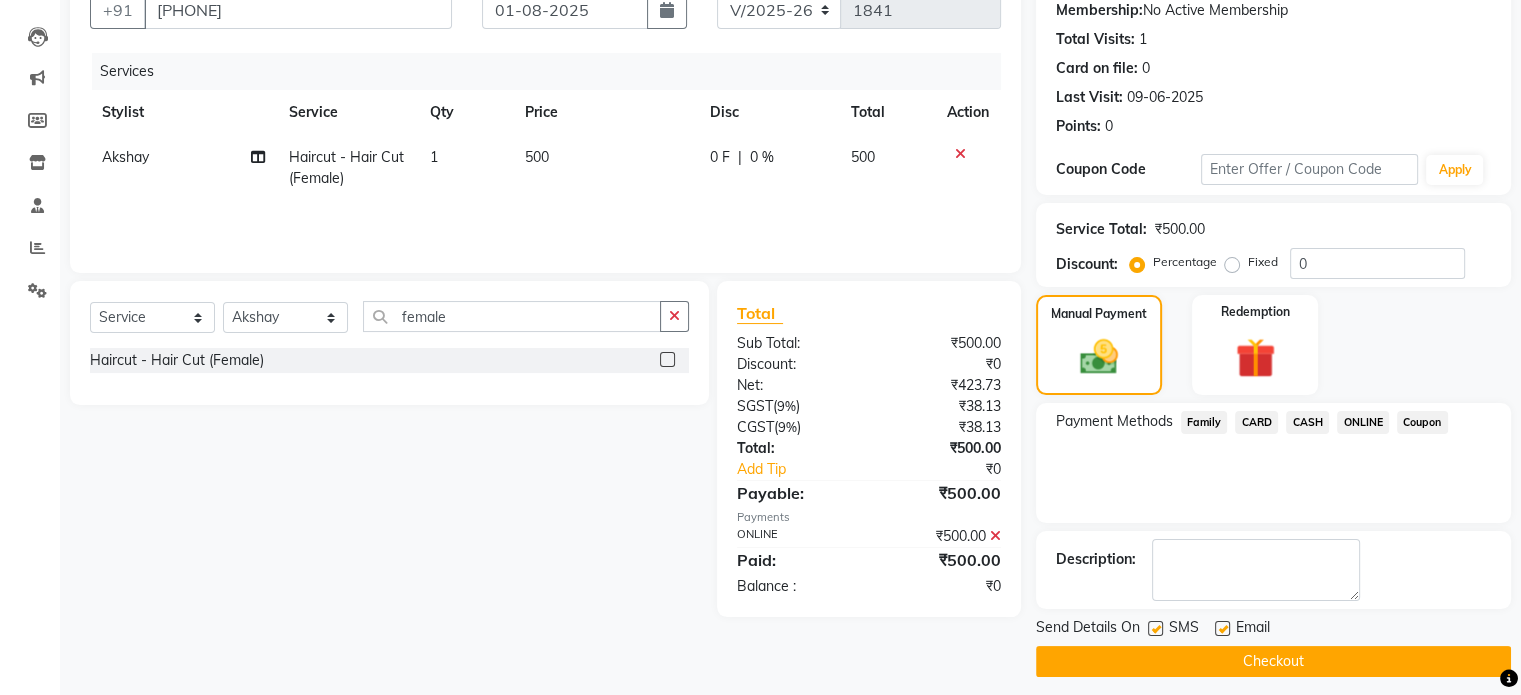 click on "Checkout" 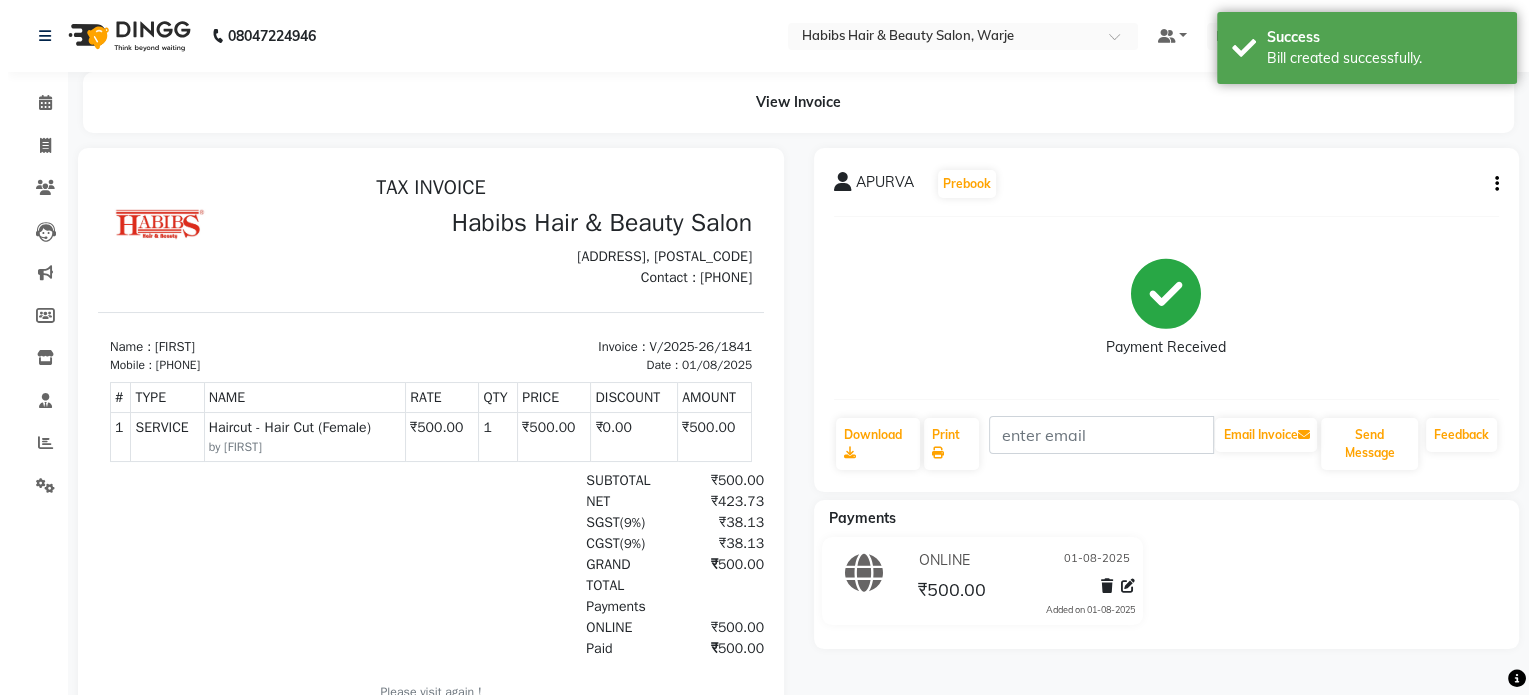 scroll, scrollTop: 0, scrollLeft: 0, axis: both 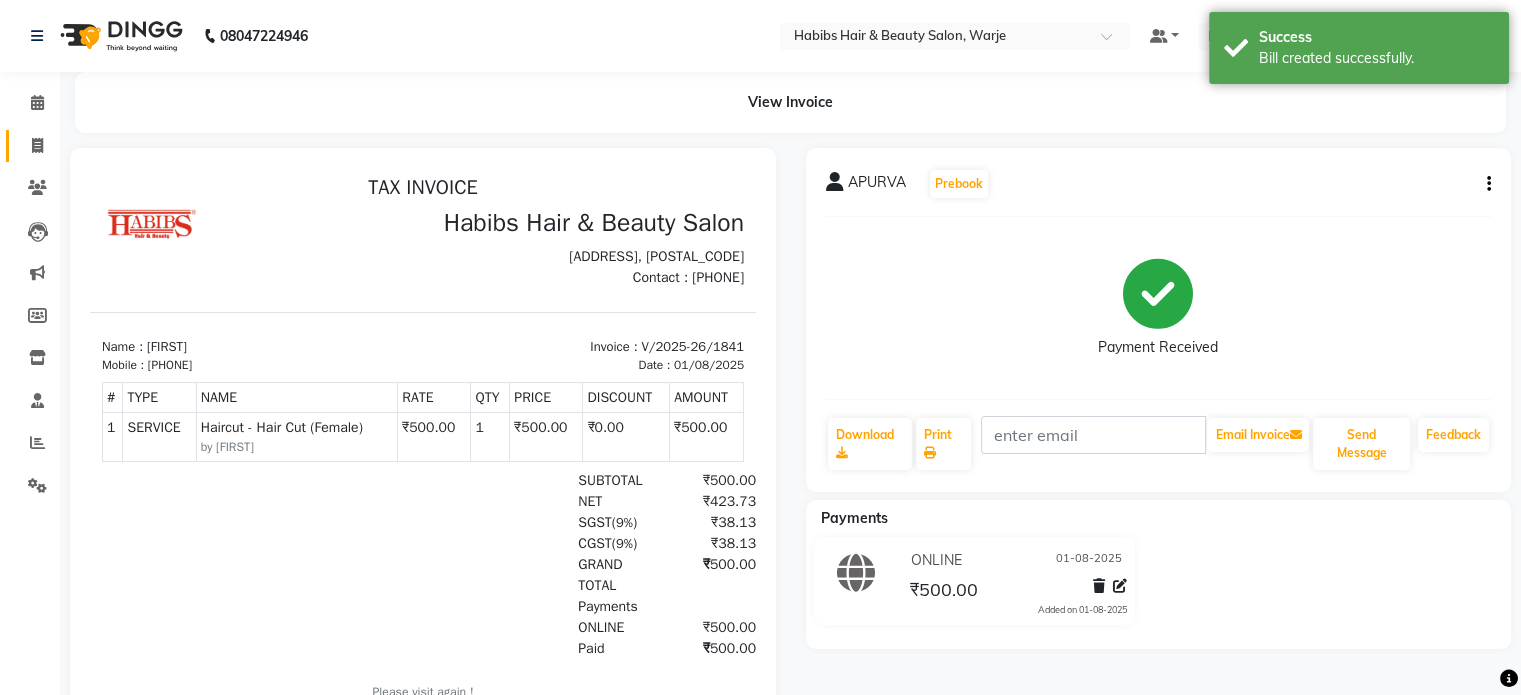 click on "Invoice" 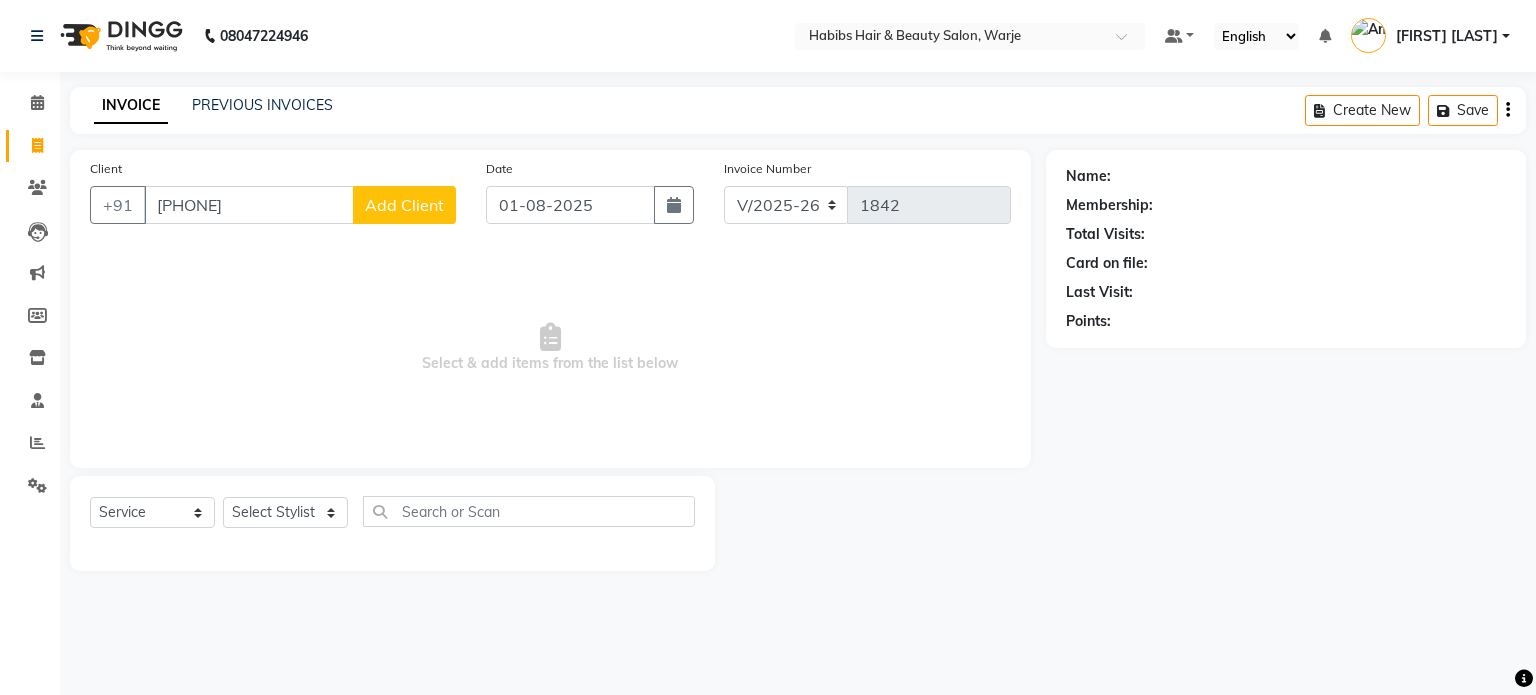 click on "[PHONE]" at bounding box center (249, 205) 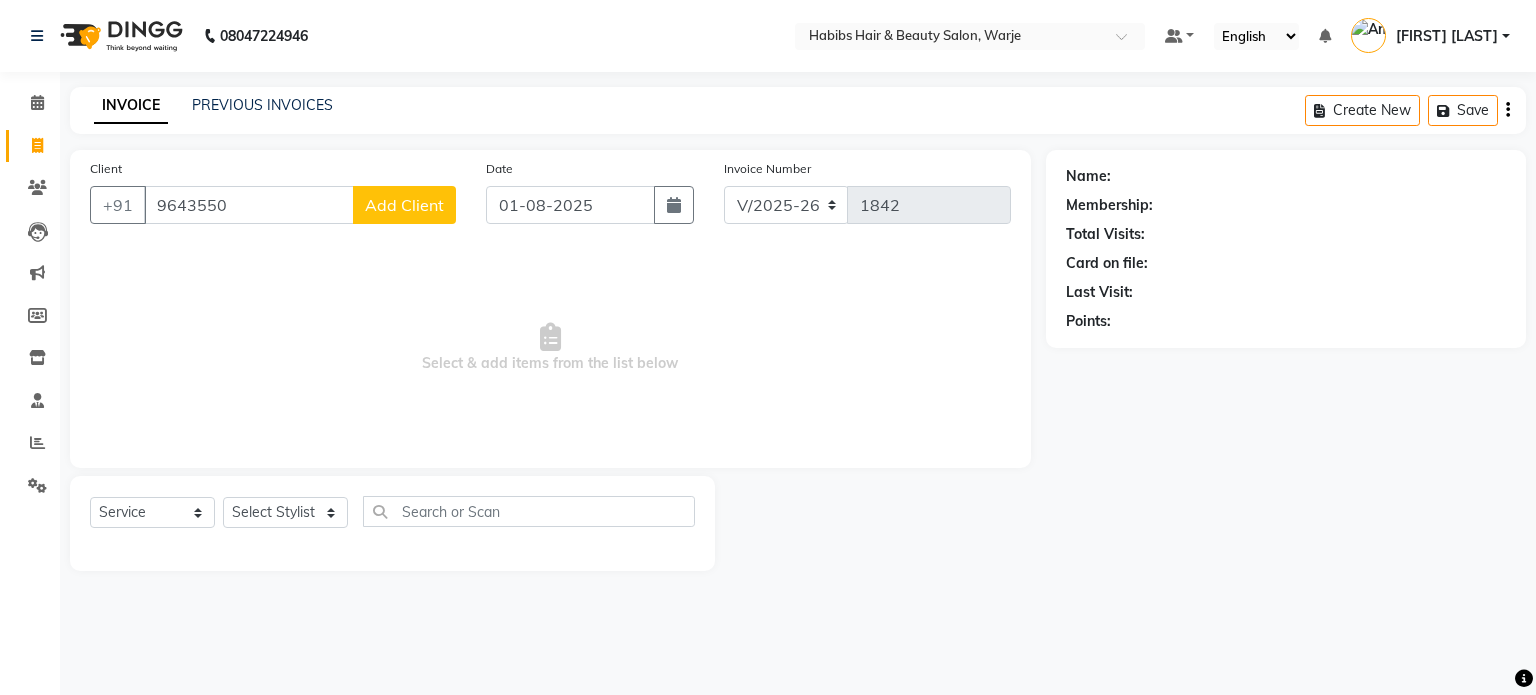 click on "9643550" at bounding box center (249, 205) 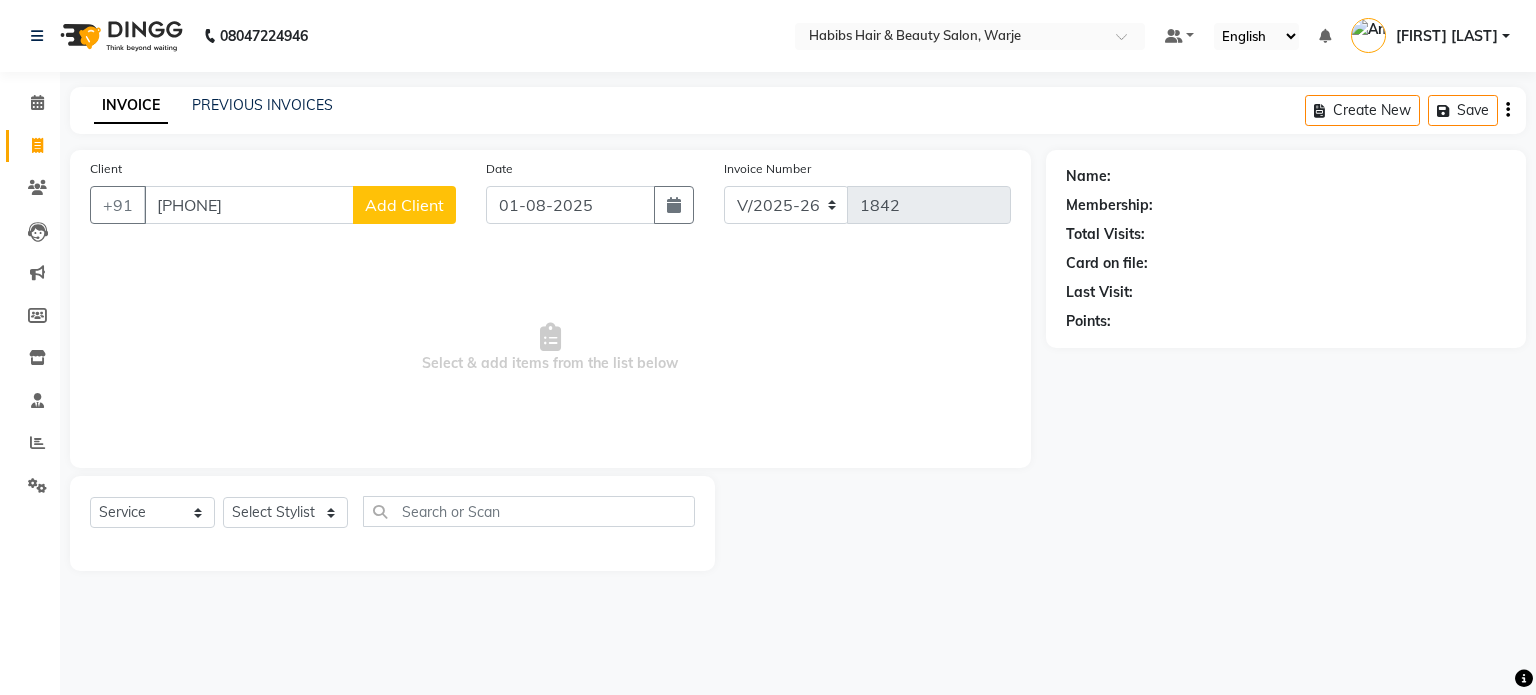 type on "[PHONE]" 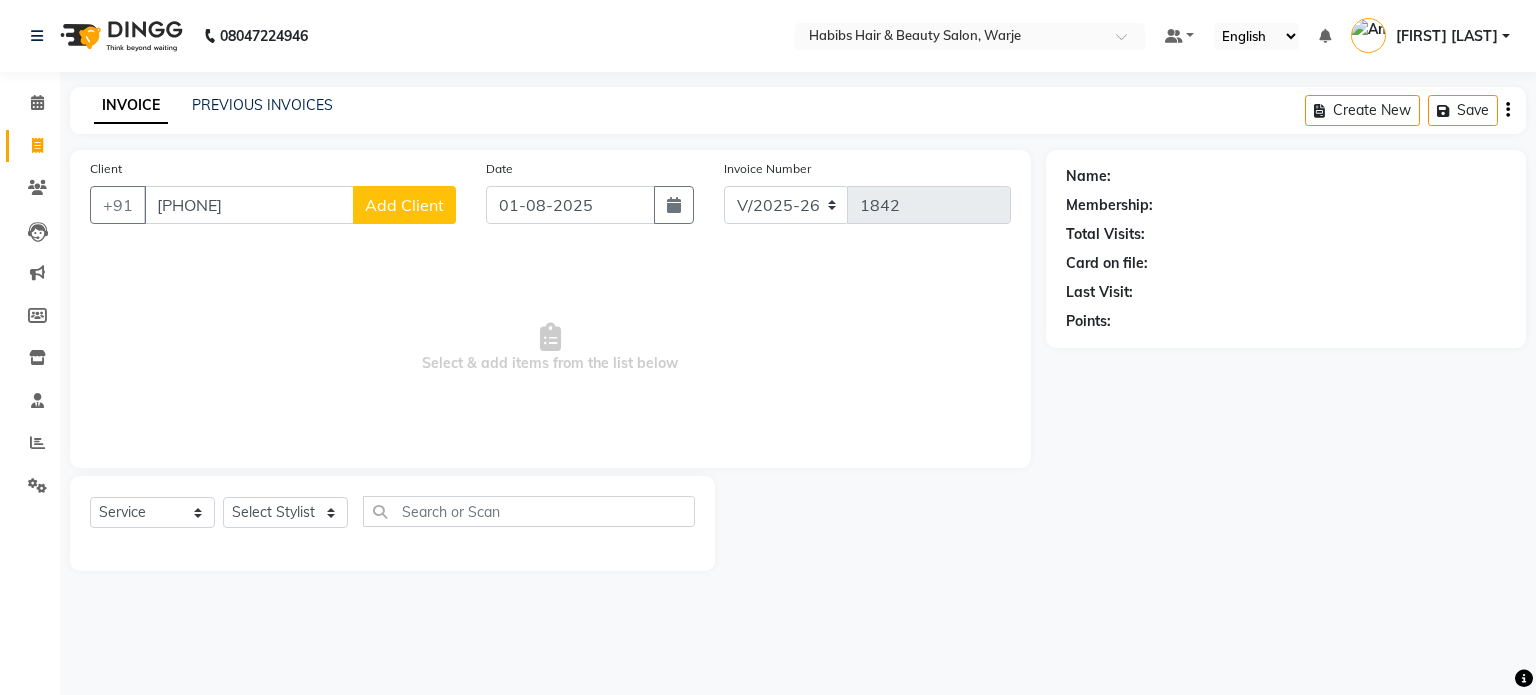 select on "22" 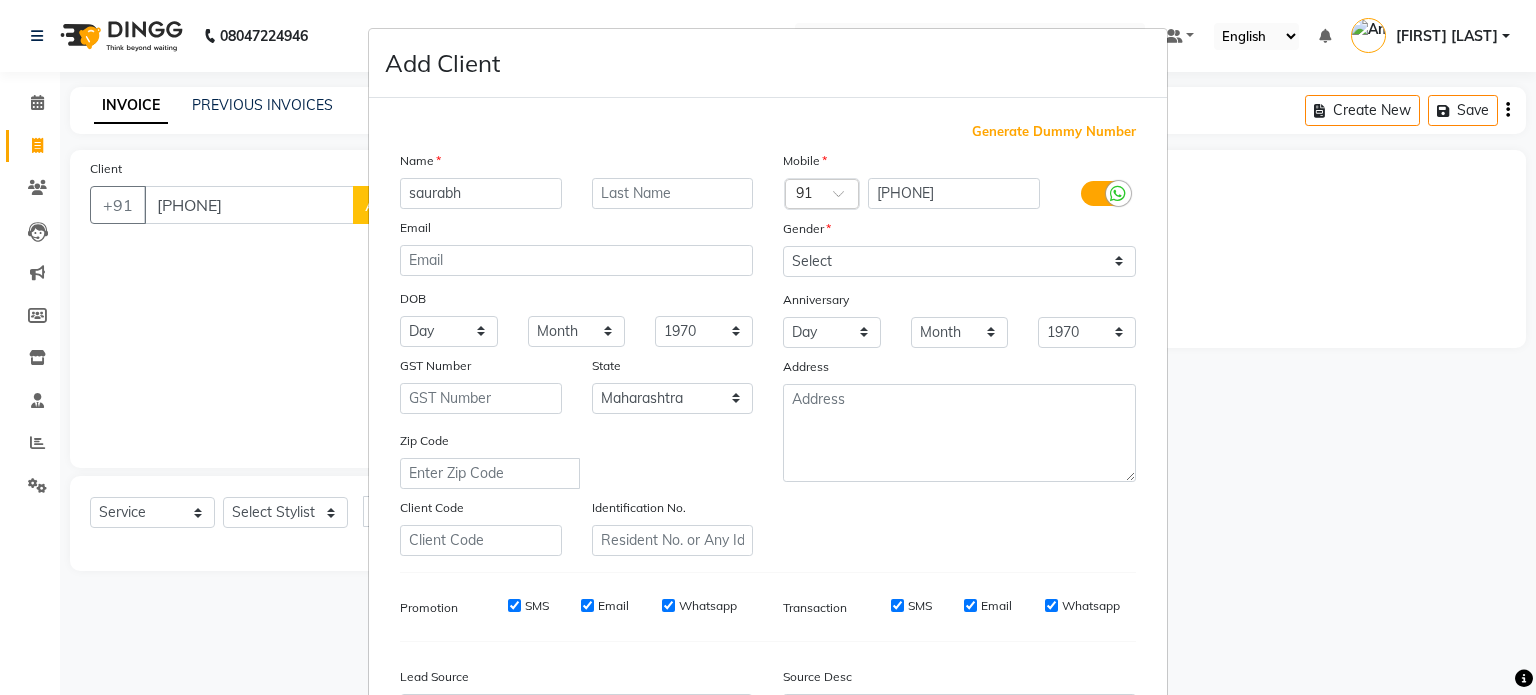 type on "saurabh" 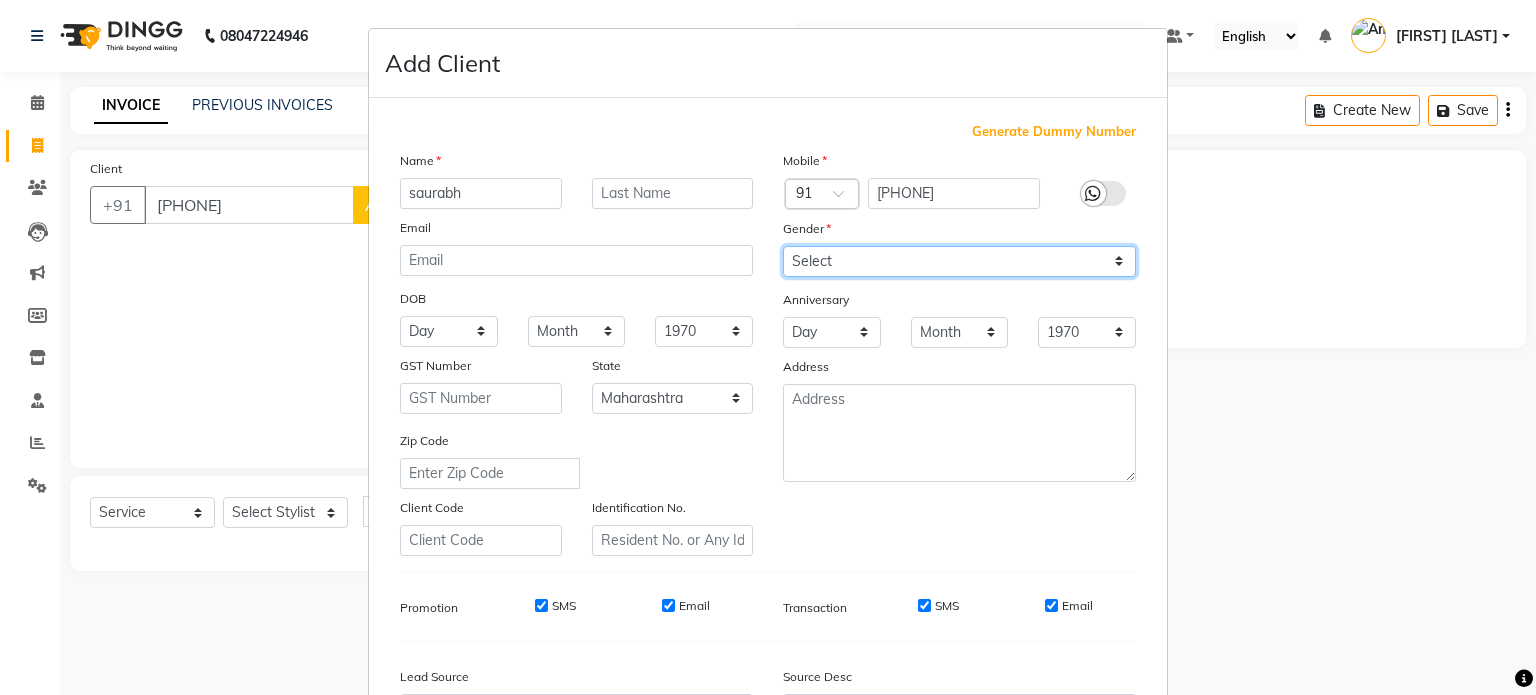 click on "Select Male Female Other Prefer Not To Say" at bounding box center [959, 261] 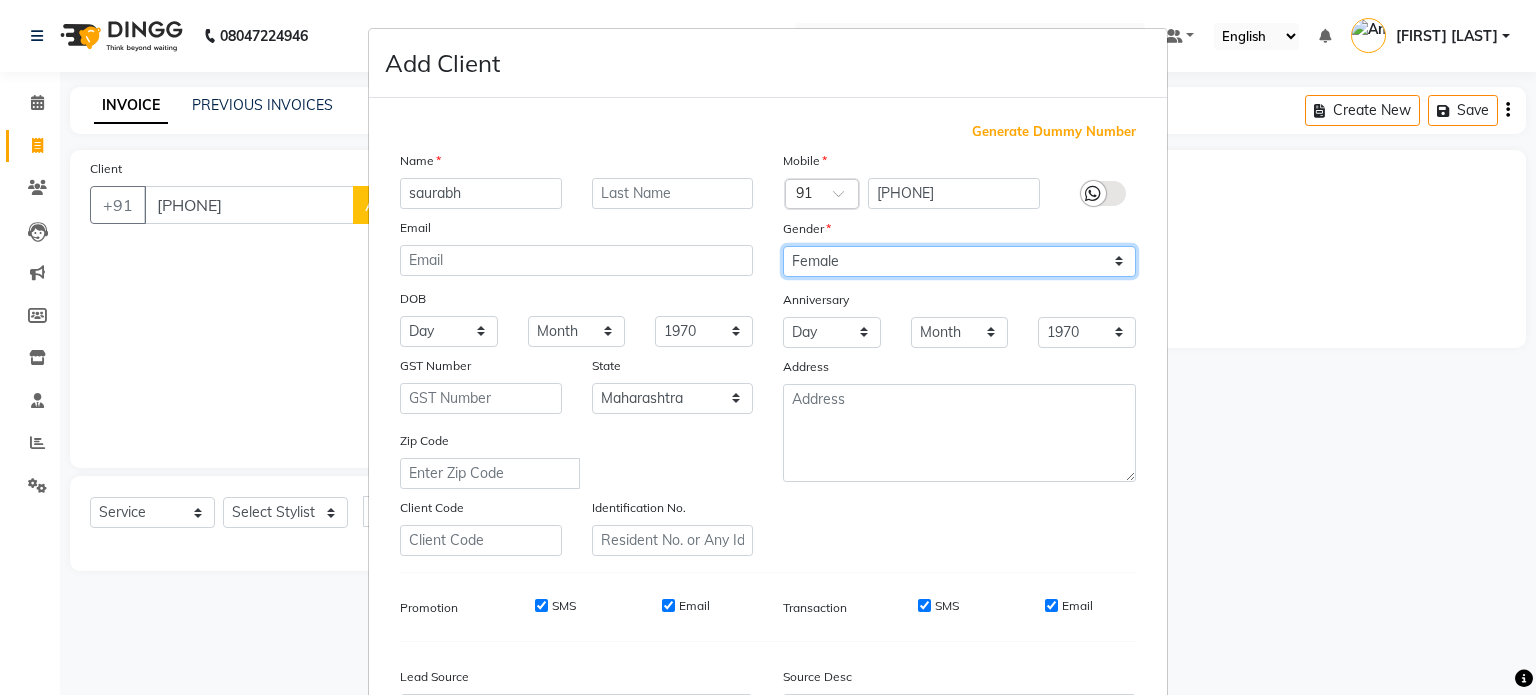 click on "Select Male Female Other Prefer Not To Say" at bounding box center (959, 261) 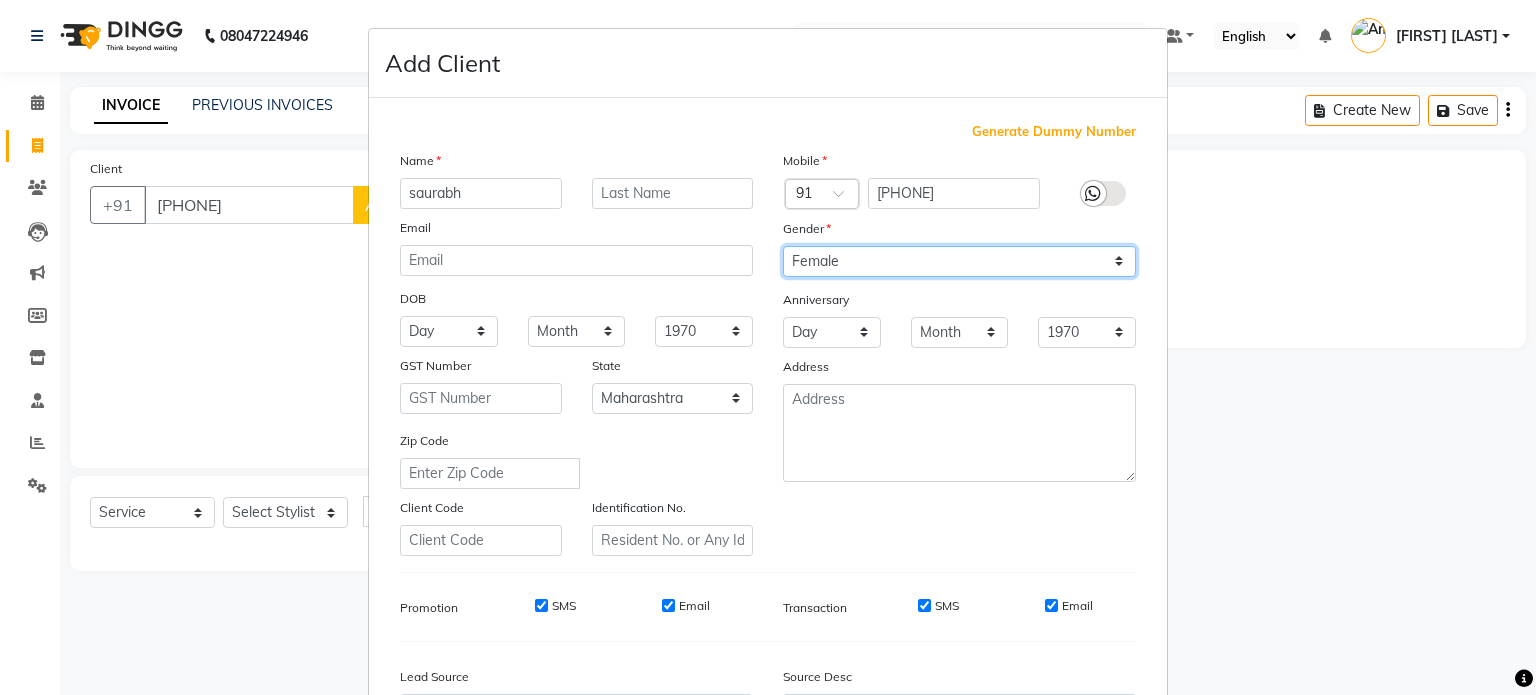 click on "Select Male Female Other Prefer Not To Say" at bounding box center [959, 261] 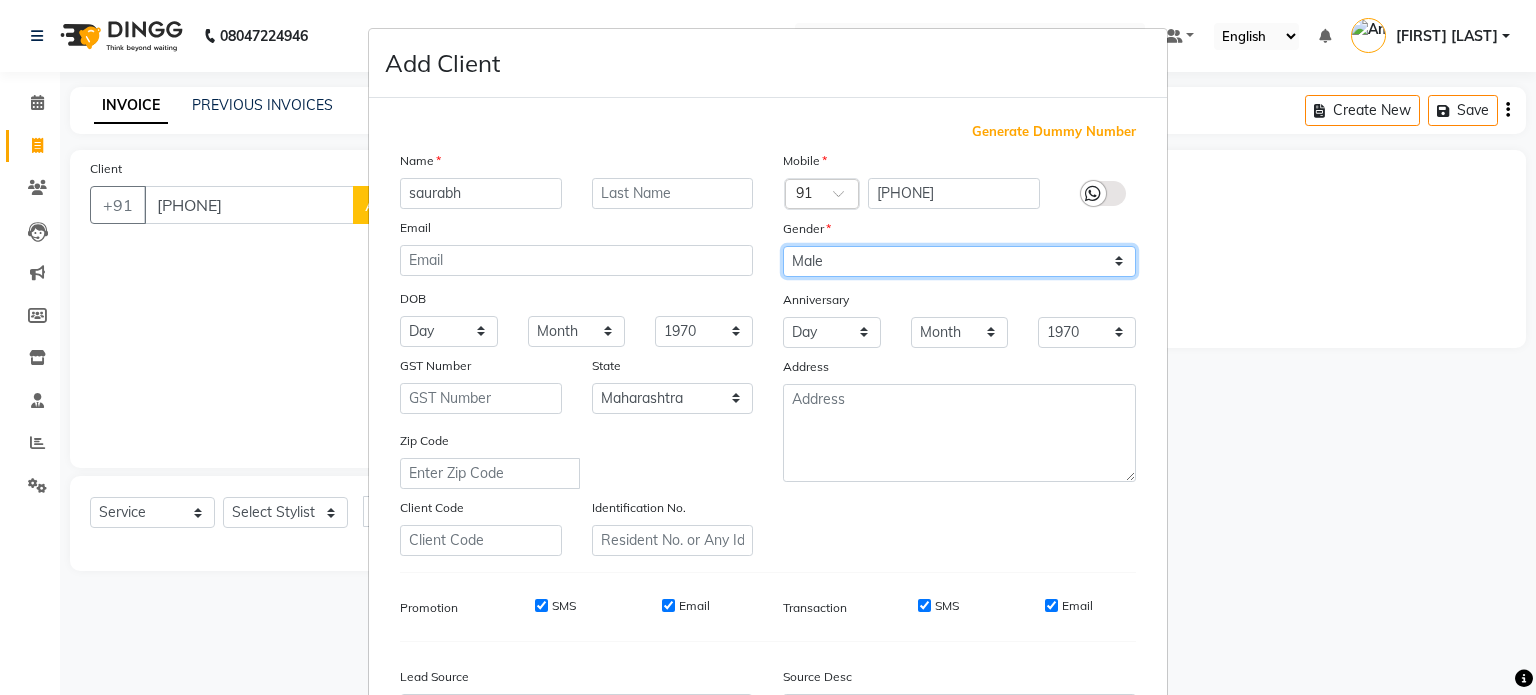 click on "Select Male Female Other Prefer Not To Say" at bounding box center [959, 261] 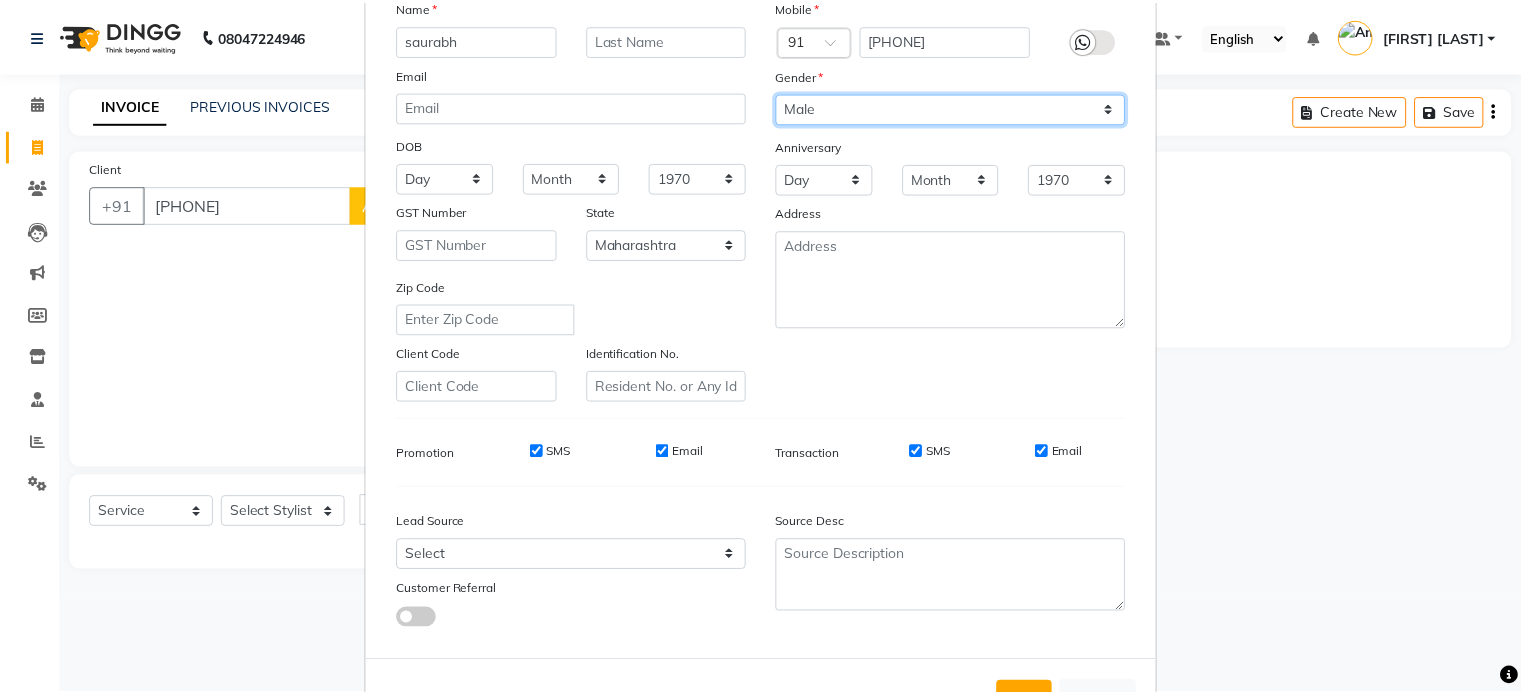 scroll, scrollTop: 168, scrollLeft: 0, axis: vertical 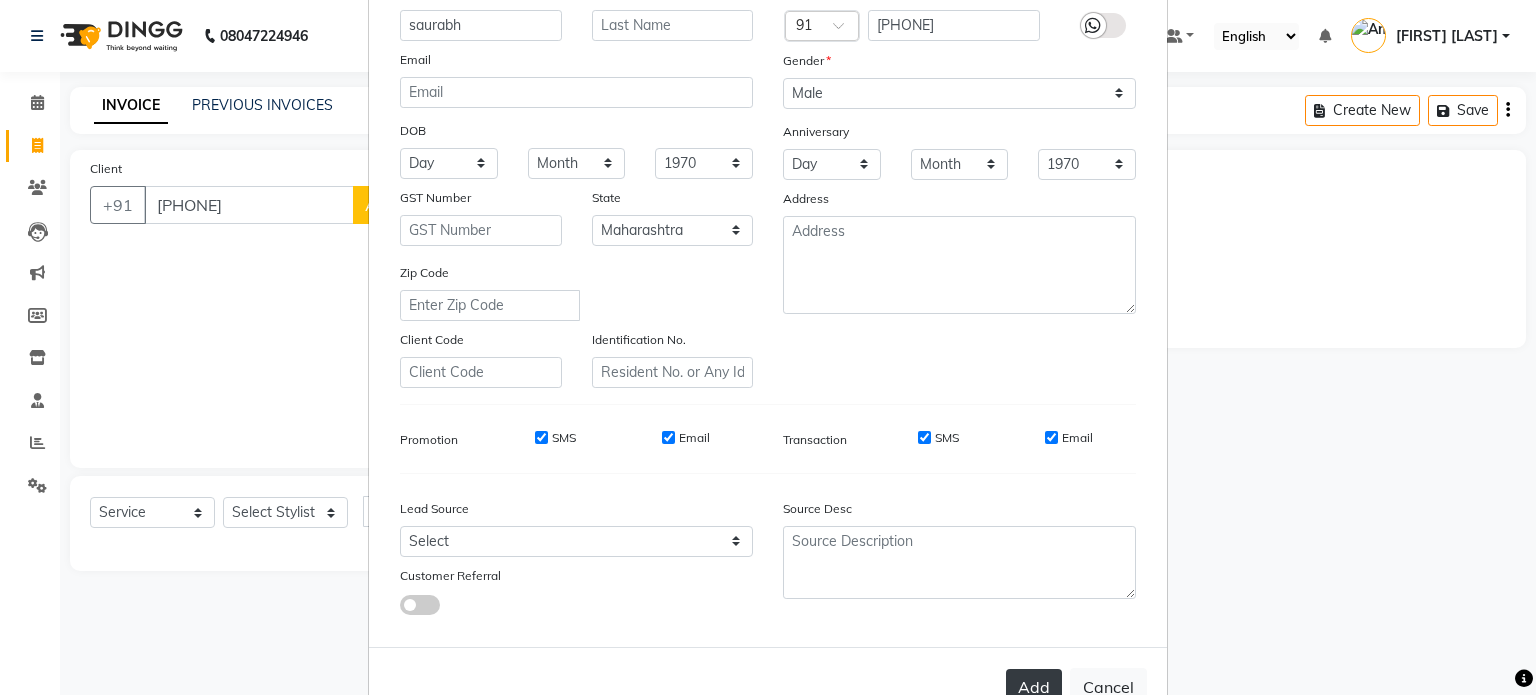 click on "Add" at bounding box center [1034, 687] 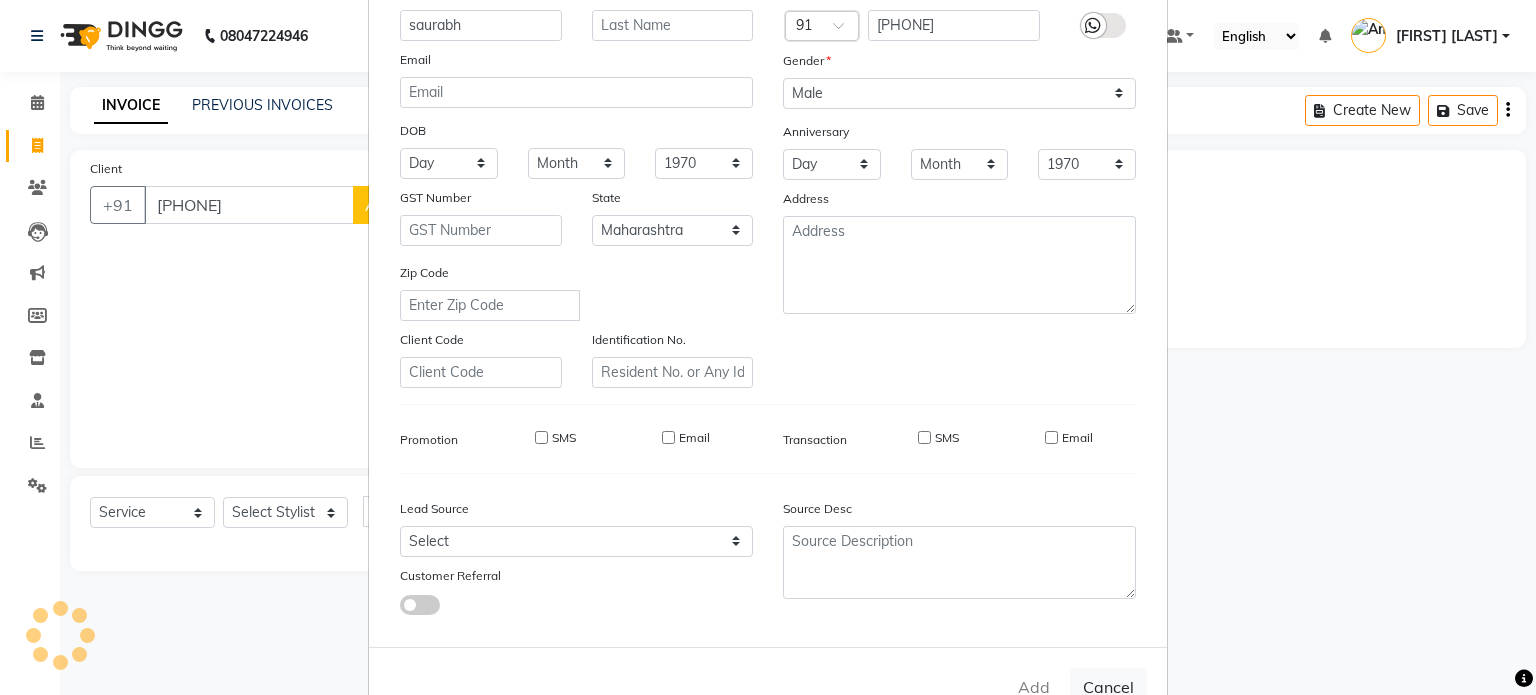 type 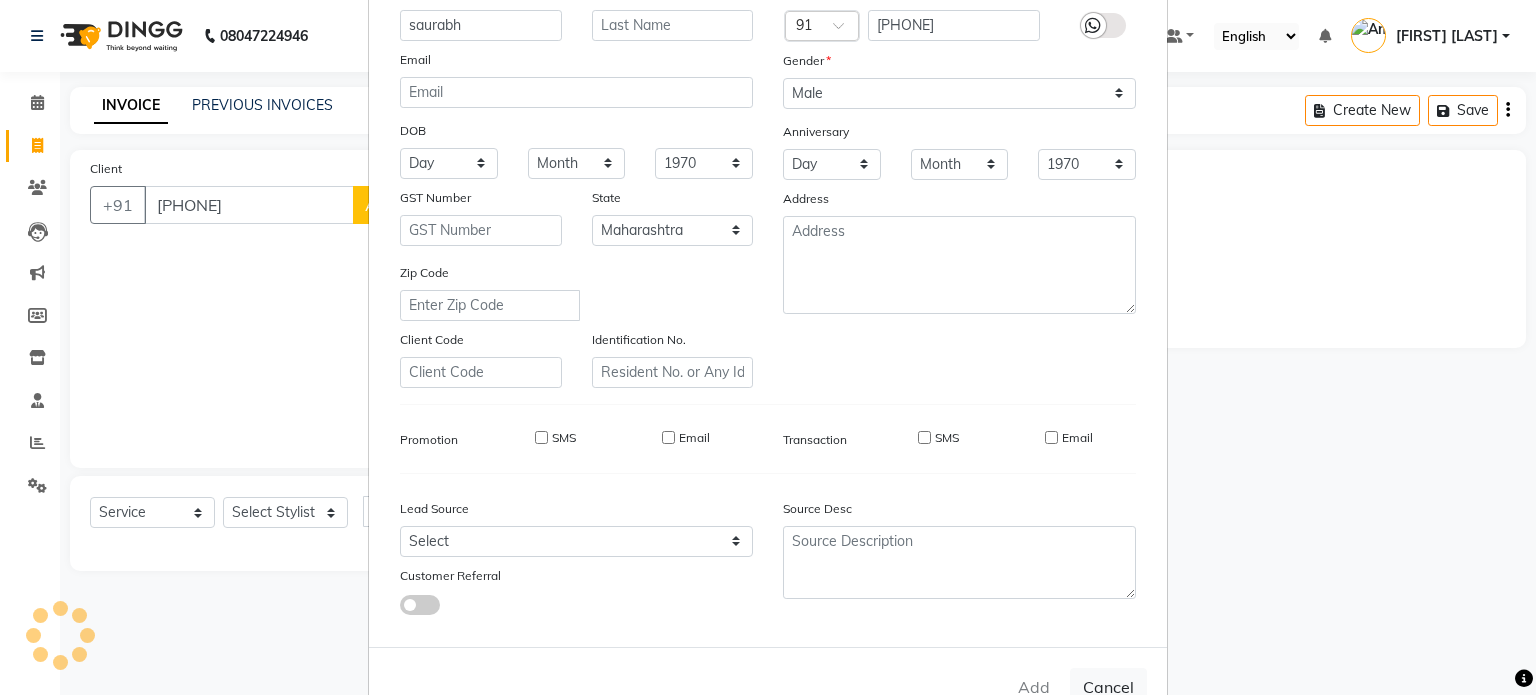 select 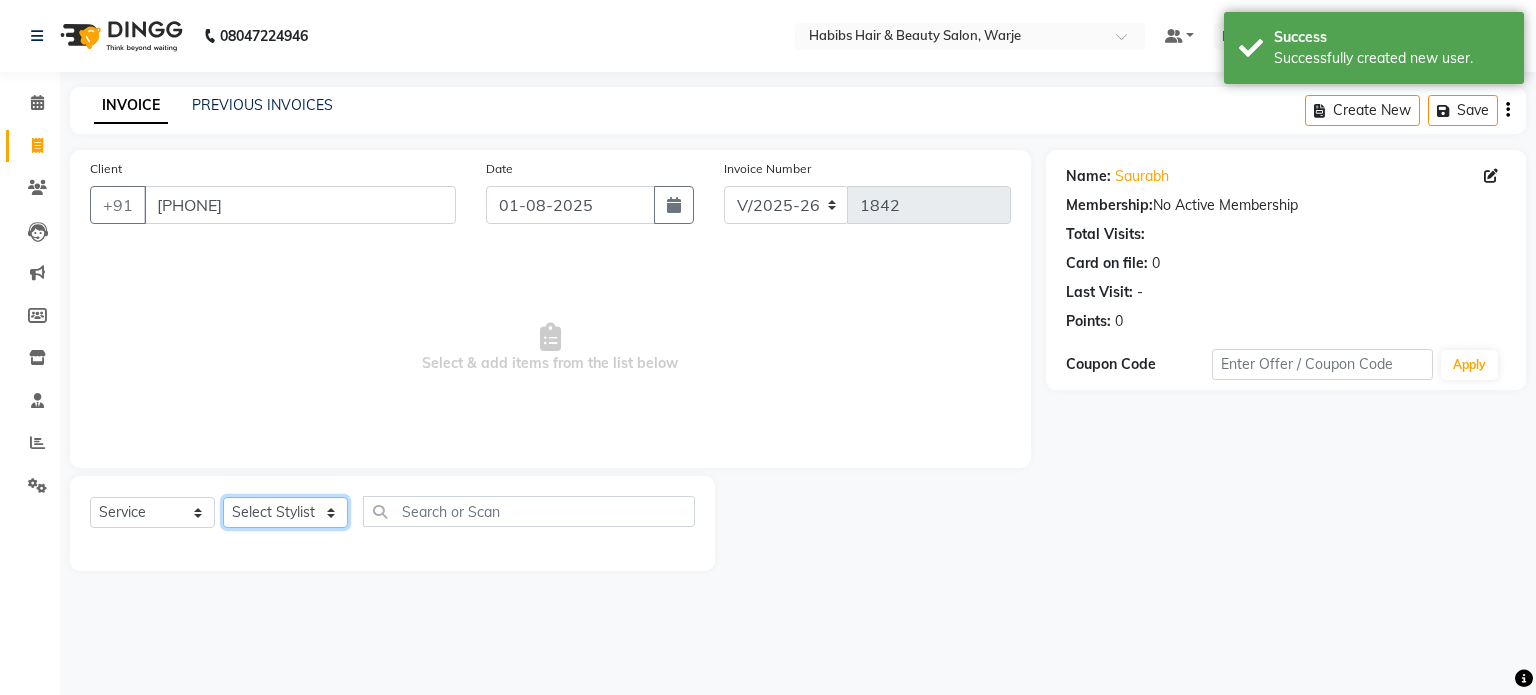 click on "Select Stylist [FIRST] [FIRST] [FIRST] [FIRST] [FIRST] [FIRST] [FIRST] [FIRST] [FIRST] [FIRST] [FIRST] [FIRST]" 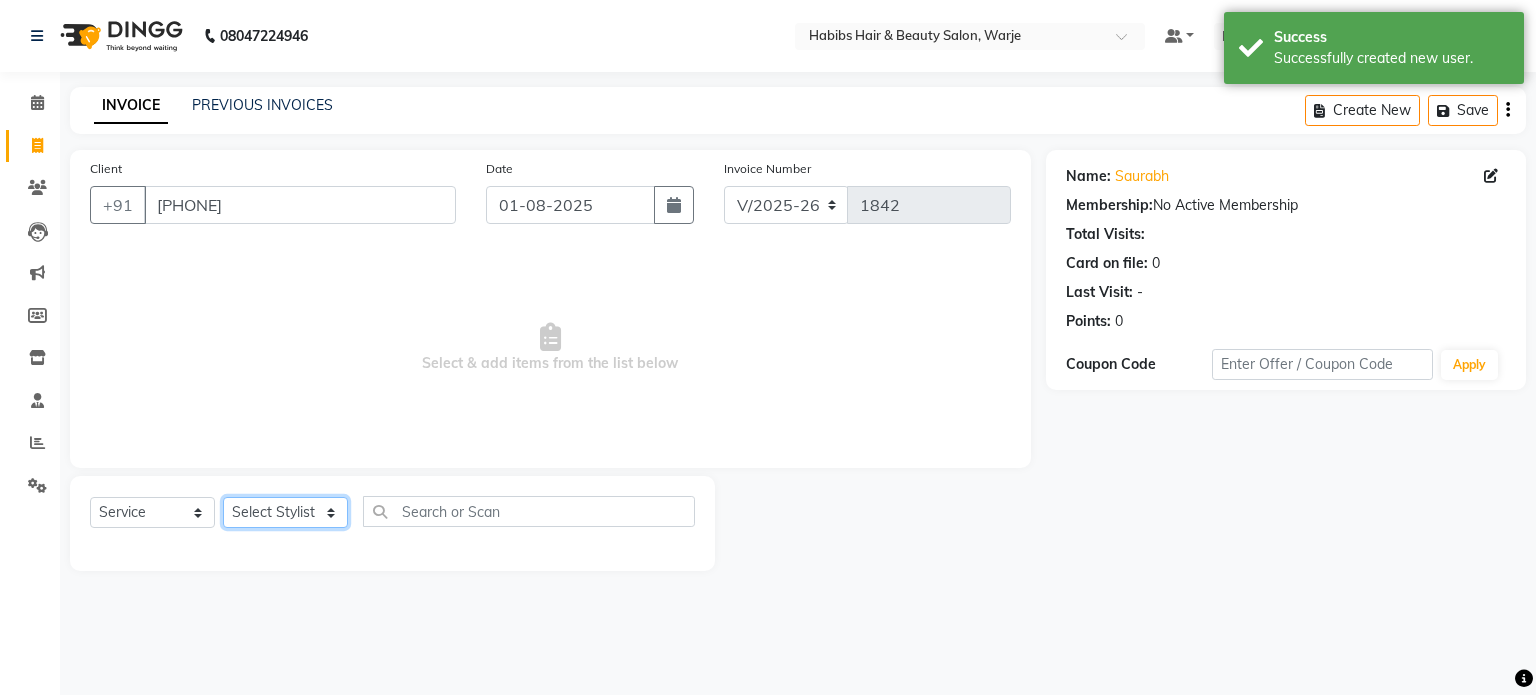 select on "30625" 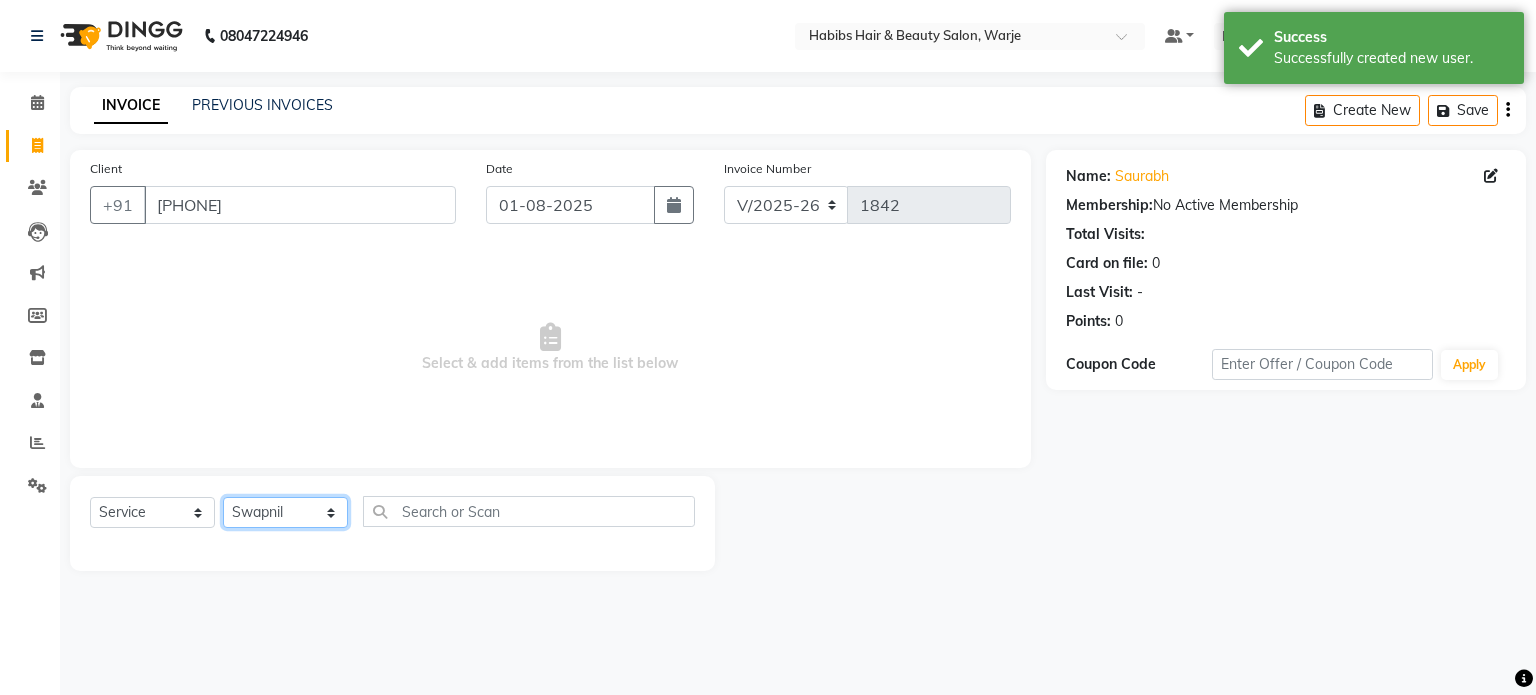 click on "Select Stylist [FIRST] [FIRST] [FIRST] [FIRST] [FIRST] [FIRST] [FIRST] [FIRST] [FIRST] [FIRST] [FIRST] [FIRST]" 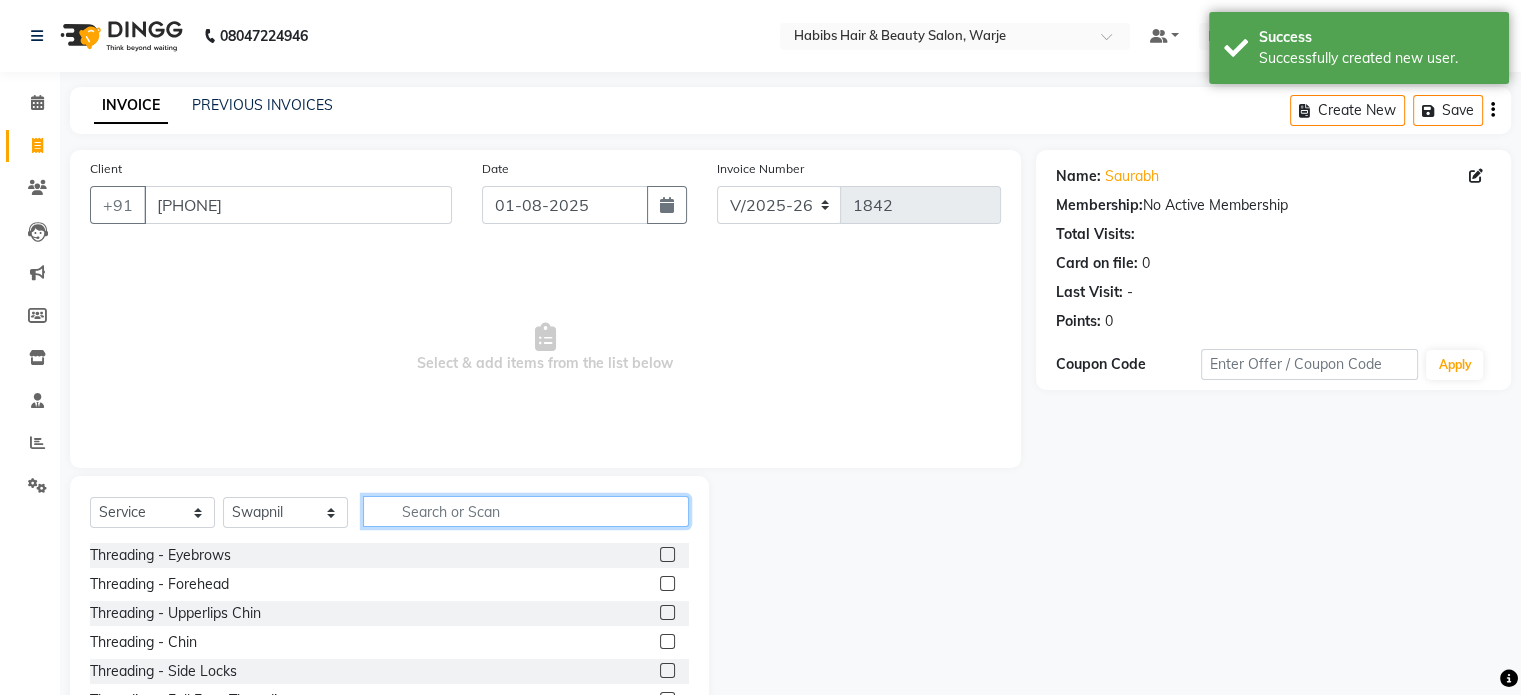 click 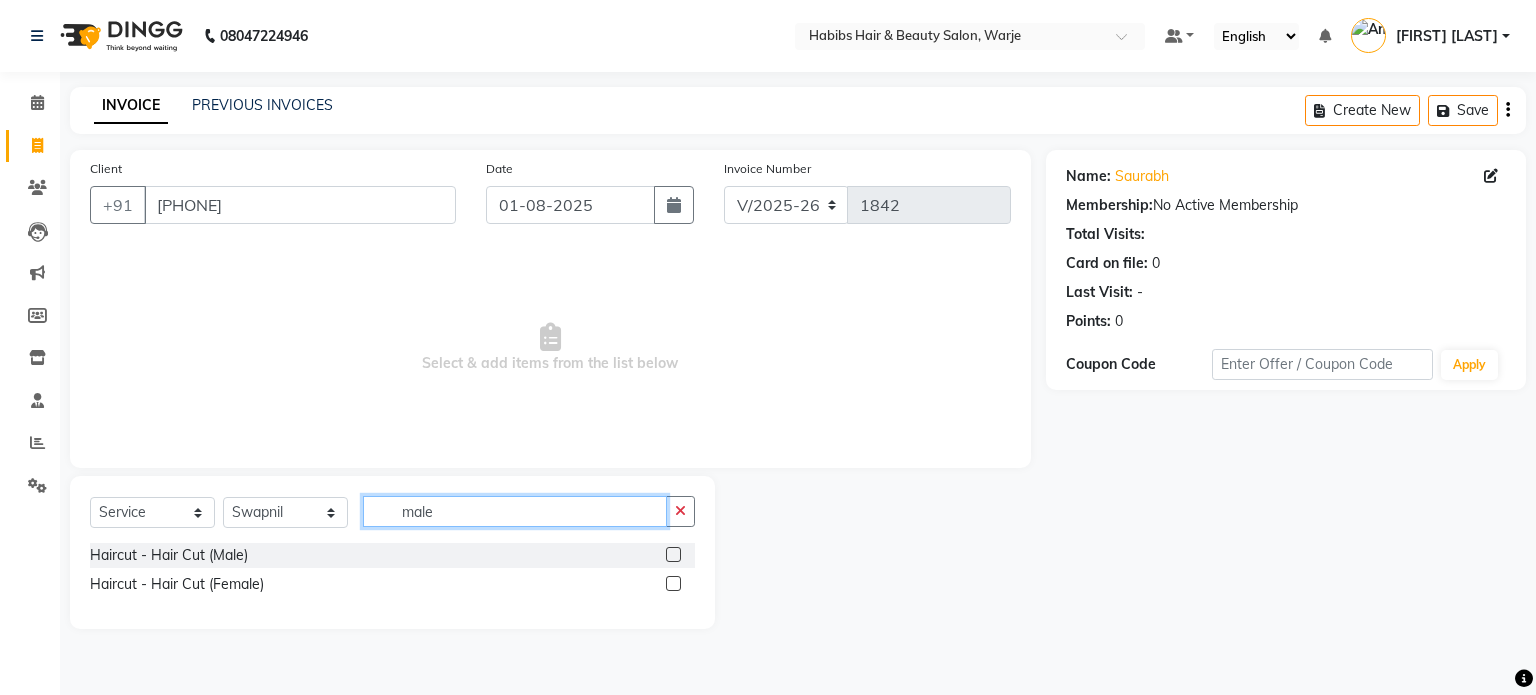 type on "male" 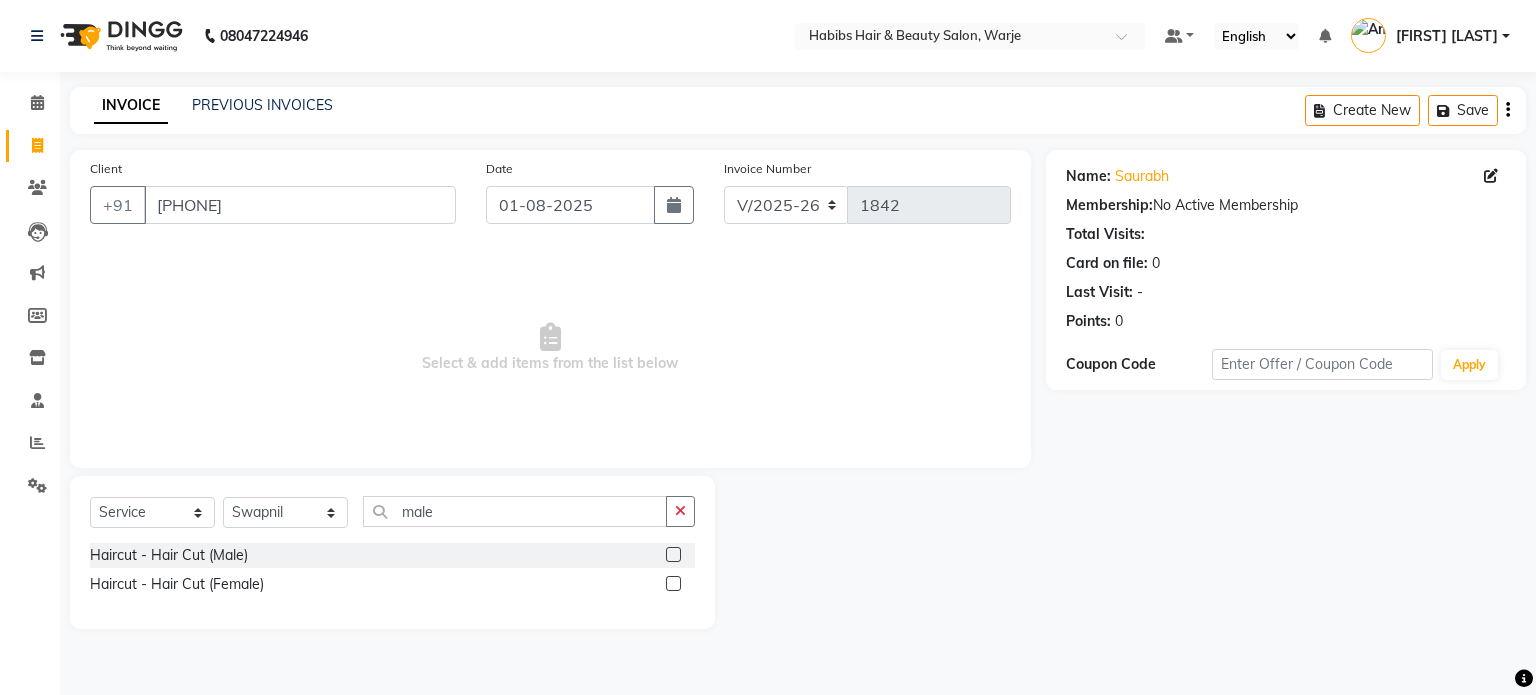 click 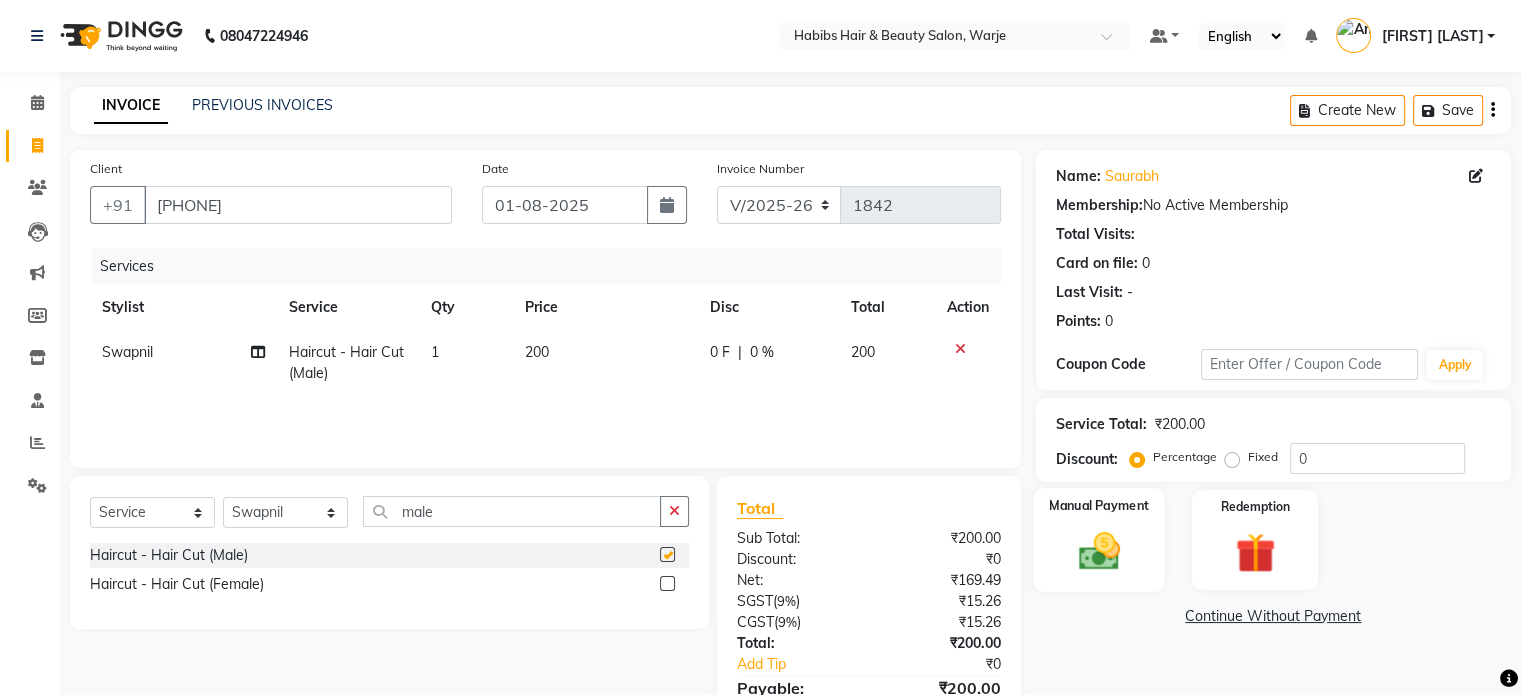 checkbox on "false" 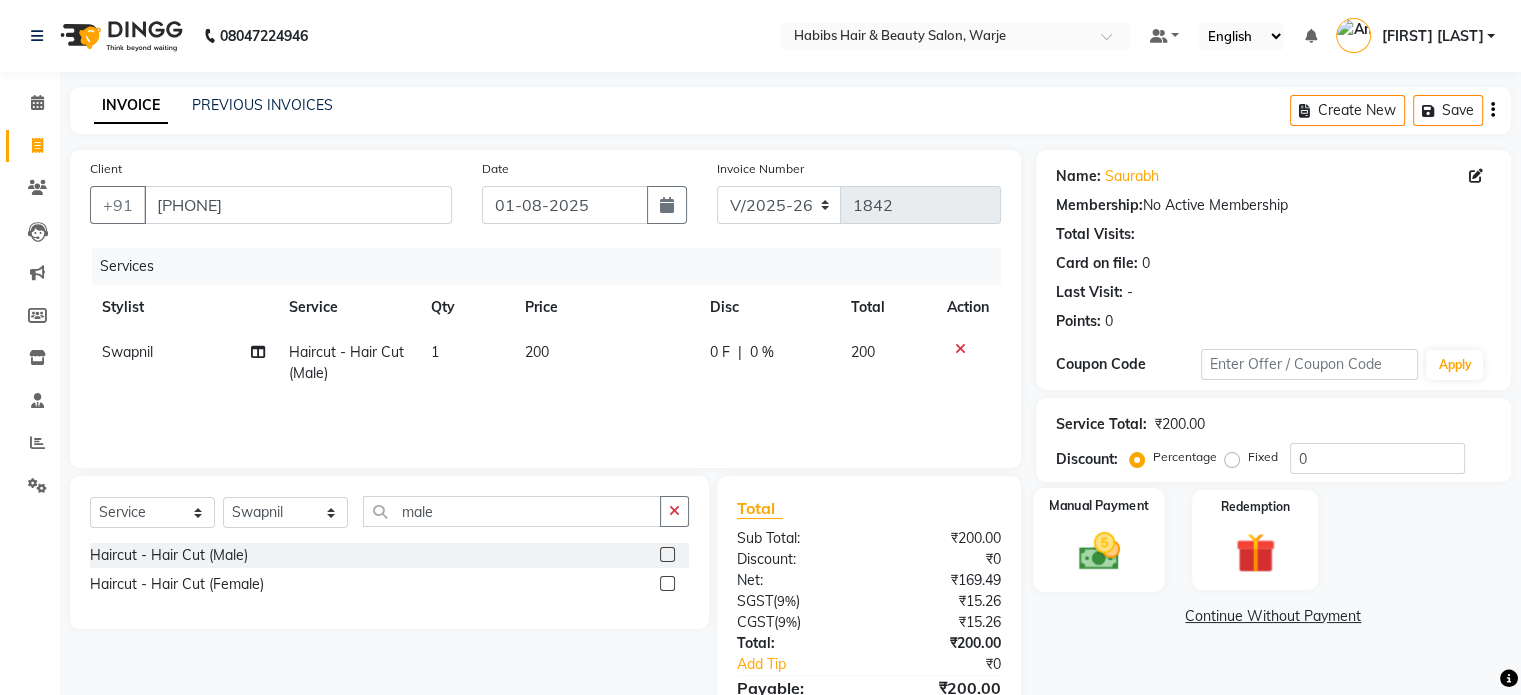 click 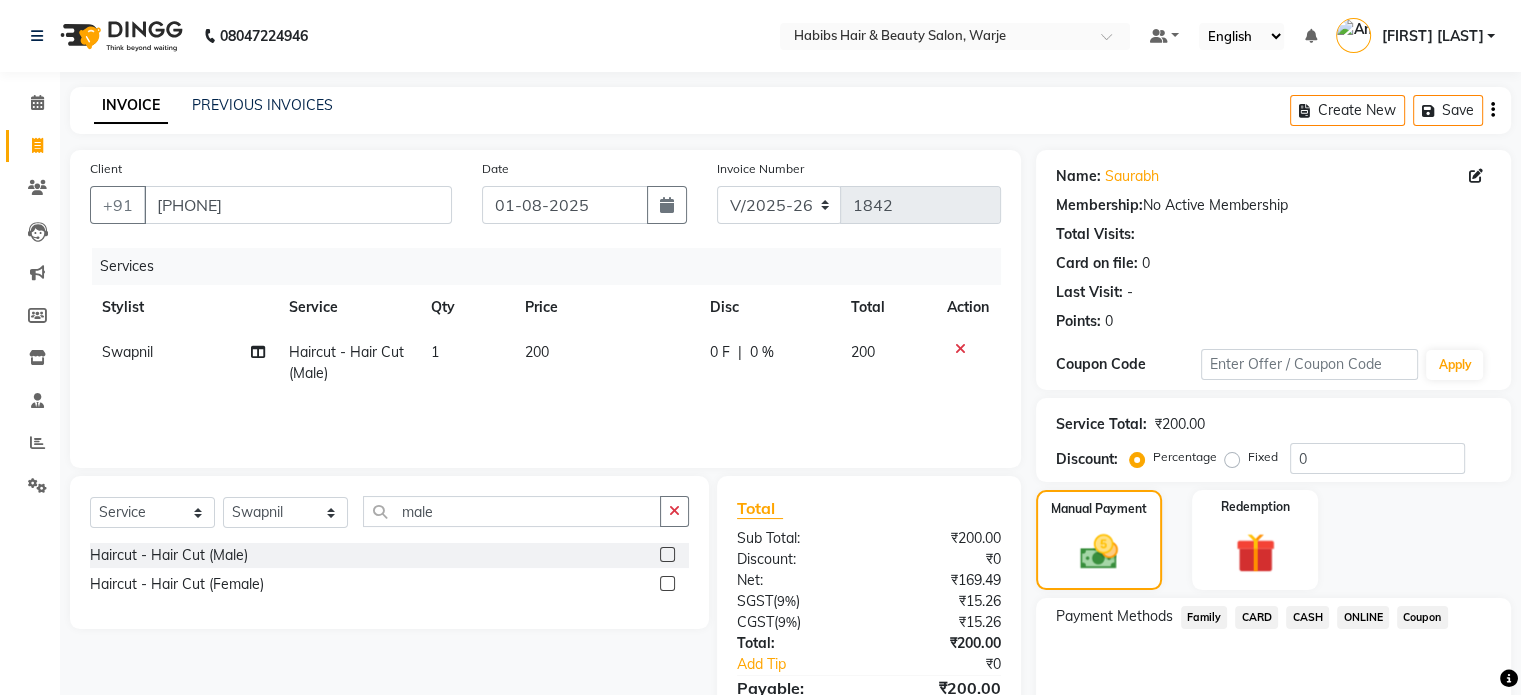 click on "ONLINE" 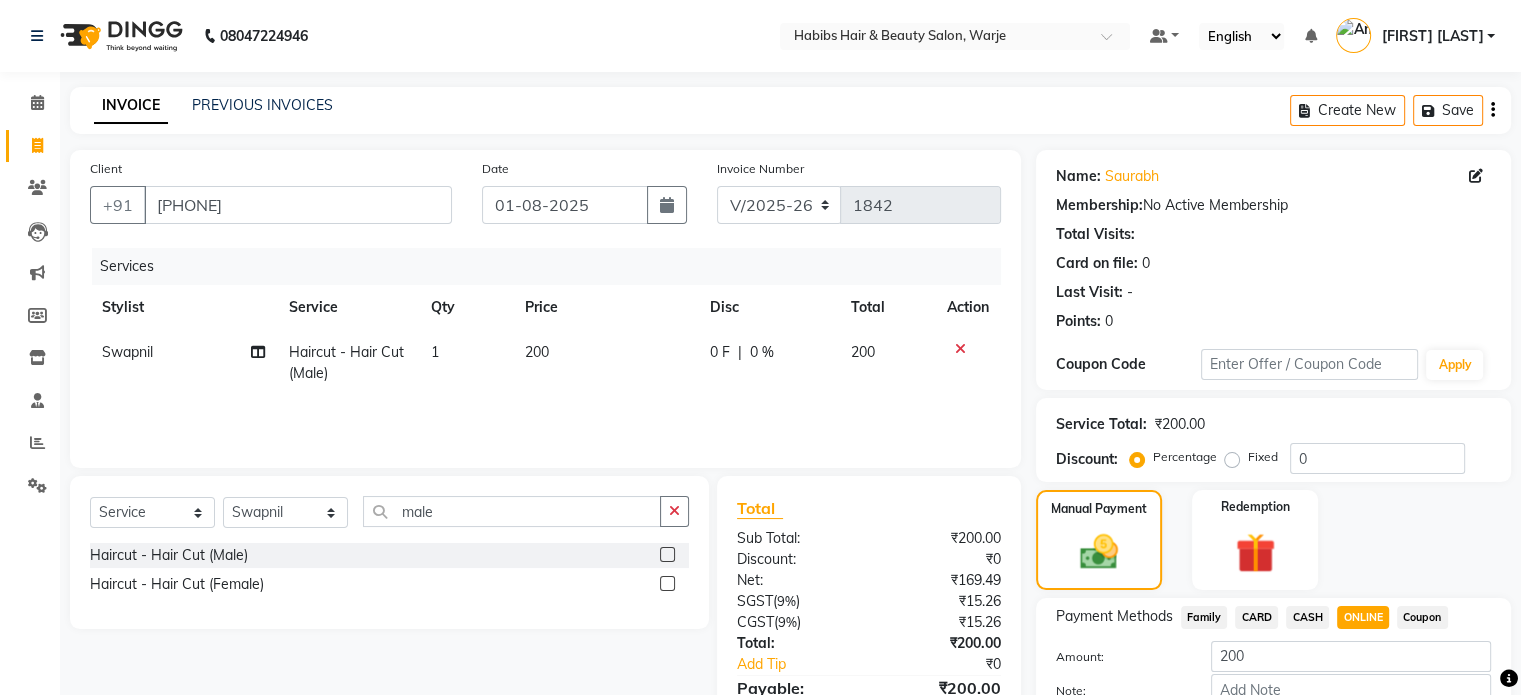 scroll, scrollTop: 124, scrollLeft: 0, axis: vertical 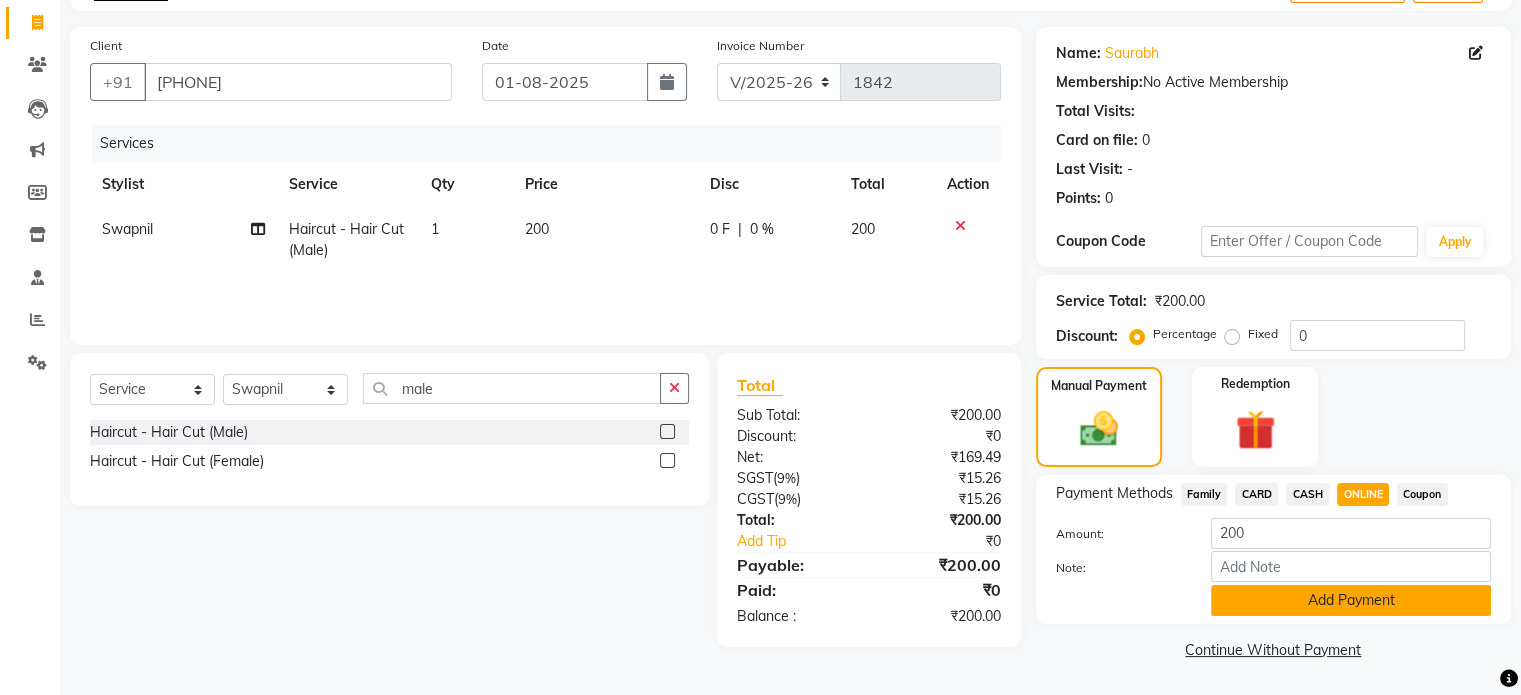 click on "Add Payment" 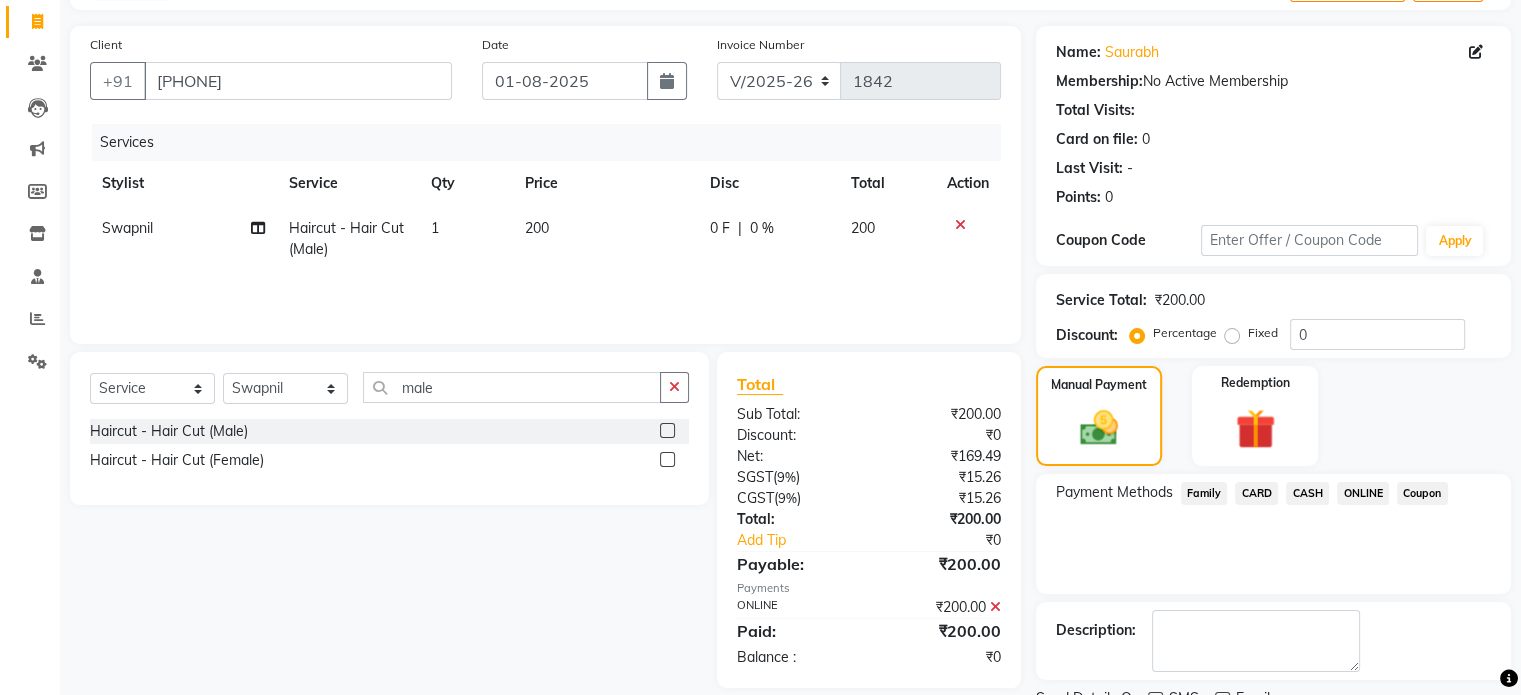 scroll, scrollTop: 204, scrollLeft: 0, axis: vertical 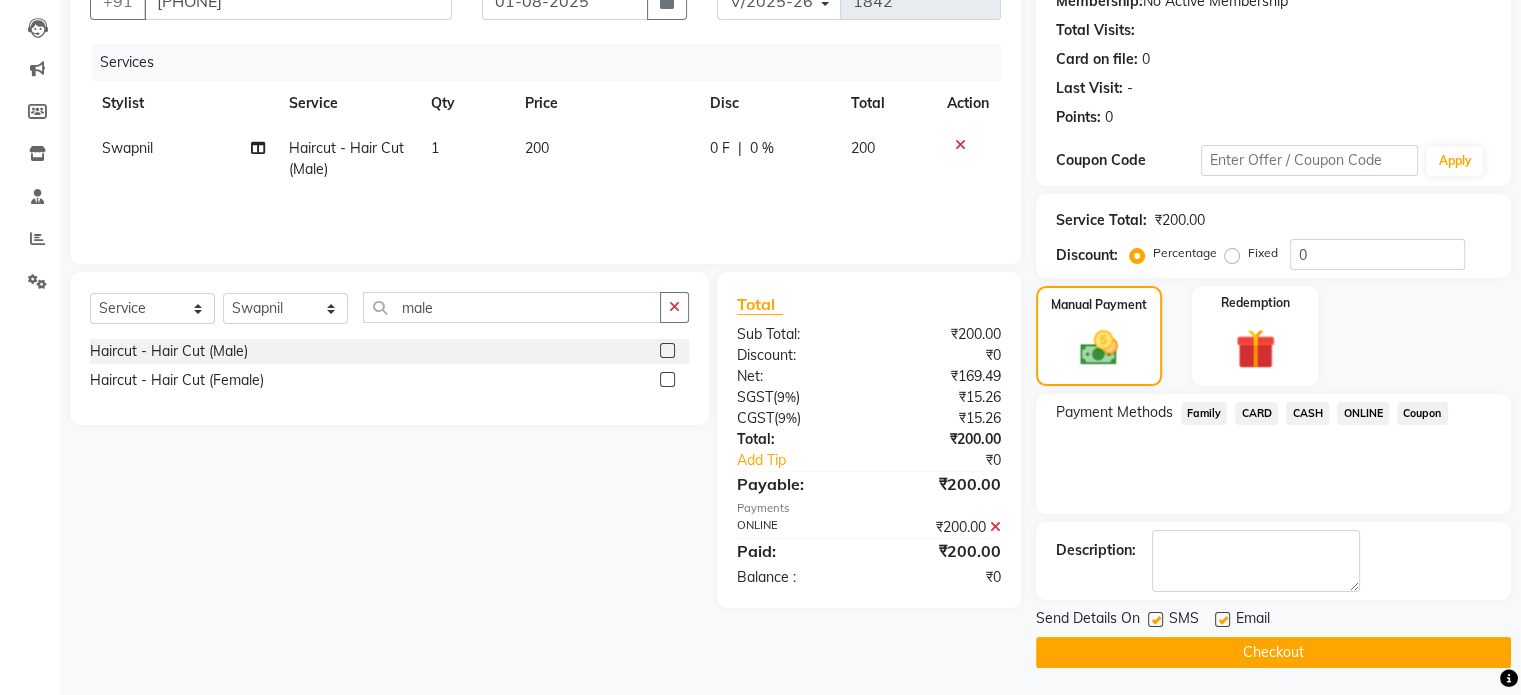 click on "Checkout" 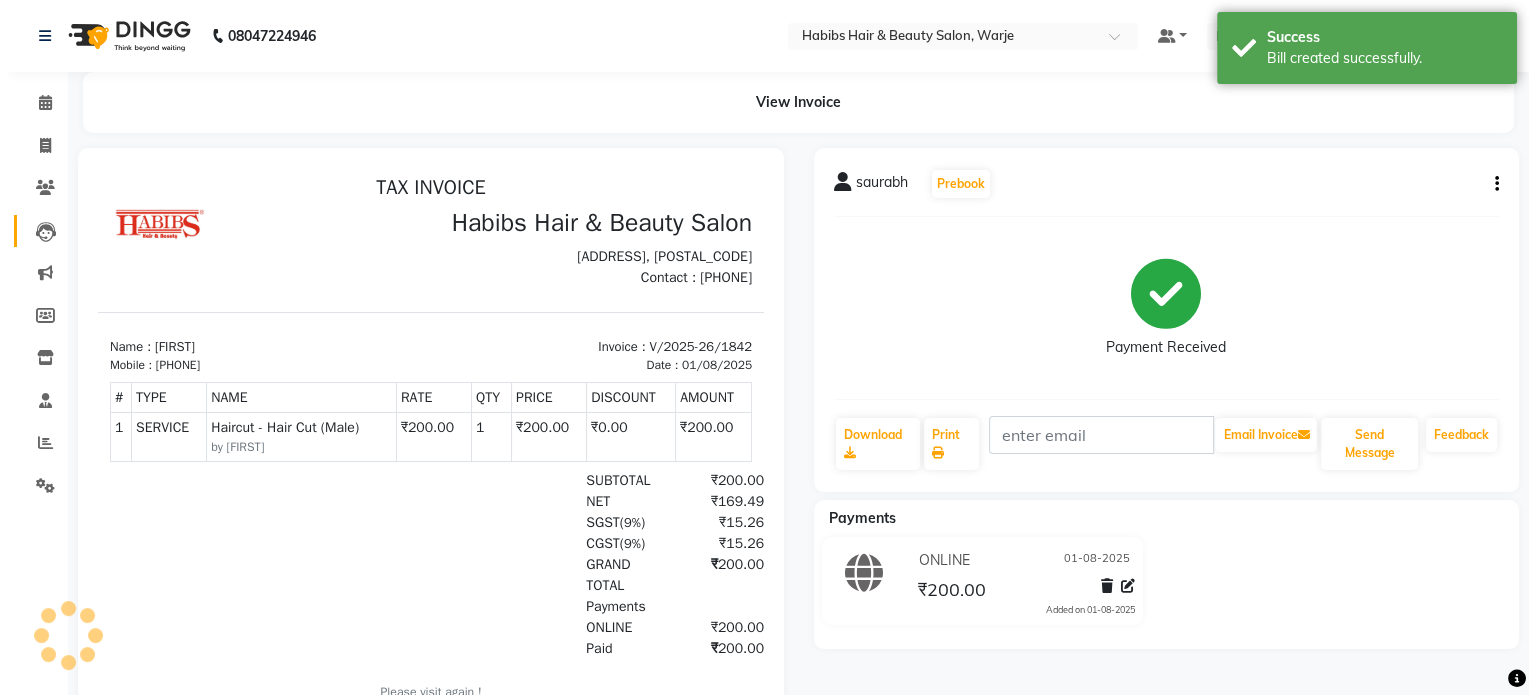 scroll, scrollTop: 0, scrollLeft: 0, axis: both 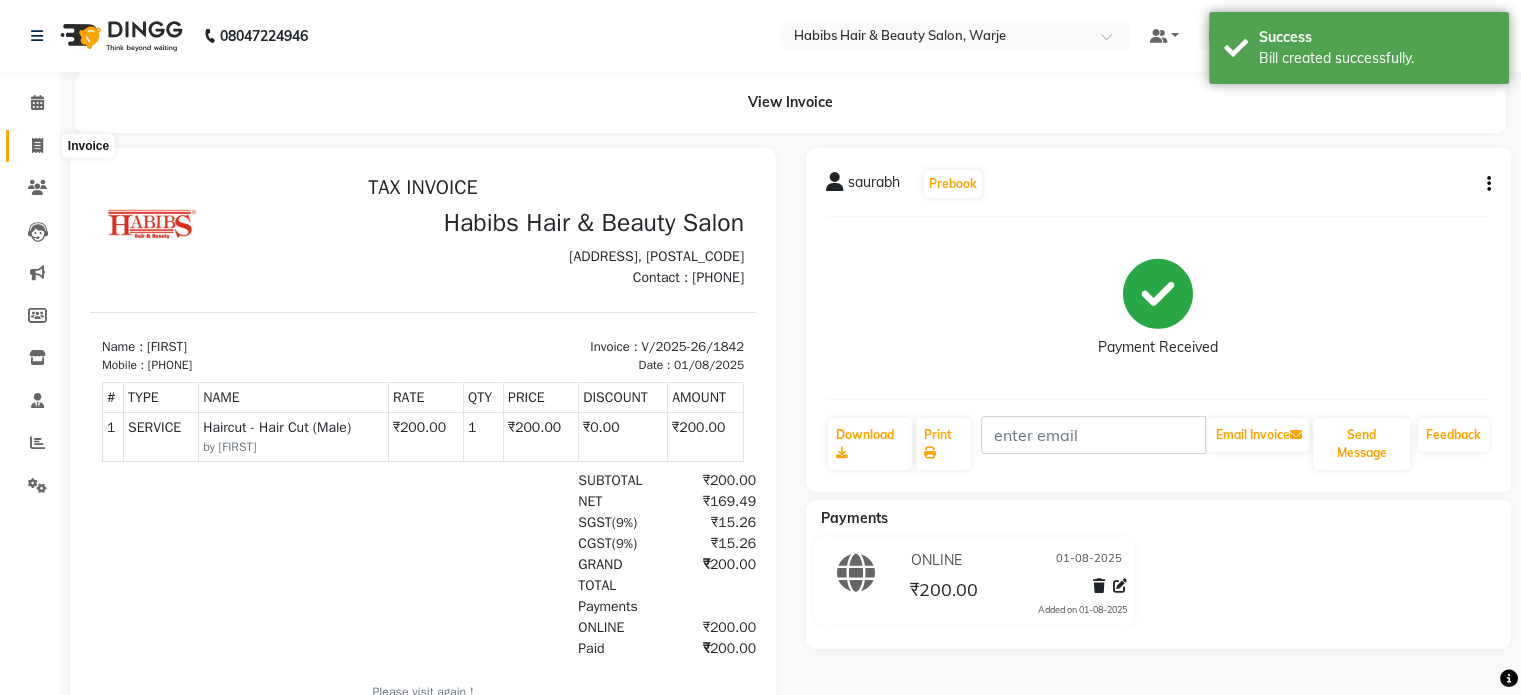 click 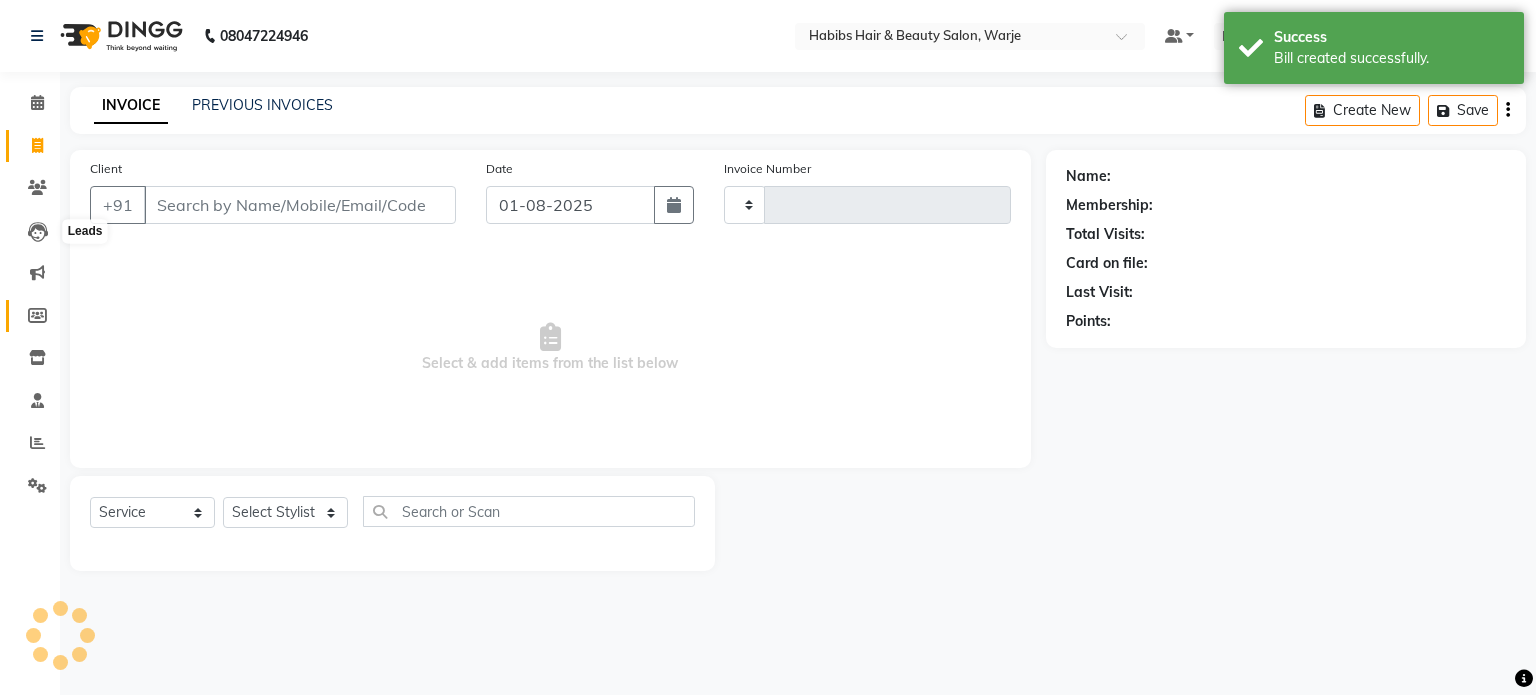 type on "1843" 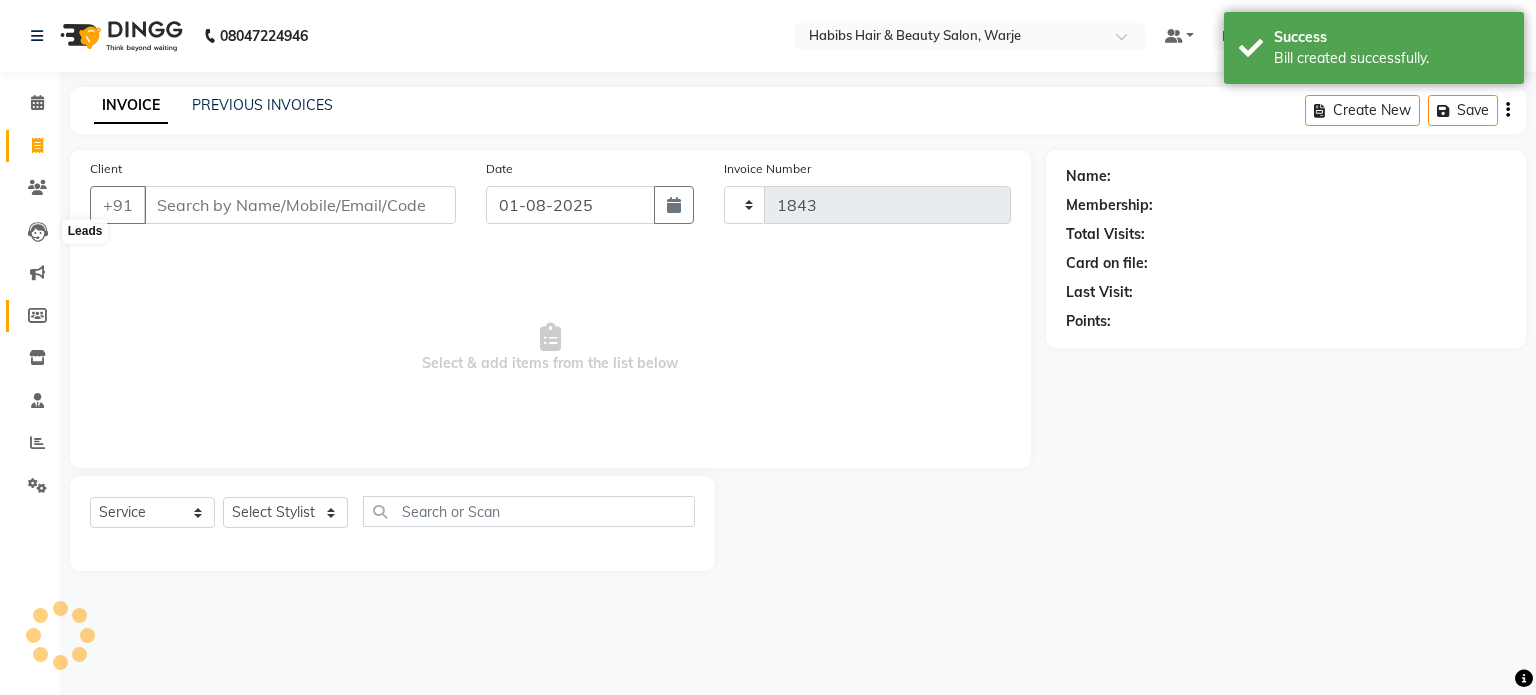 select on "3753" 